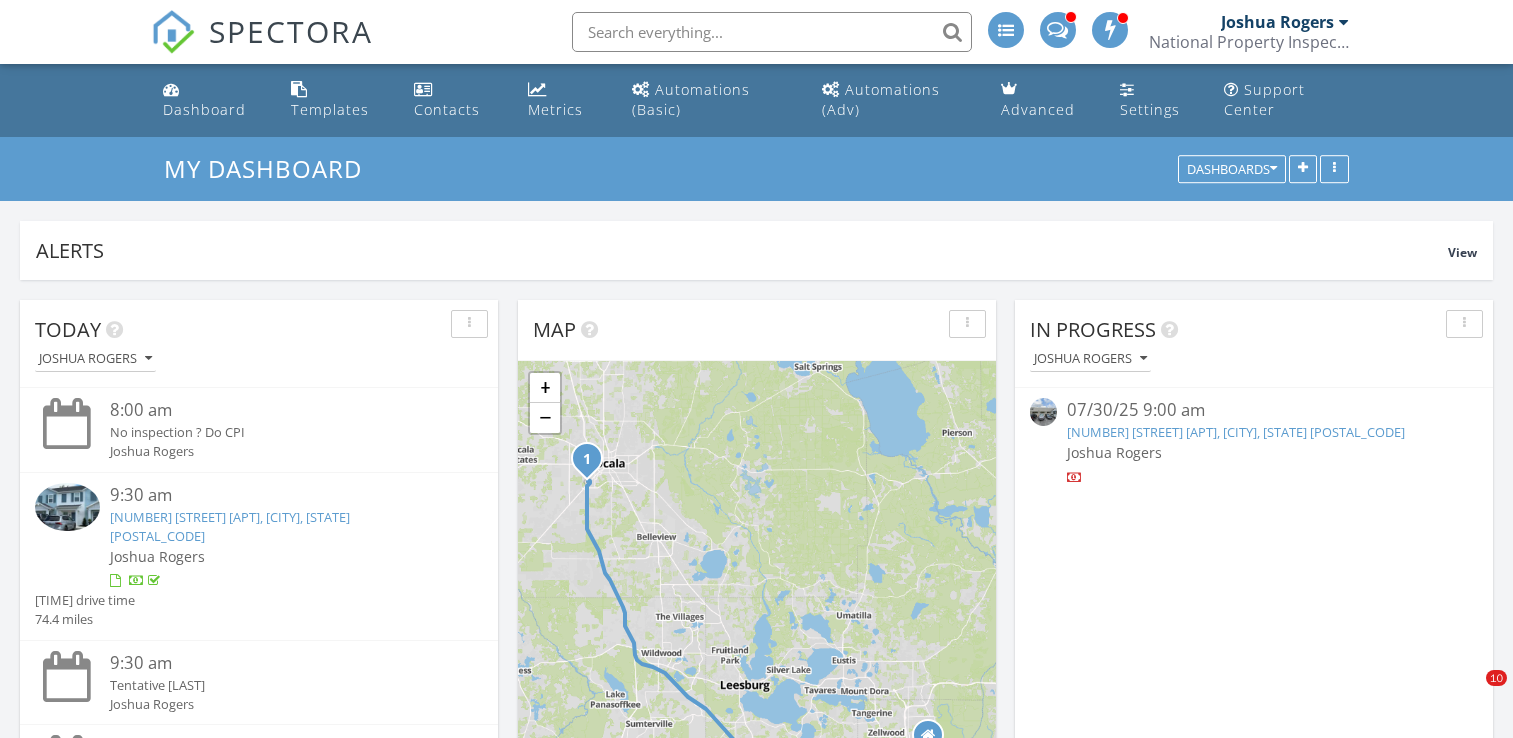 scroll, scrollTop: 0, scrollLeft: 0, axis: both 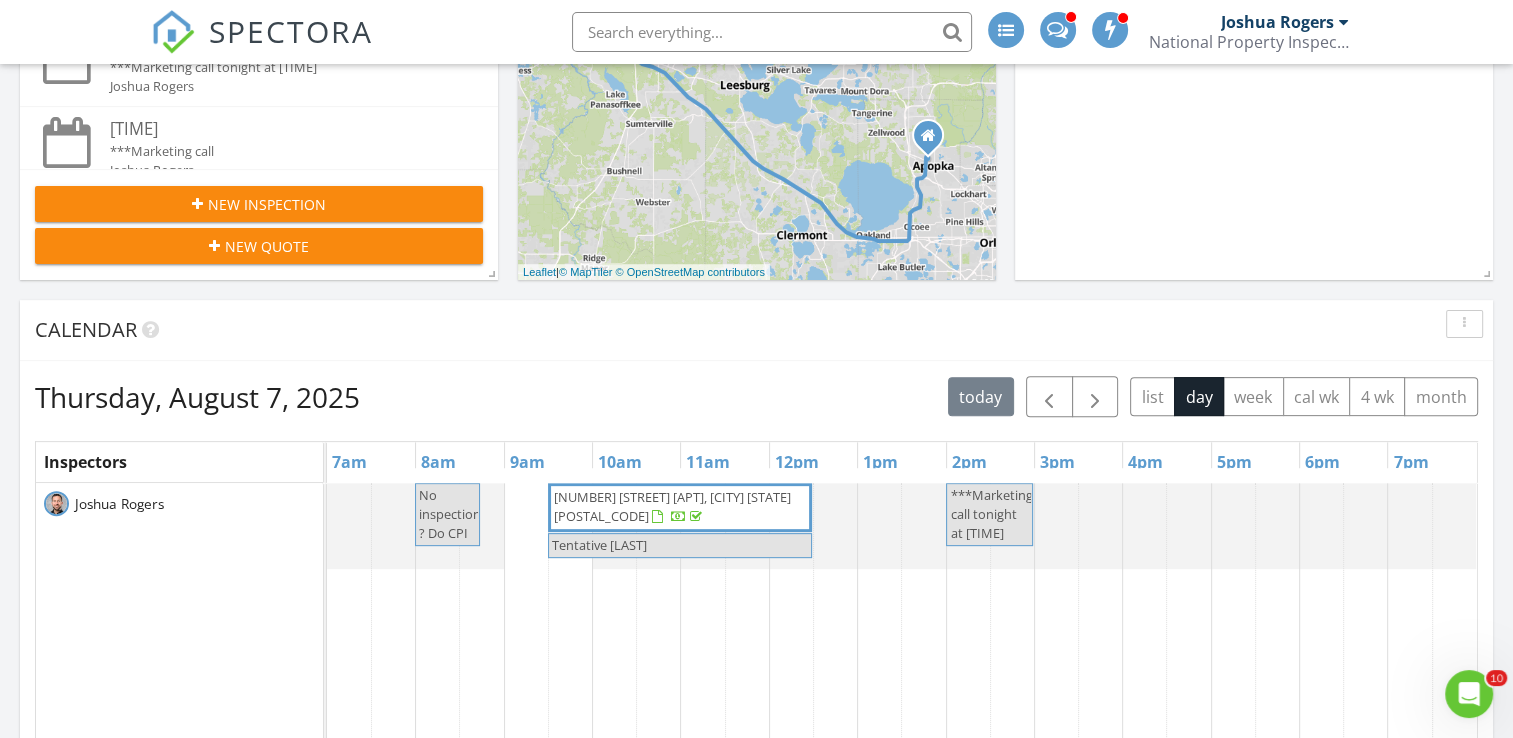 click on "New Inspection" at bounding box center (267, 204) 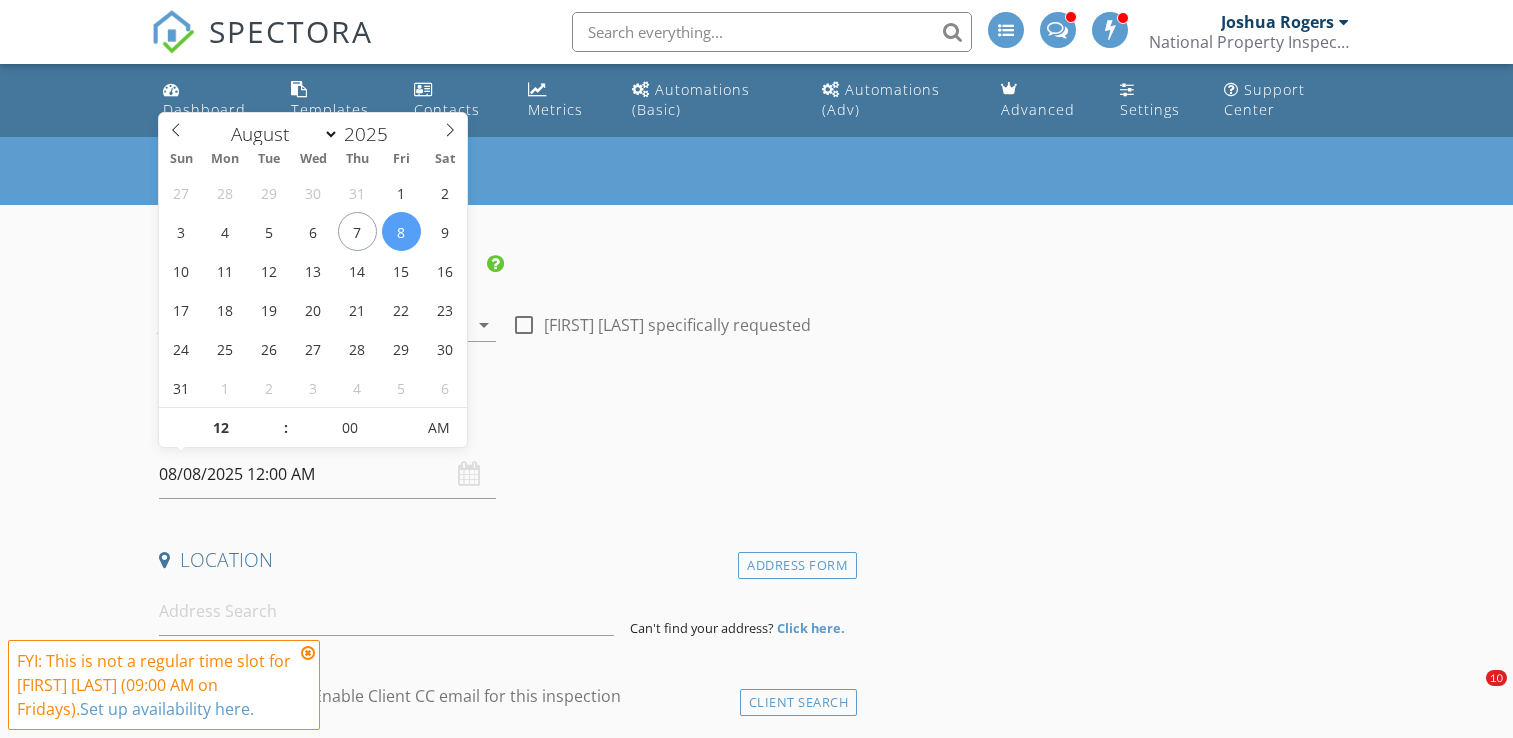 select on "7" 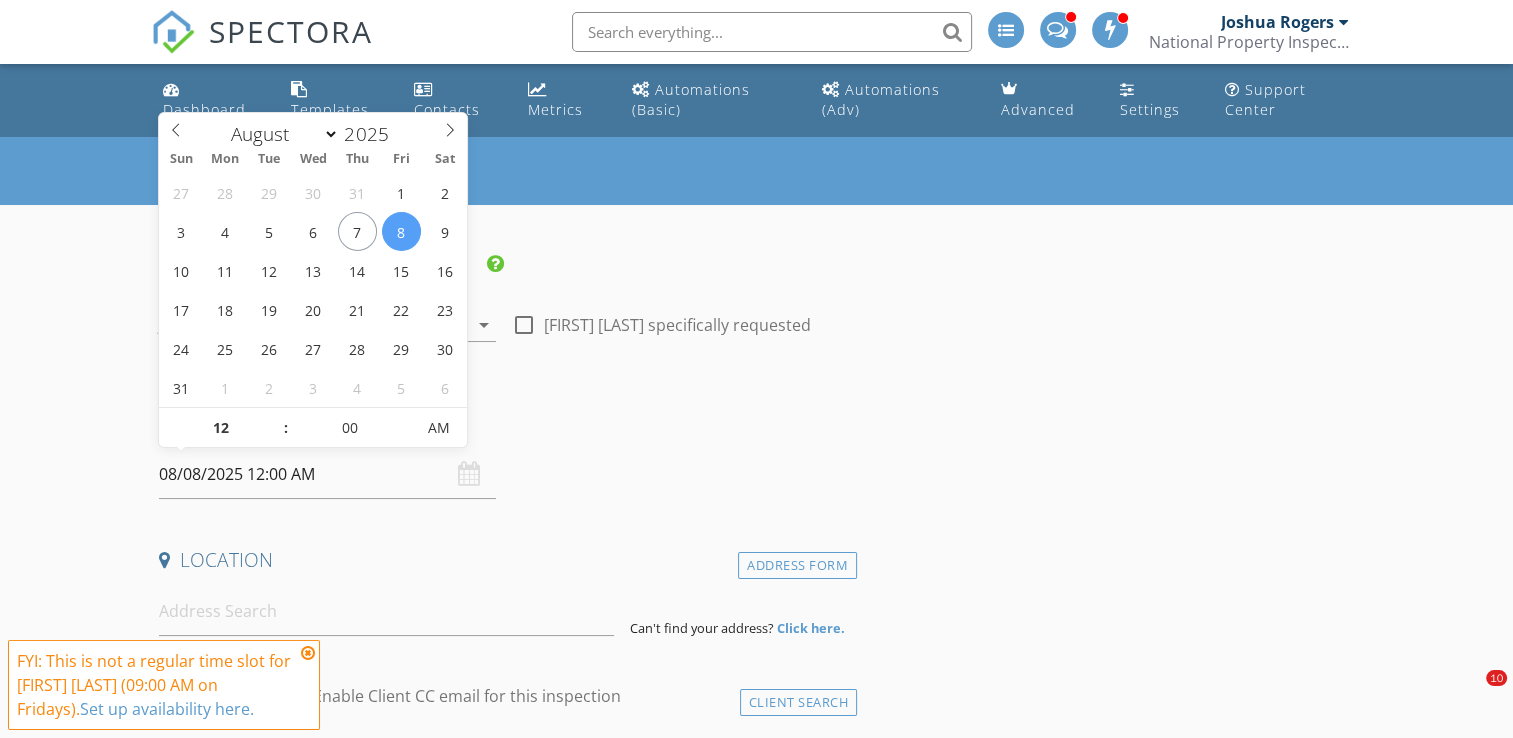 scroll, scrollTop: 0, scrollLeft: 0, axis: both 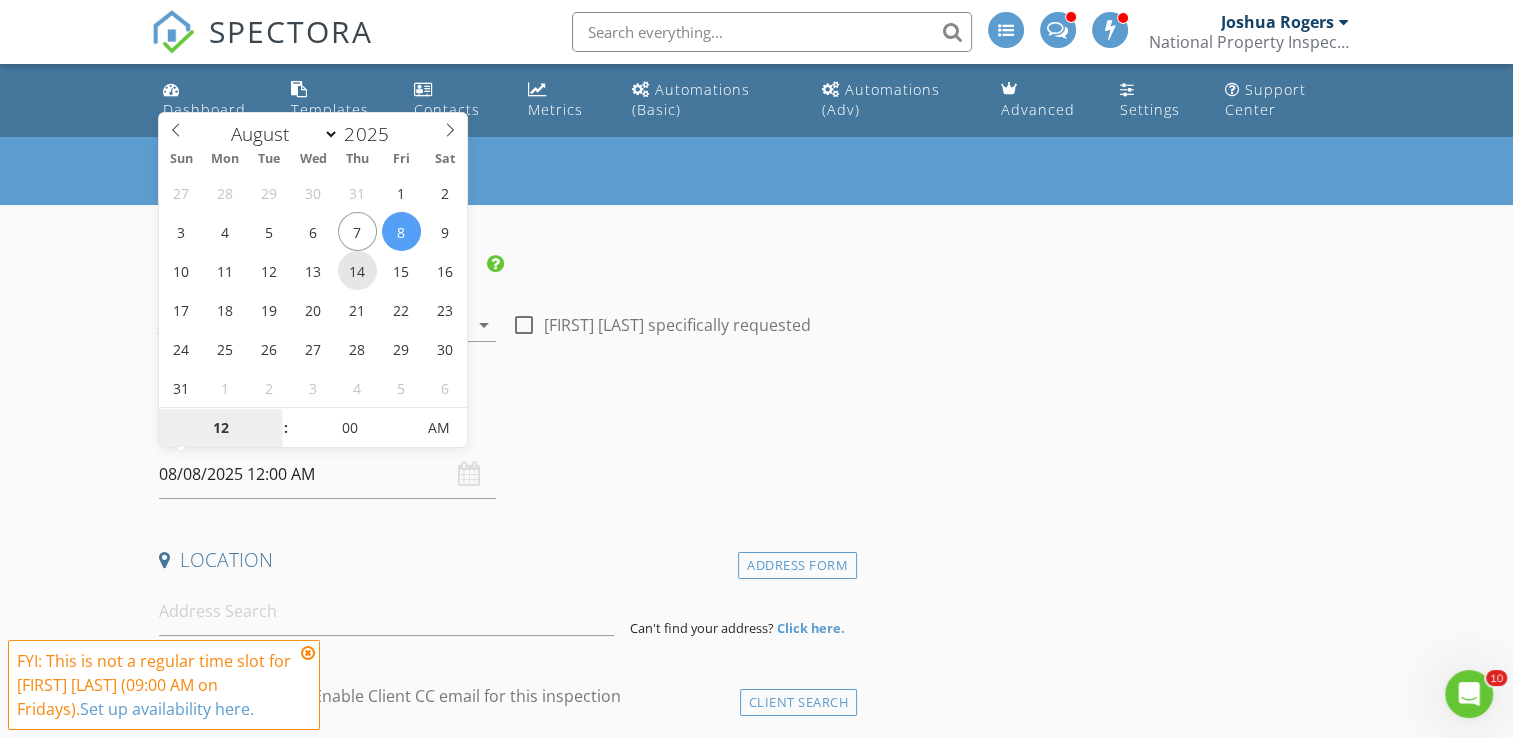 type on "08/14/2025 12:00 AM" 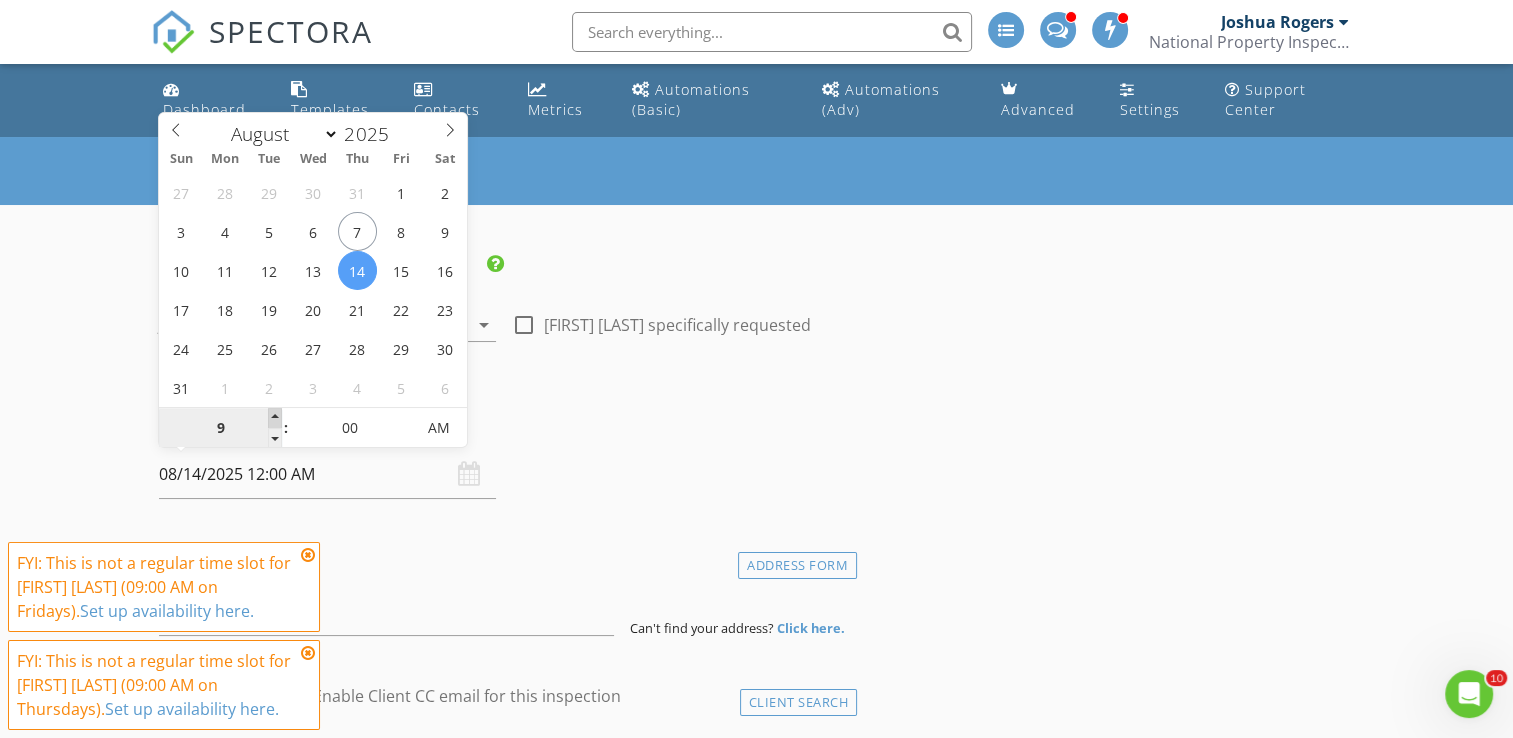 type on "9" 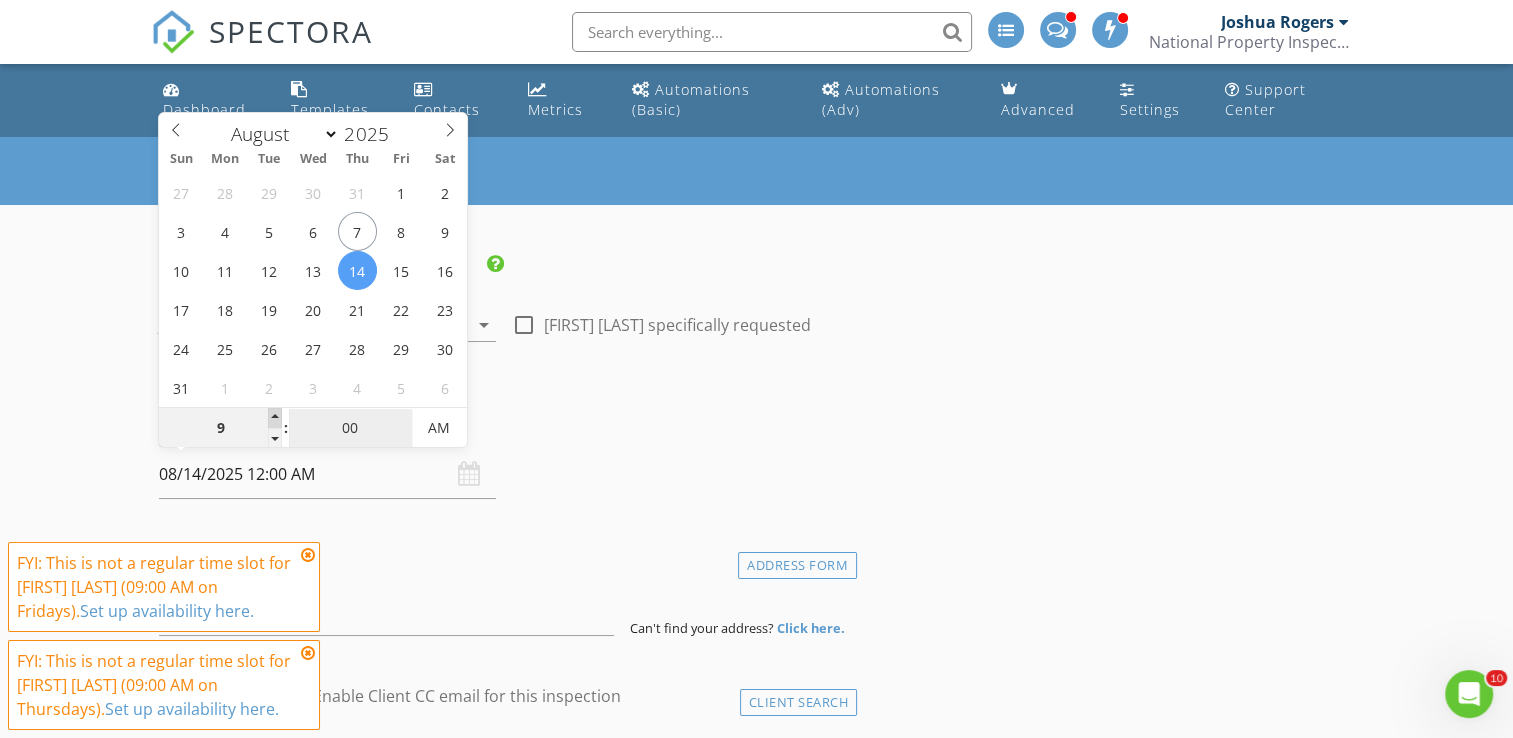 type on "08/14/2025 9:00 AM" 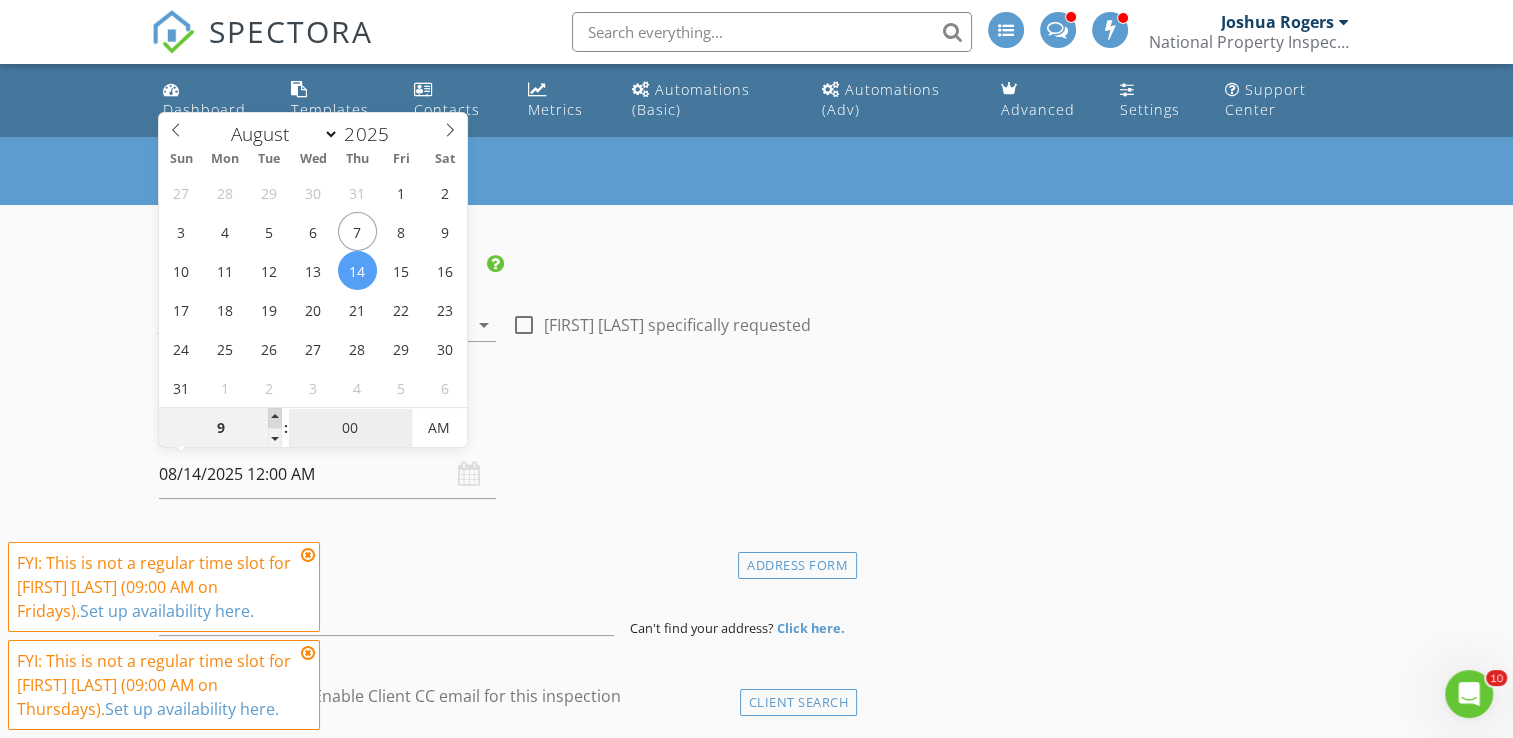 type on "09" 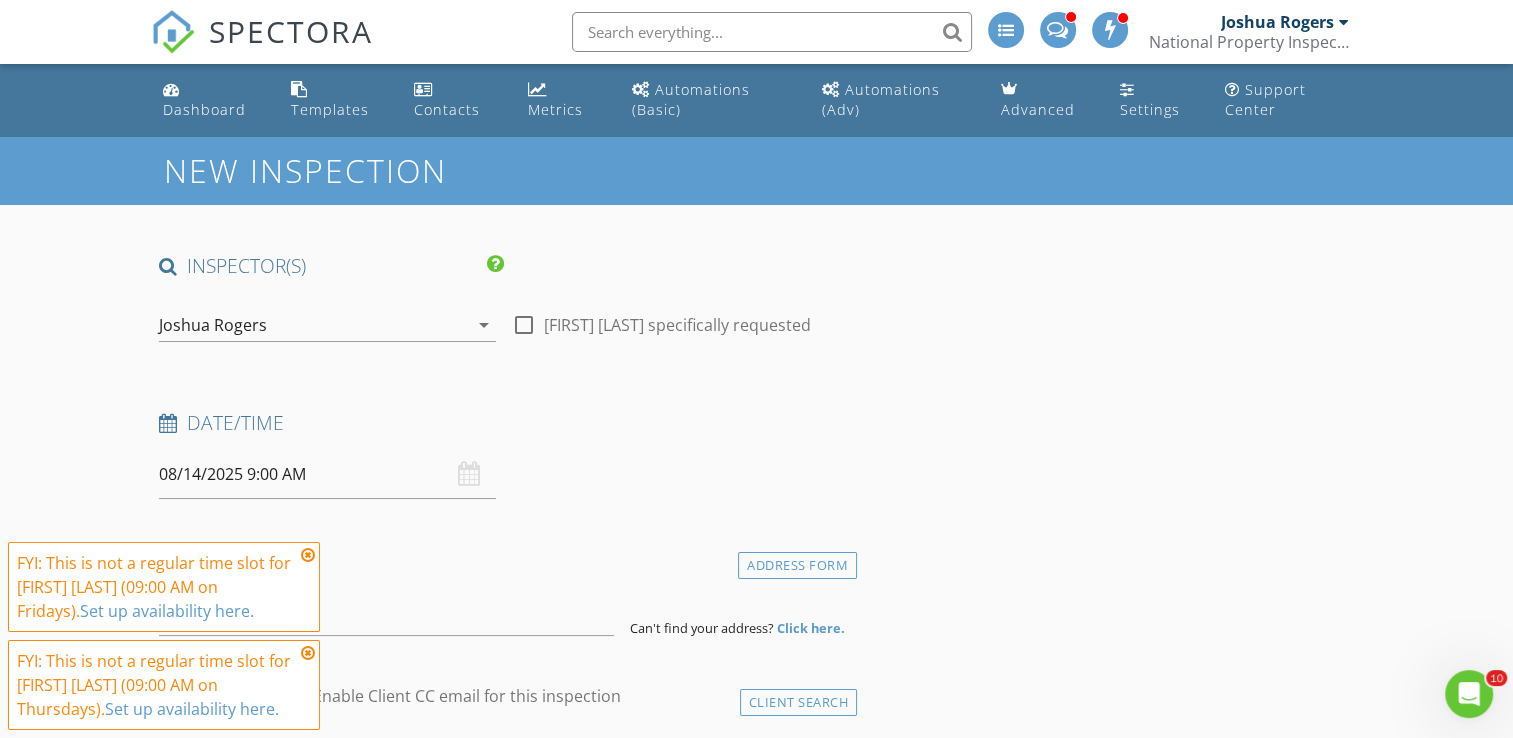 drag, startPoint x: 600, startPoint y: 449, endPoint x: 610, endPoint y: 450, distance: 10.049875 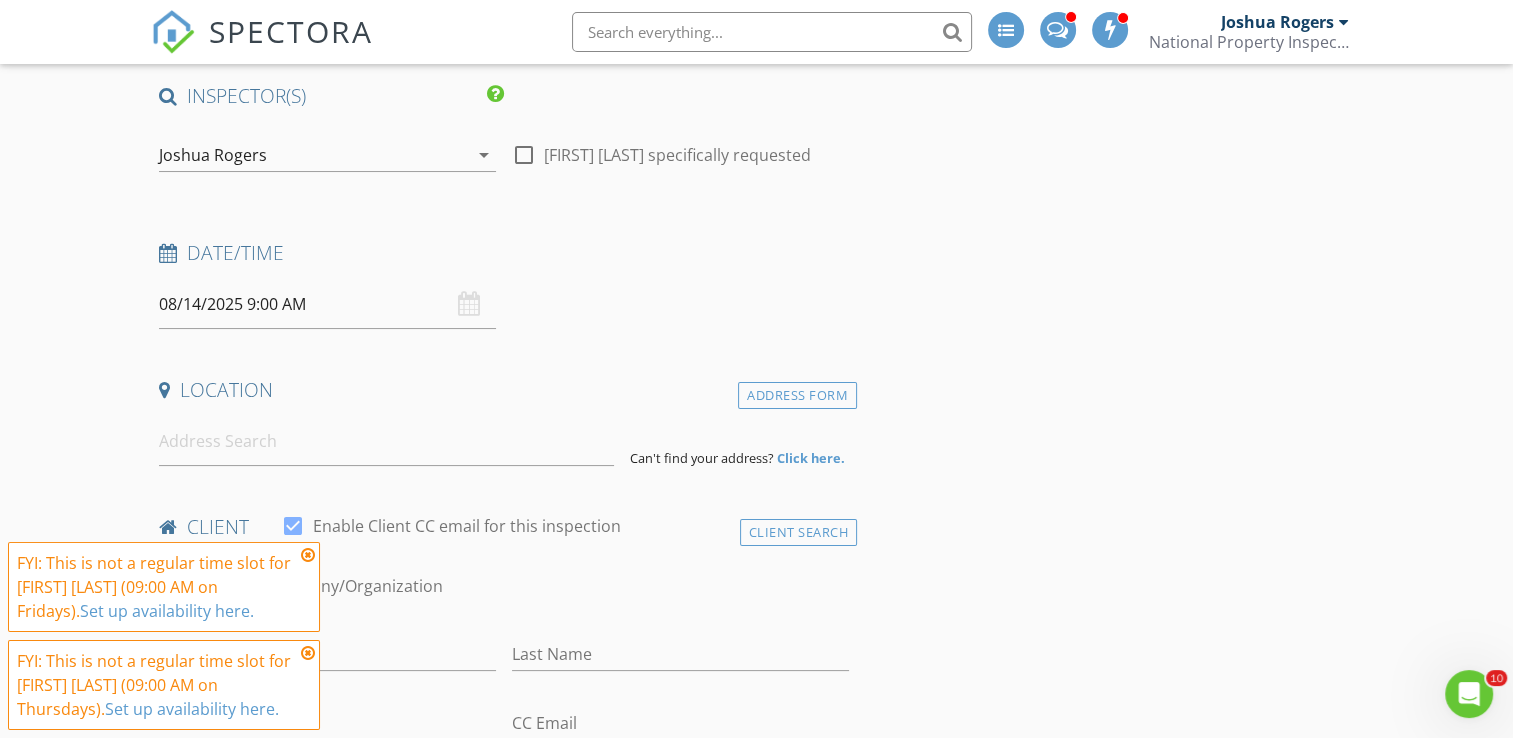 scroll, scrollTop: 200, scrollLeft: 0, axis: vertical 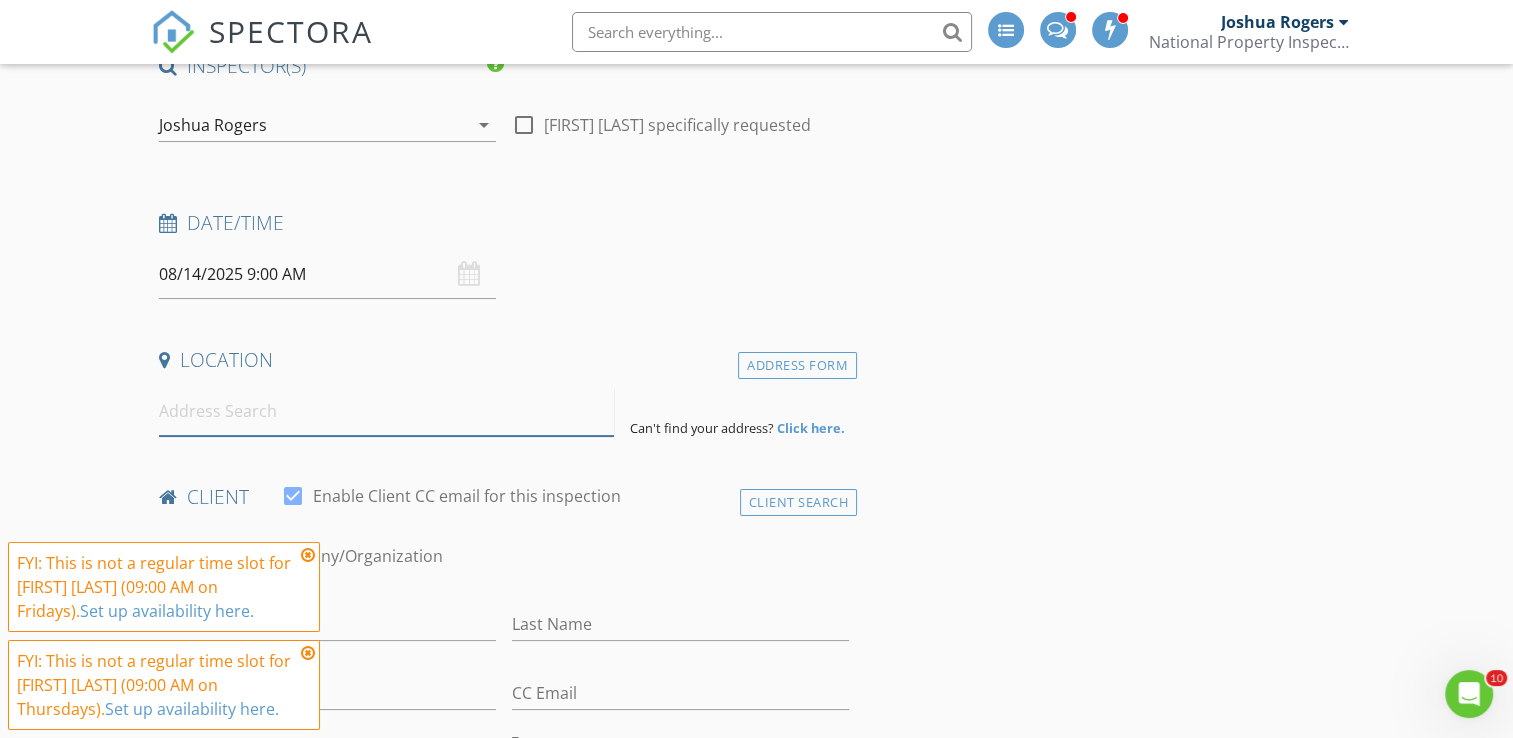 click at bounding box center [386, 411] 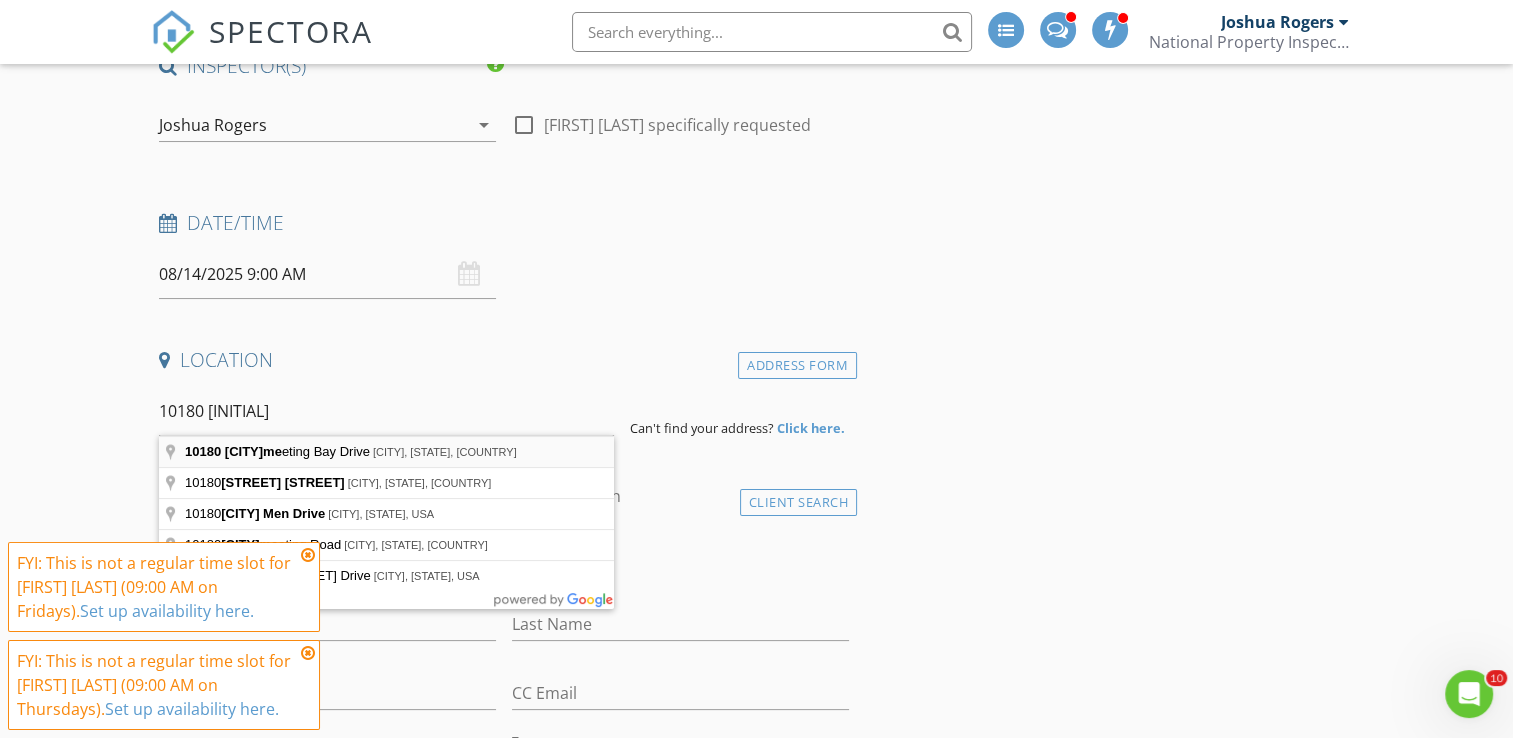 type on "10180 [STREET] [STREET], [CITY], [STATE], [COUNTRY]" 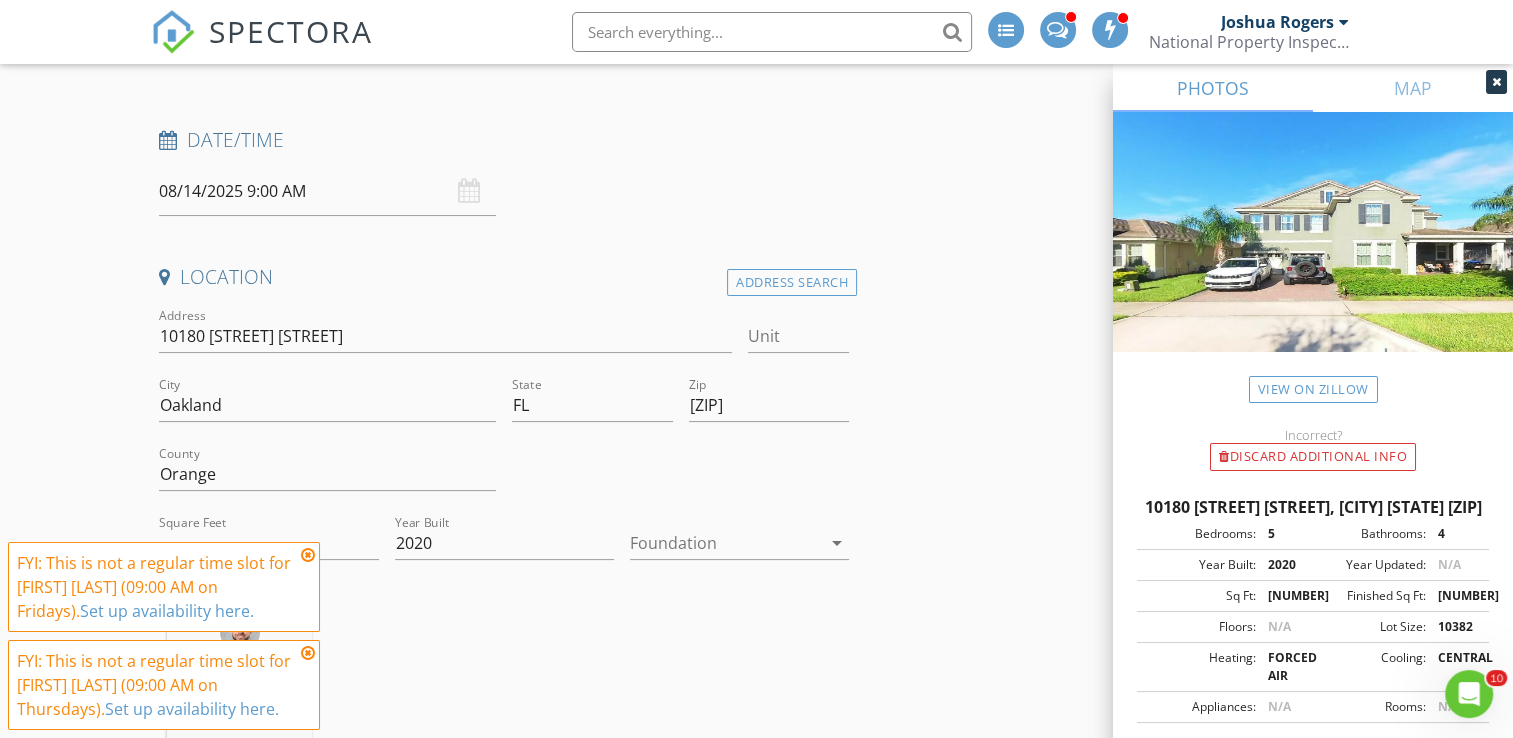 scroll, scrollTop: 300, scrollLeft: 0, axis: vertical 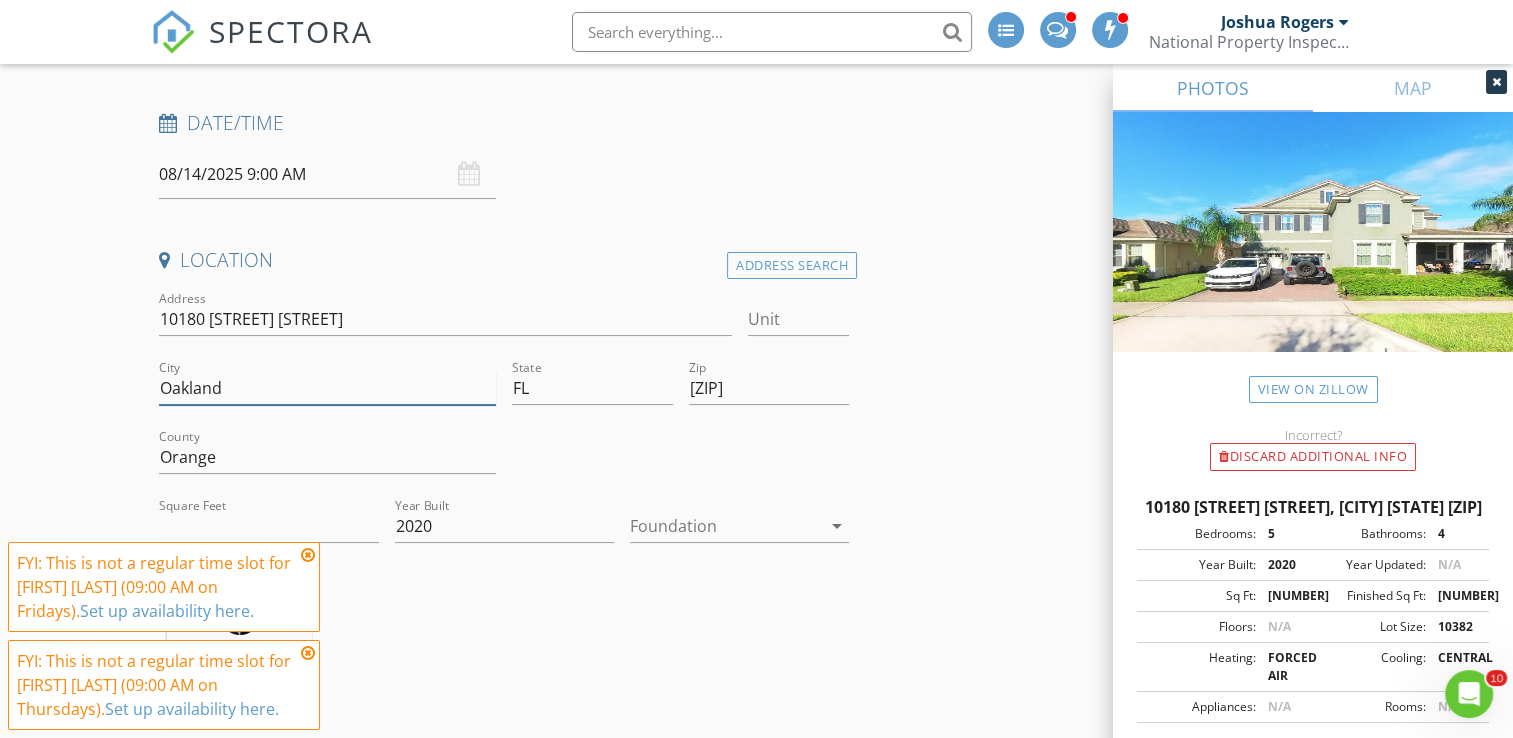 click on "New Inspection
INSPECTOR(S)
check_box   [FIRST] [LAST]   PRIMARY   [FIRST] [LAST] arrow_drop_down   check_box_outline_blank [FIRST] [LAST] specifically requested
Date/Time
08/14/2025 9:00 AM
Location
Address Search       Address 10180 [STREET] [STREET]   Unit   City [CITY]   State FL   Zip 34787   County Orange     Square Feet 3910   Year Built 2020   Foundation arrow_drop_down     [FIRST] [LAST]     25.2 miles     (36 minutes)
client
check_box Enable Client CC email for this inspection   Client Search     check_box_outline_blank Client is a Company/Organization     First Name   Last Name   Email   CC Email   Phone         Tags         Notes   Private Notes
ADDITIONAL client
SERVICES
check_box_outline_blank   General Home Inspection   Residential Inspection" at bounding box center [756, 1773] 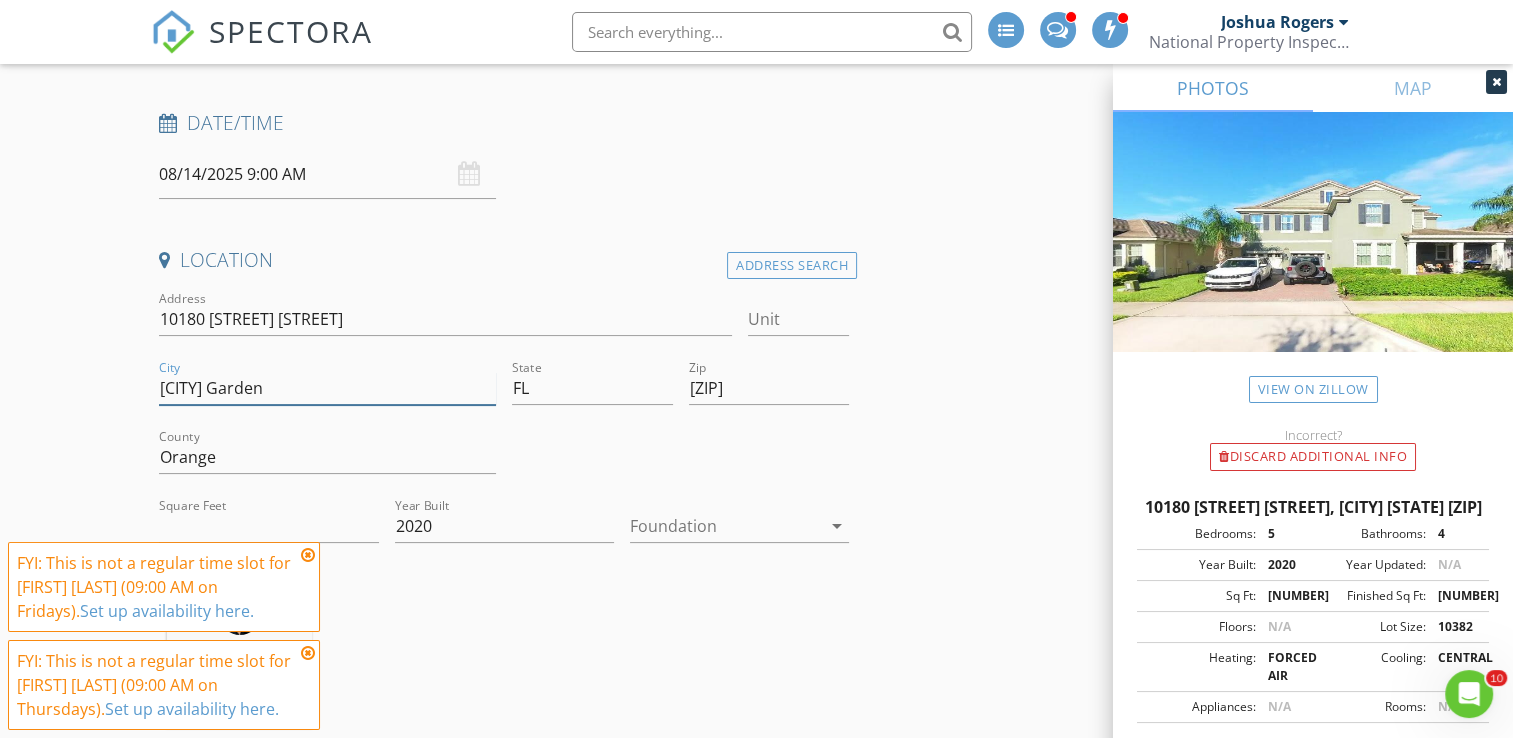 type on "[CITY] Garden" 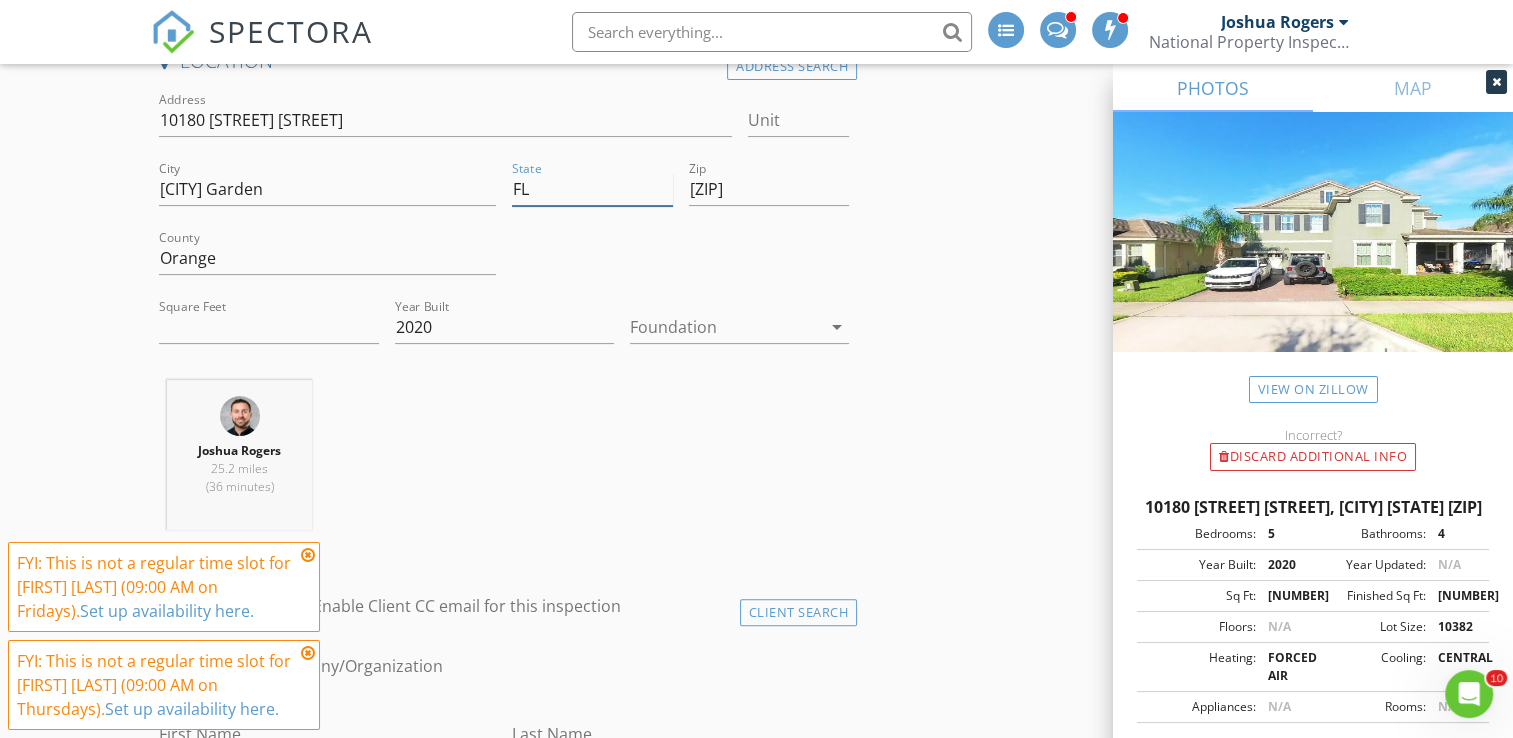 scroll, scrollTop: 500, scrollLeft: 0, axis: vertical 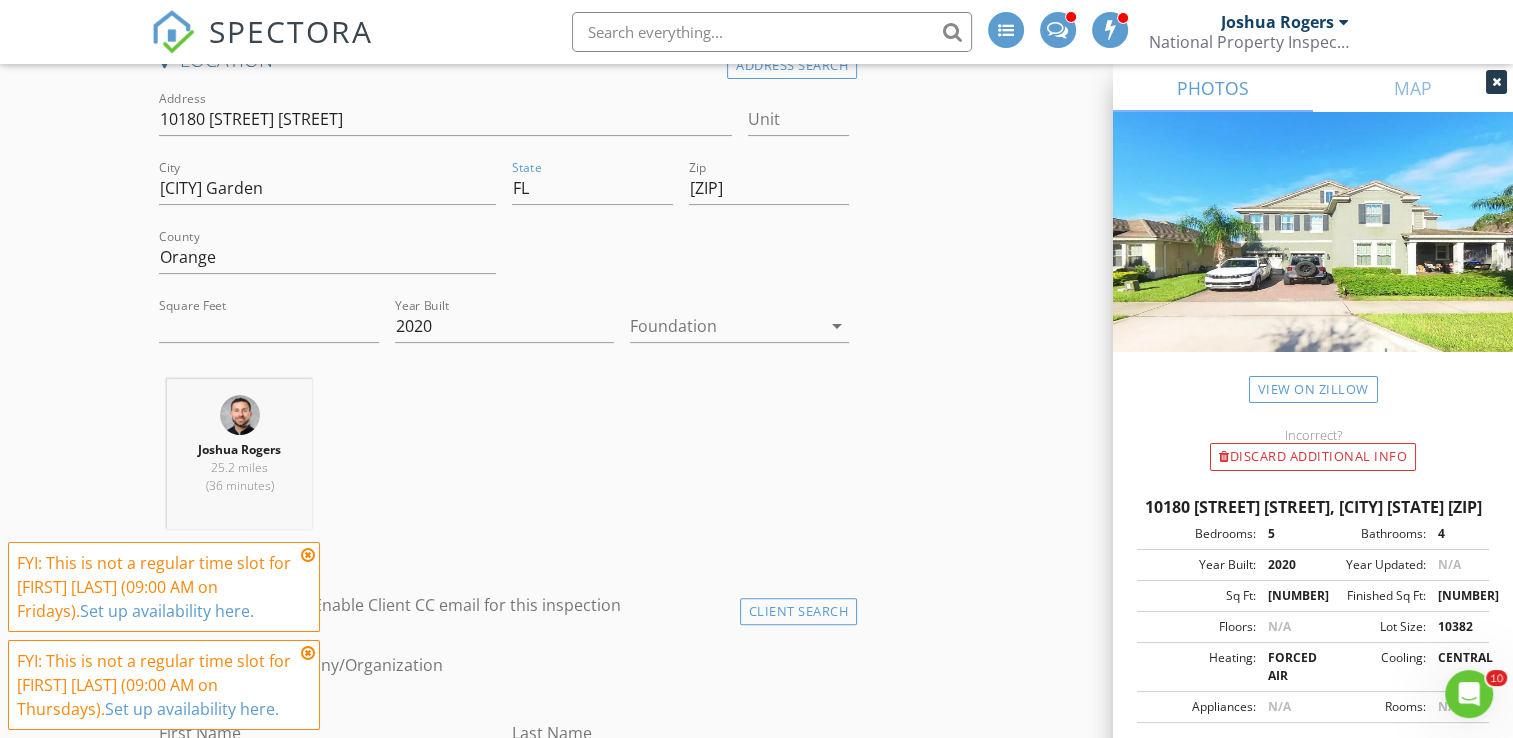click at bounding box center (308, 555) 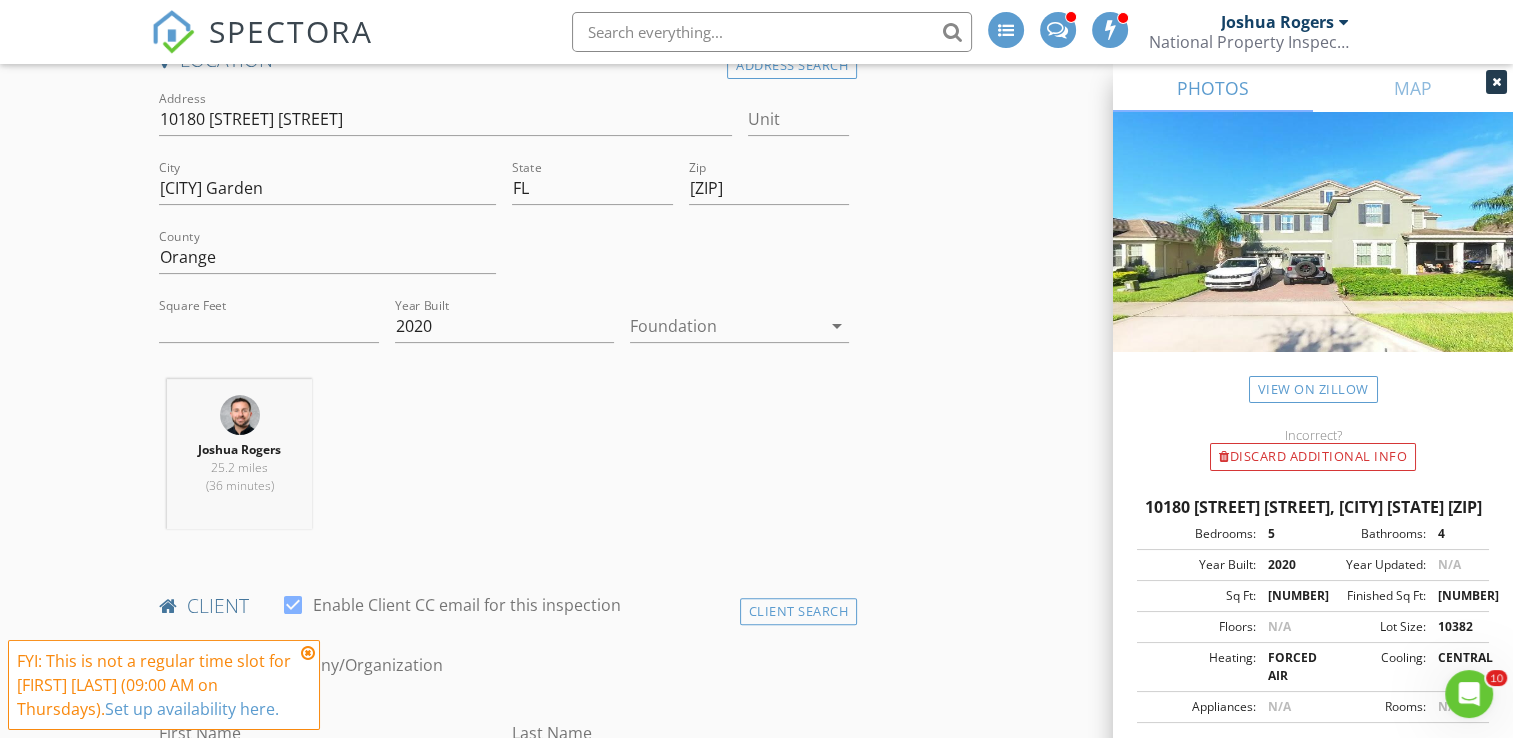 click at bounding box center (308, 653) 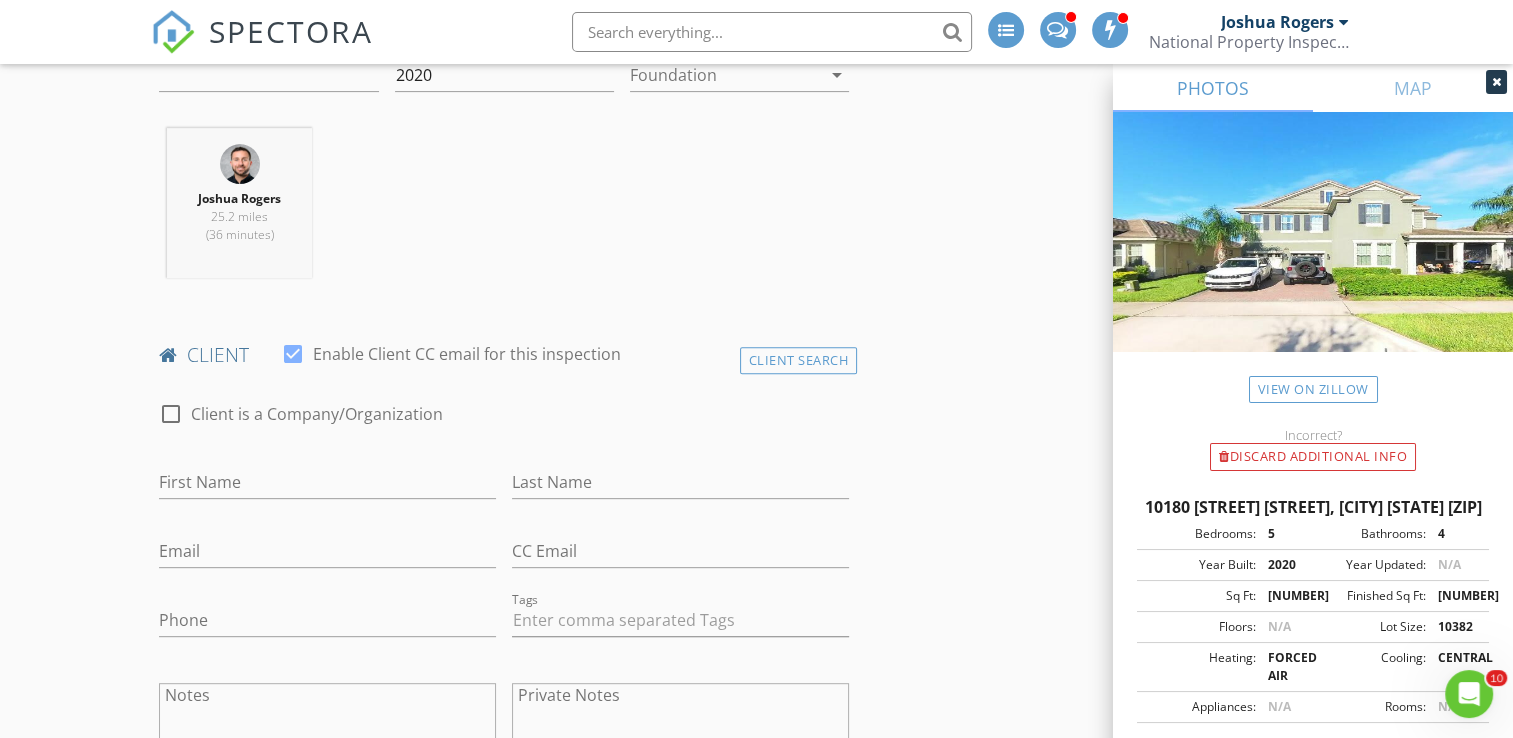 scroll, scrollTop: 800, scrollLeft: 0, axis: vertical 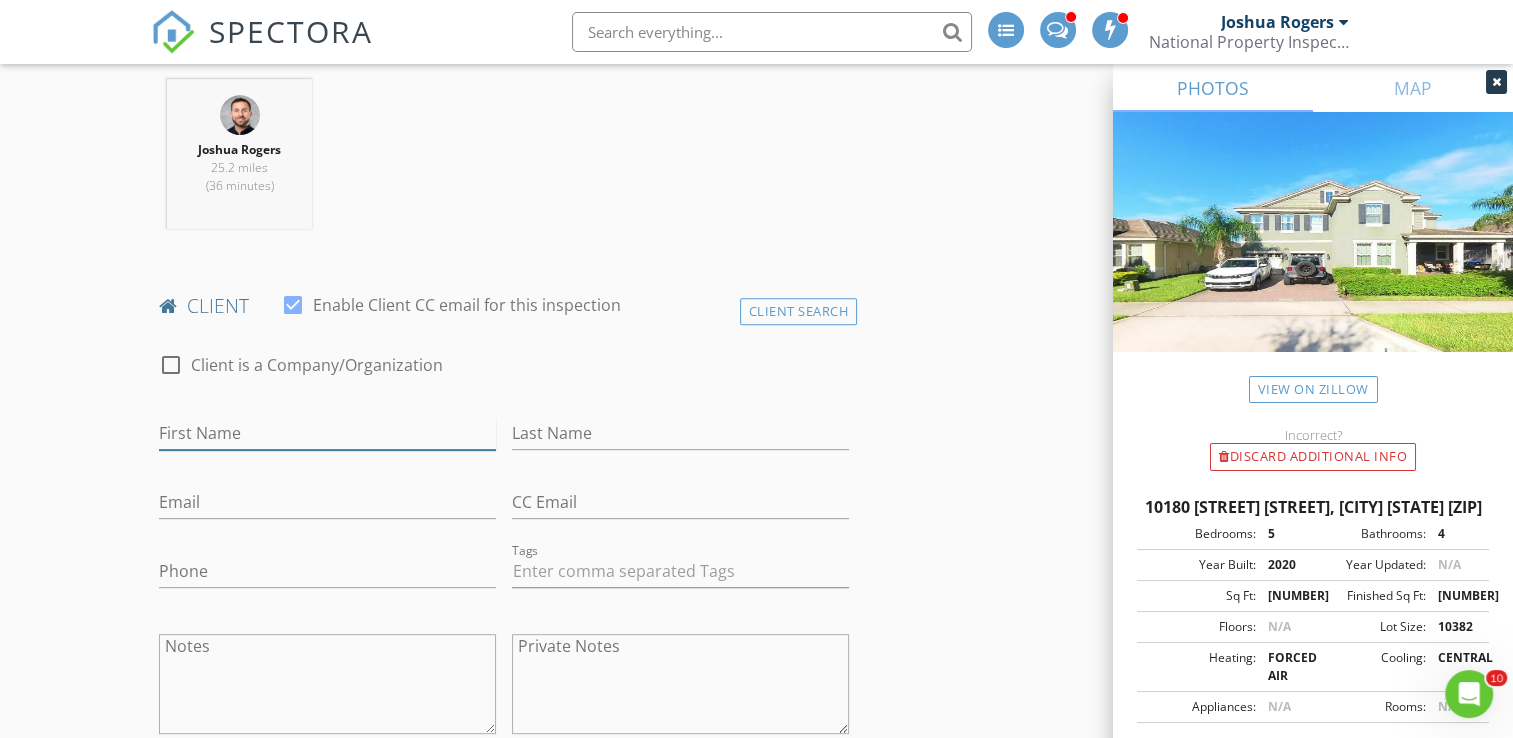 click on "First Name" at bounding box center (327, 433) 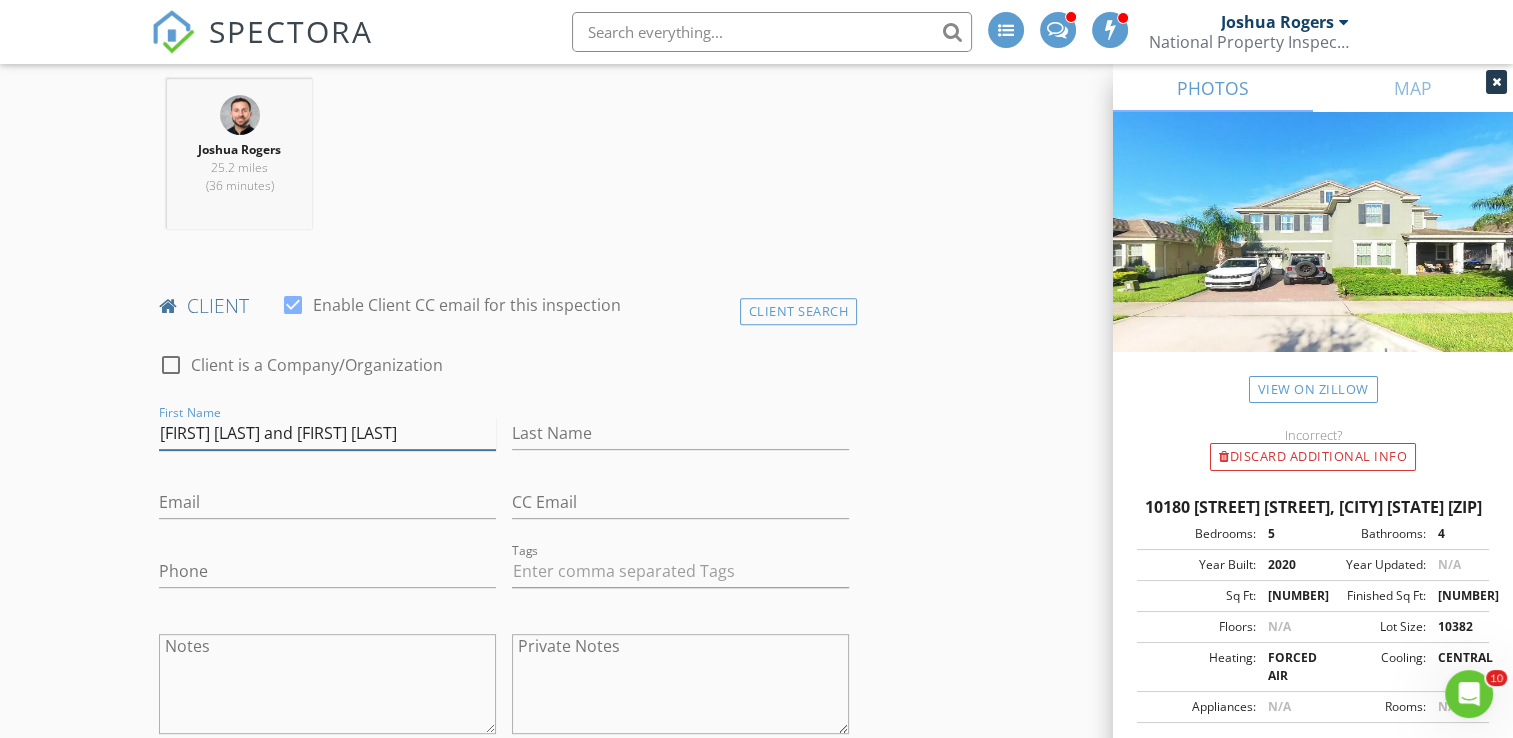 type on "[FIRST] [LAST] and [FIRST] [LAST]" 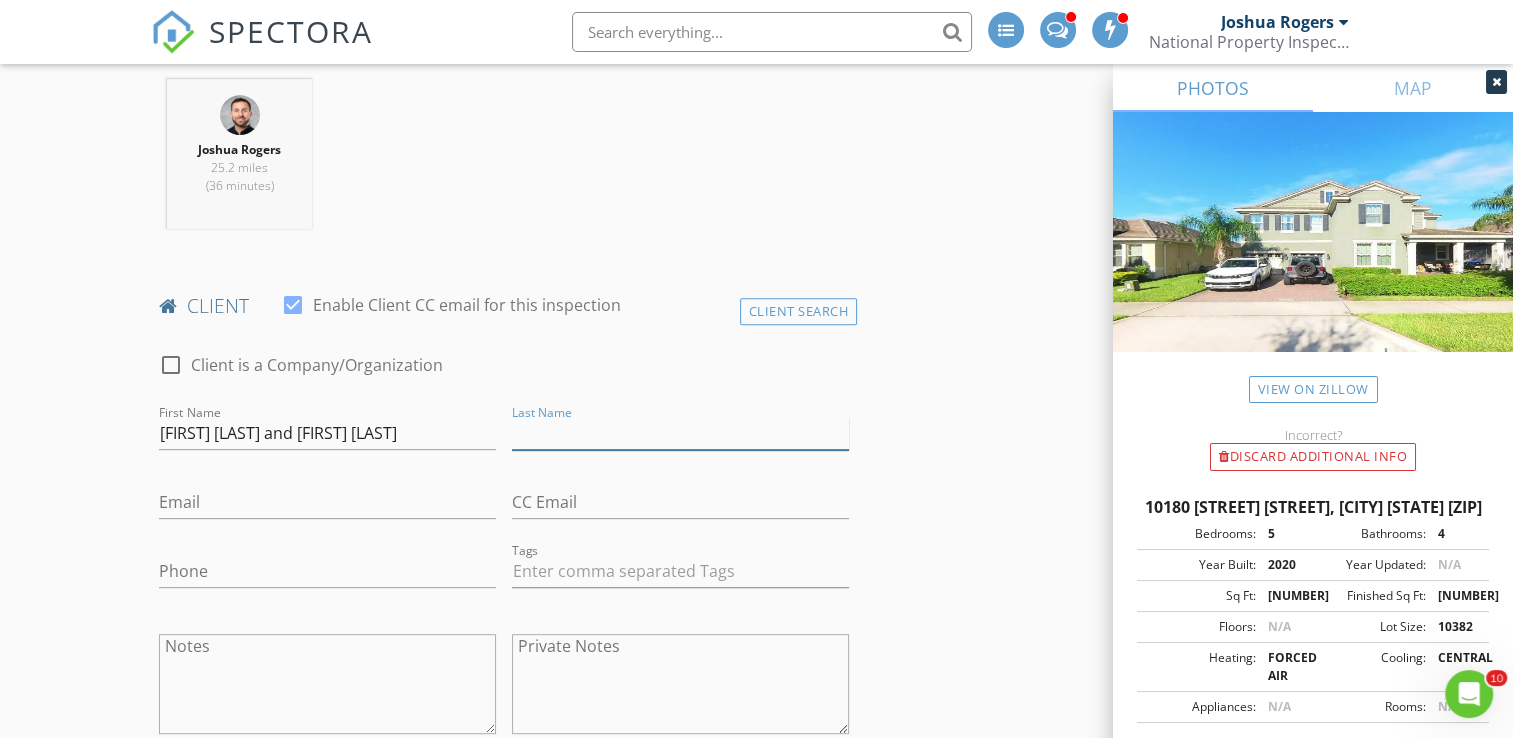 type on "o" 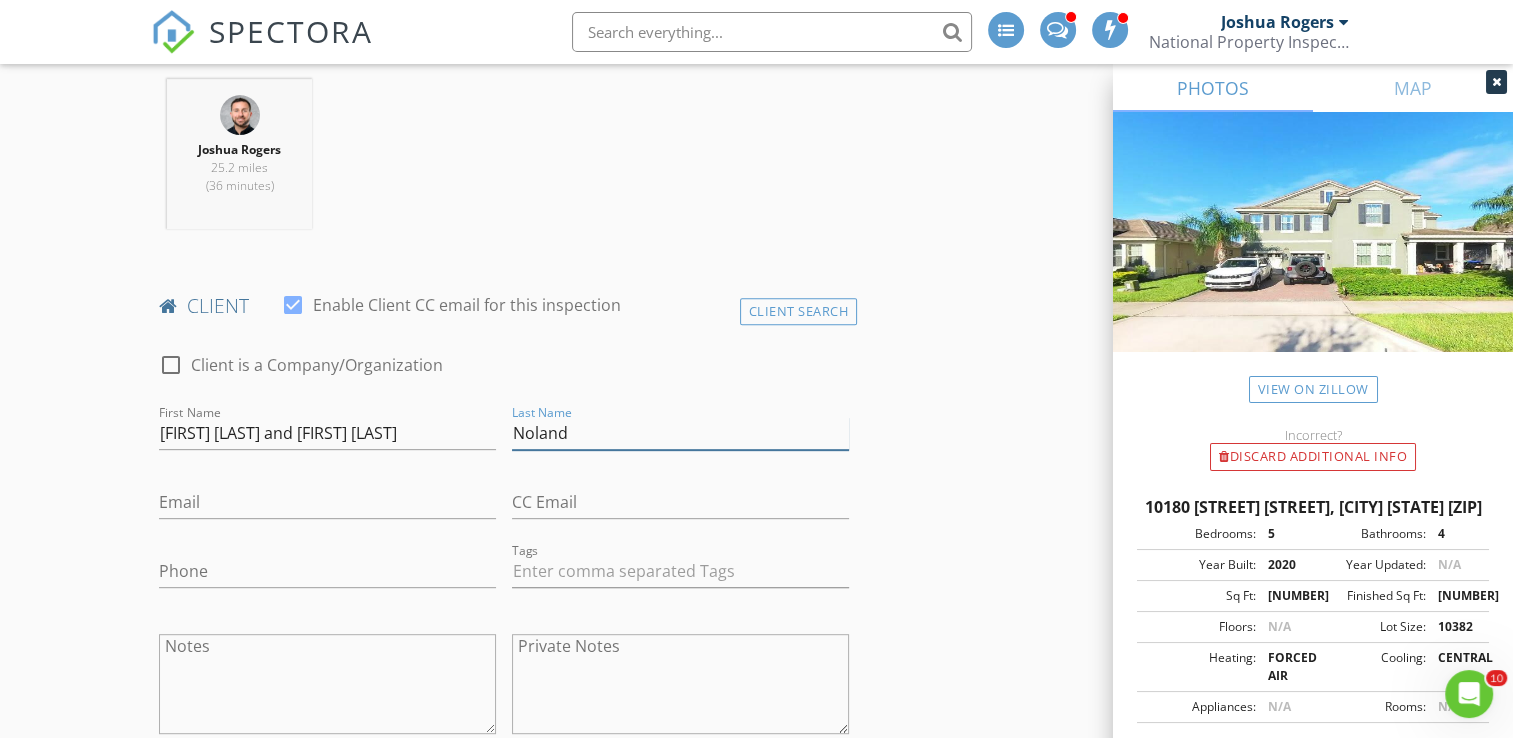 type on "Noland" 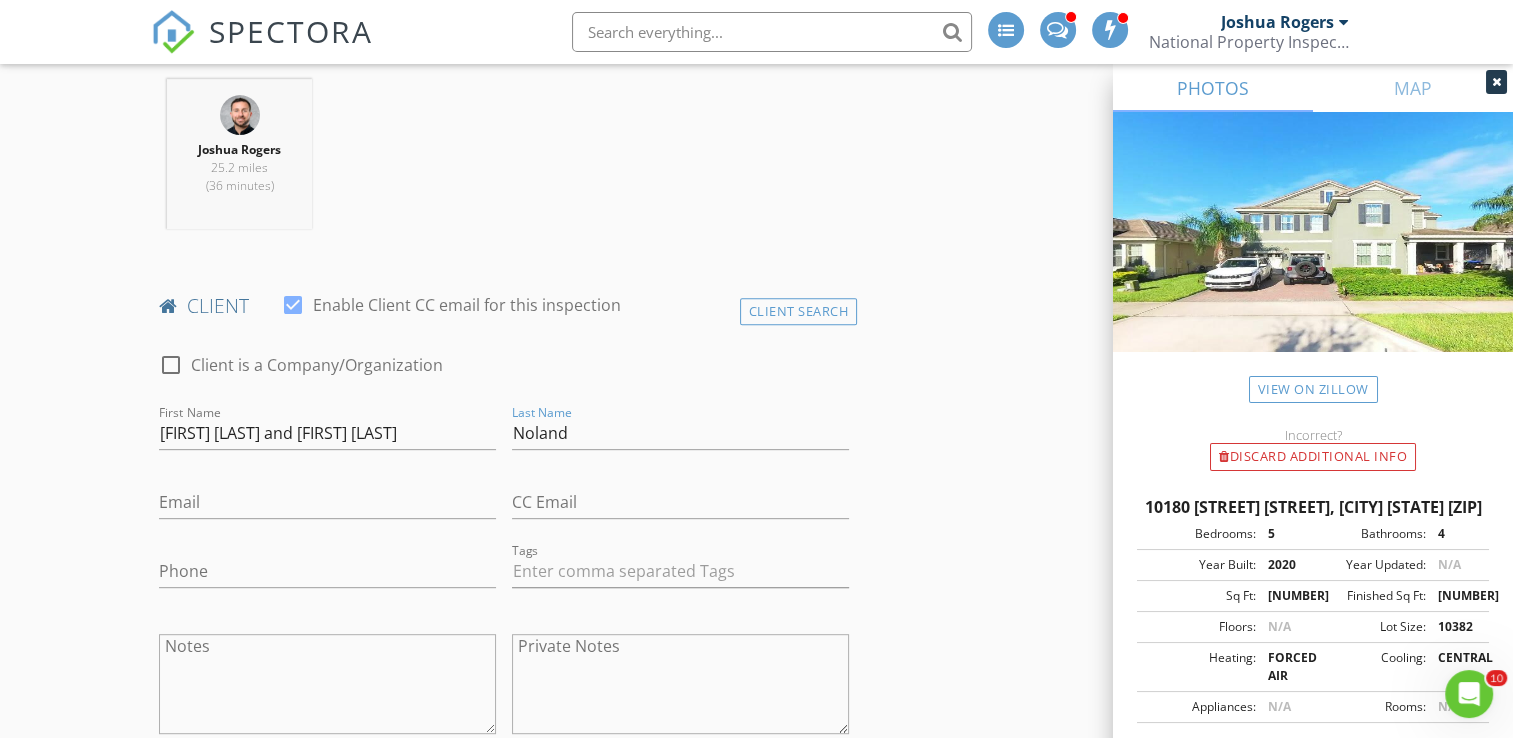 click on "Email" at bounding box center [327, 506] 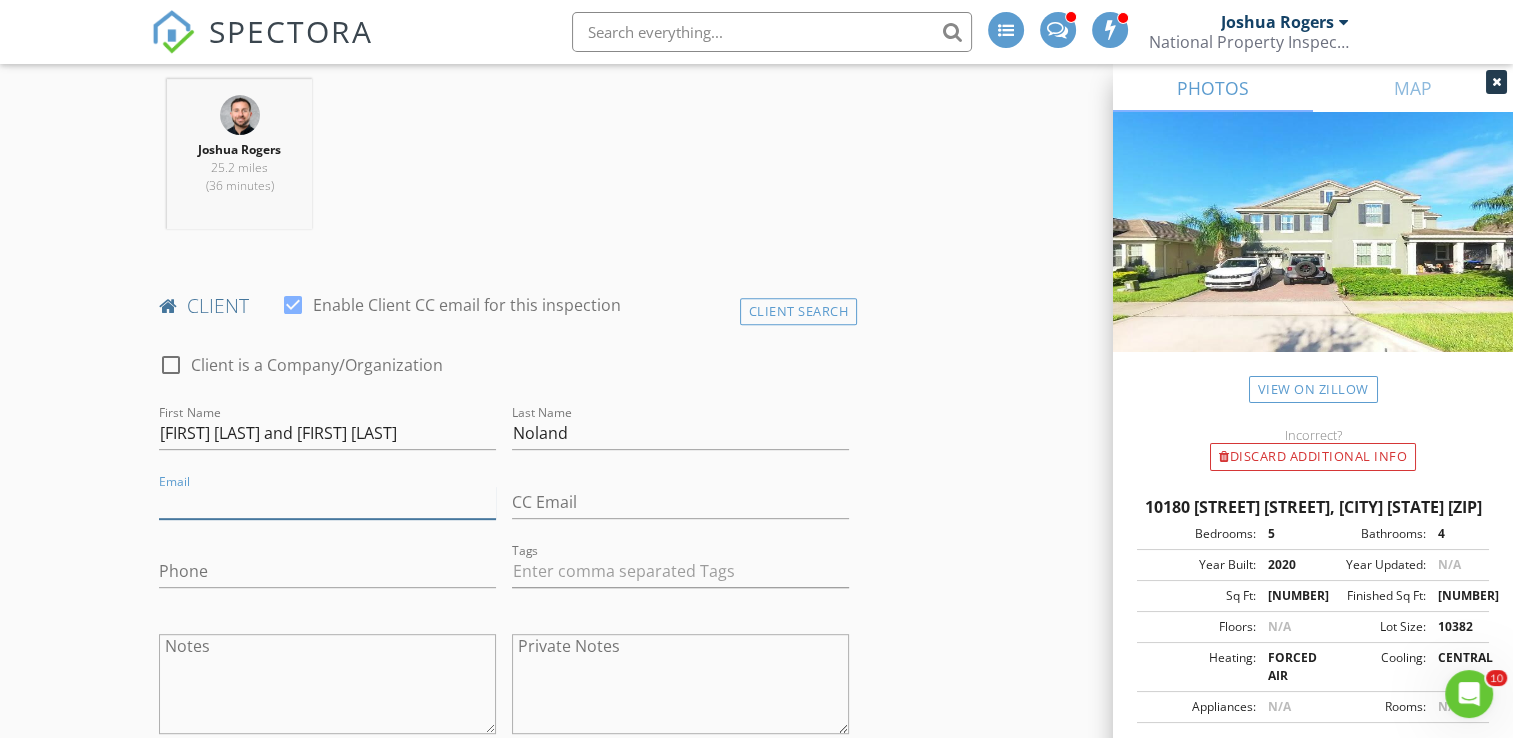 click on "Email" at bounding box center (327, 502) 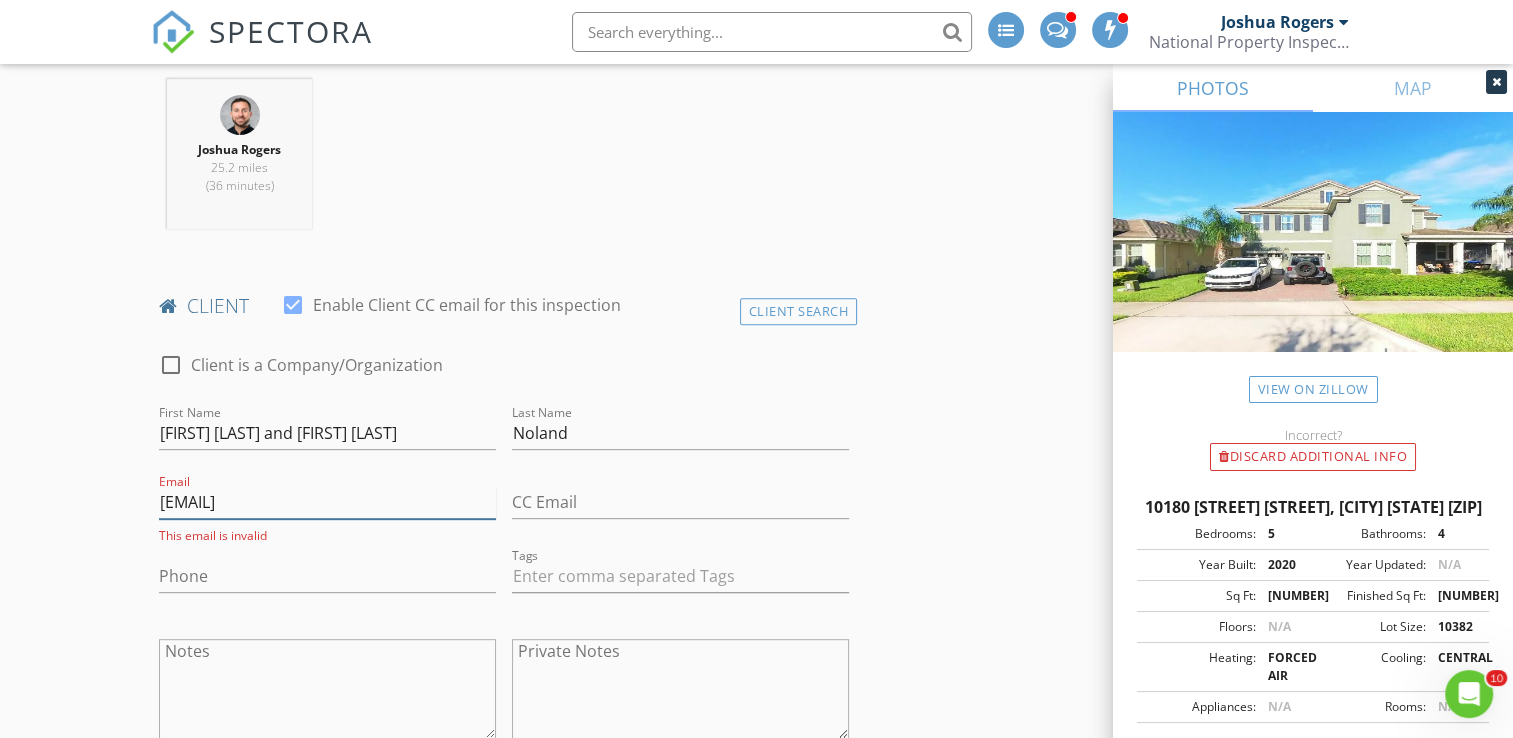 type on "[EMAIL]" 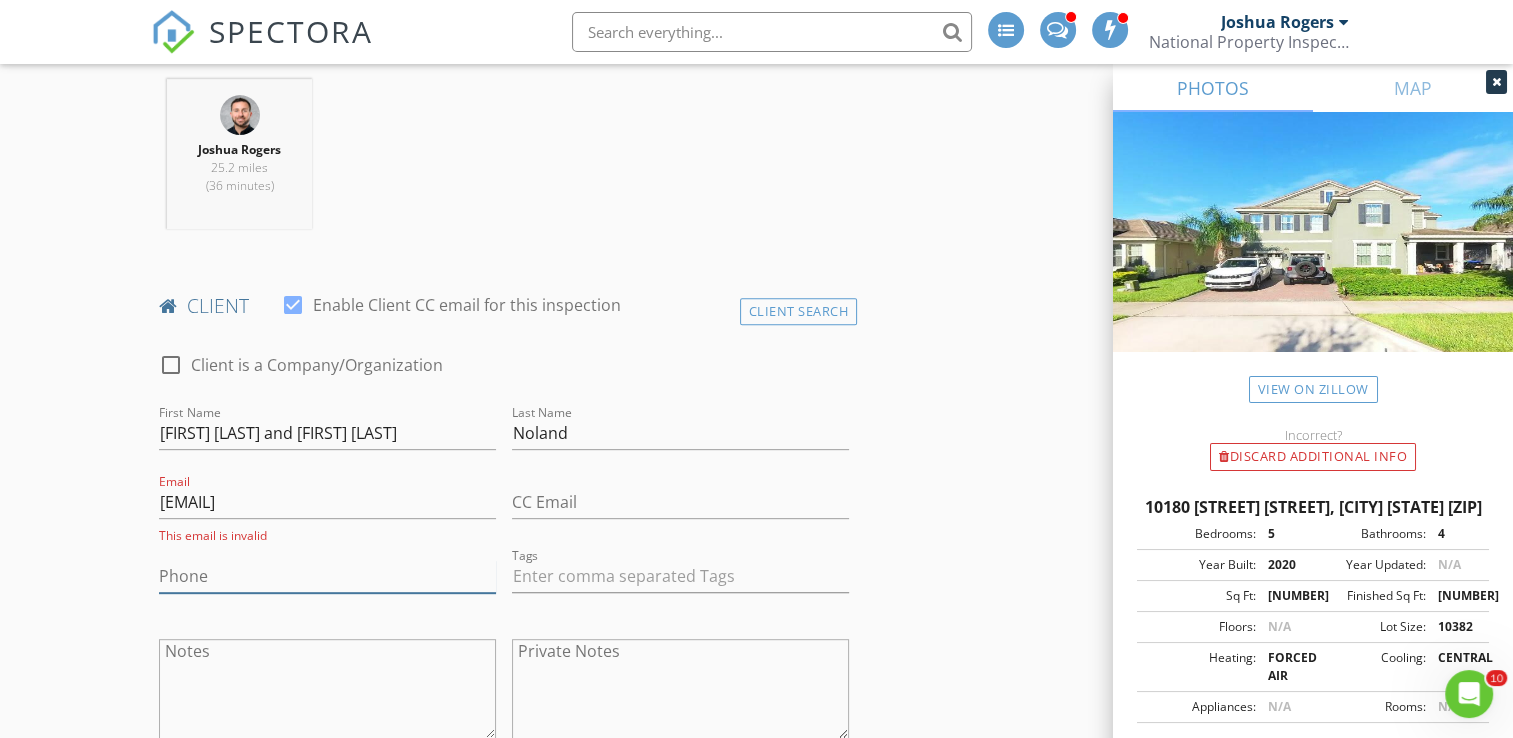 click on "Phone" at bounding box center (327, 576) 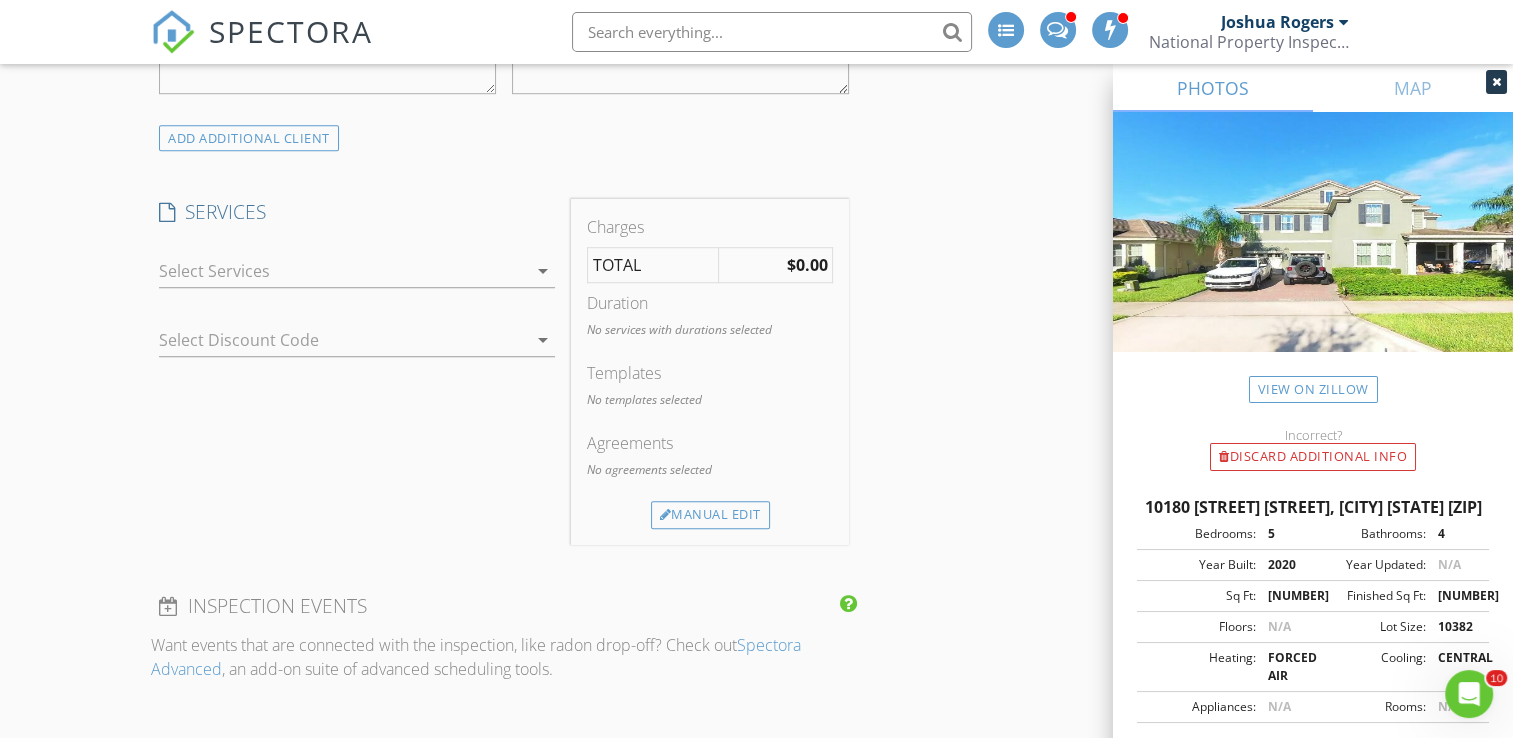 scroll, scrollTop: 1045, scrollLeft: 0, axis: vertical 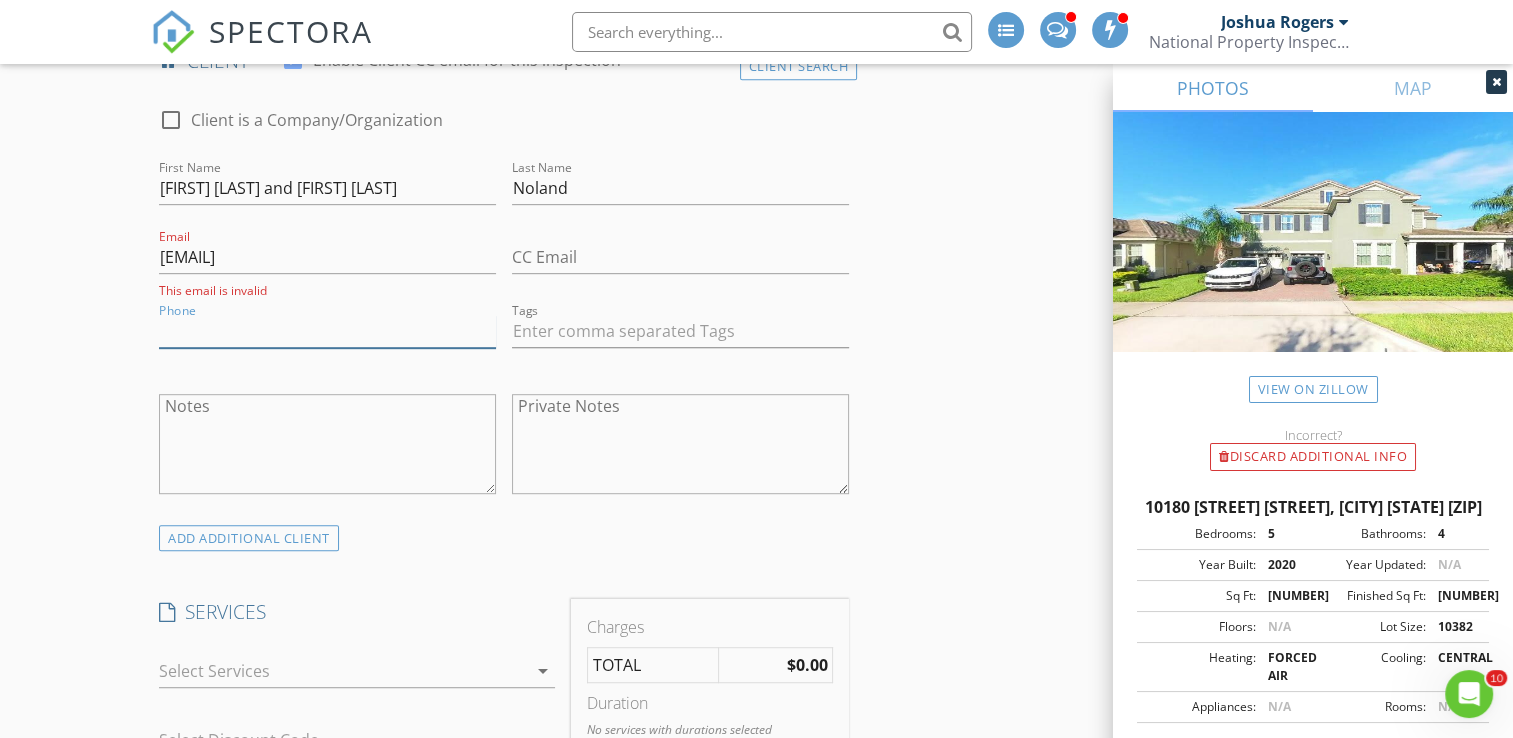 click on "Phone" at bounding box center [327, 331] 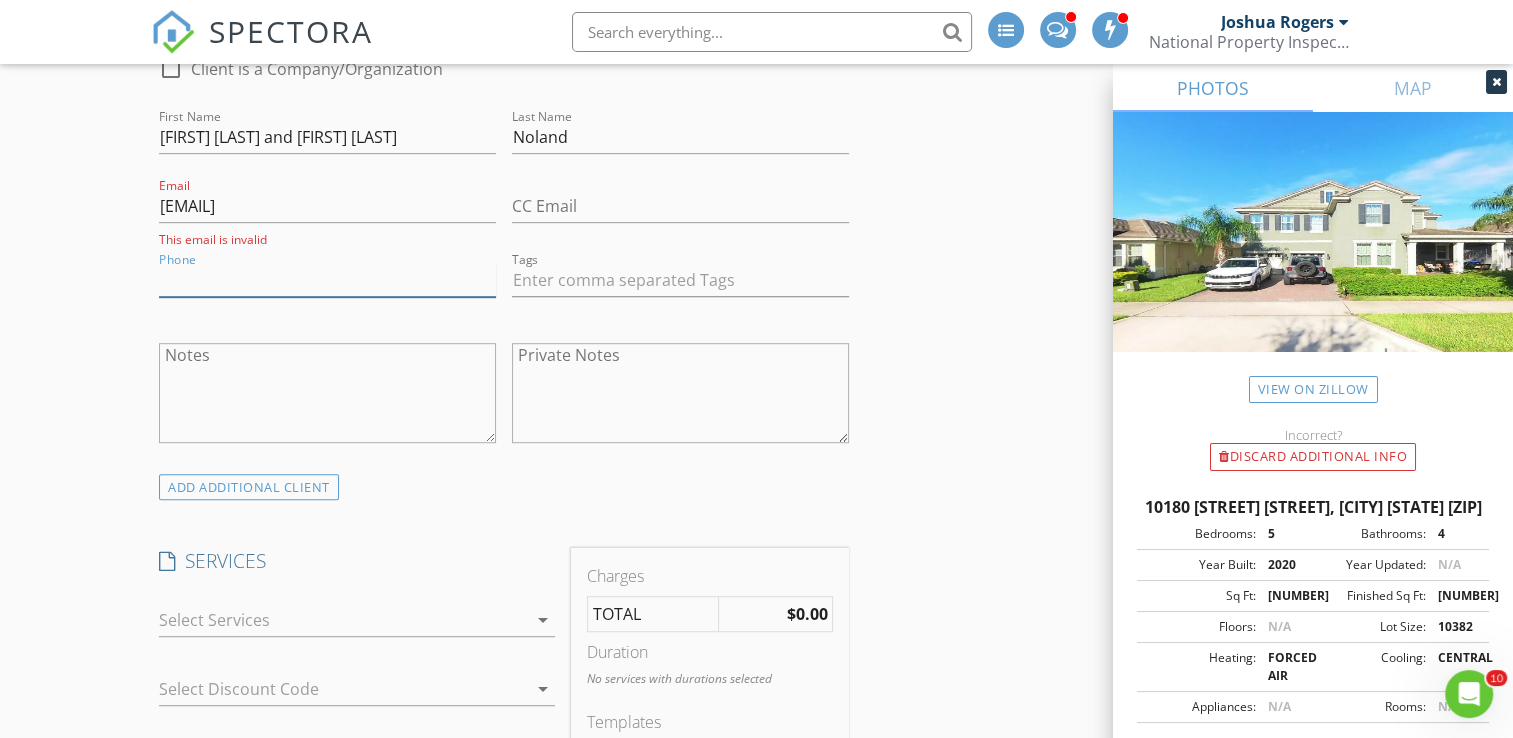 scroll, scrollTop: 1091, scrollLeft: 0, axis: vertical 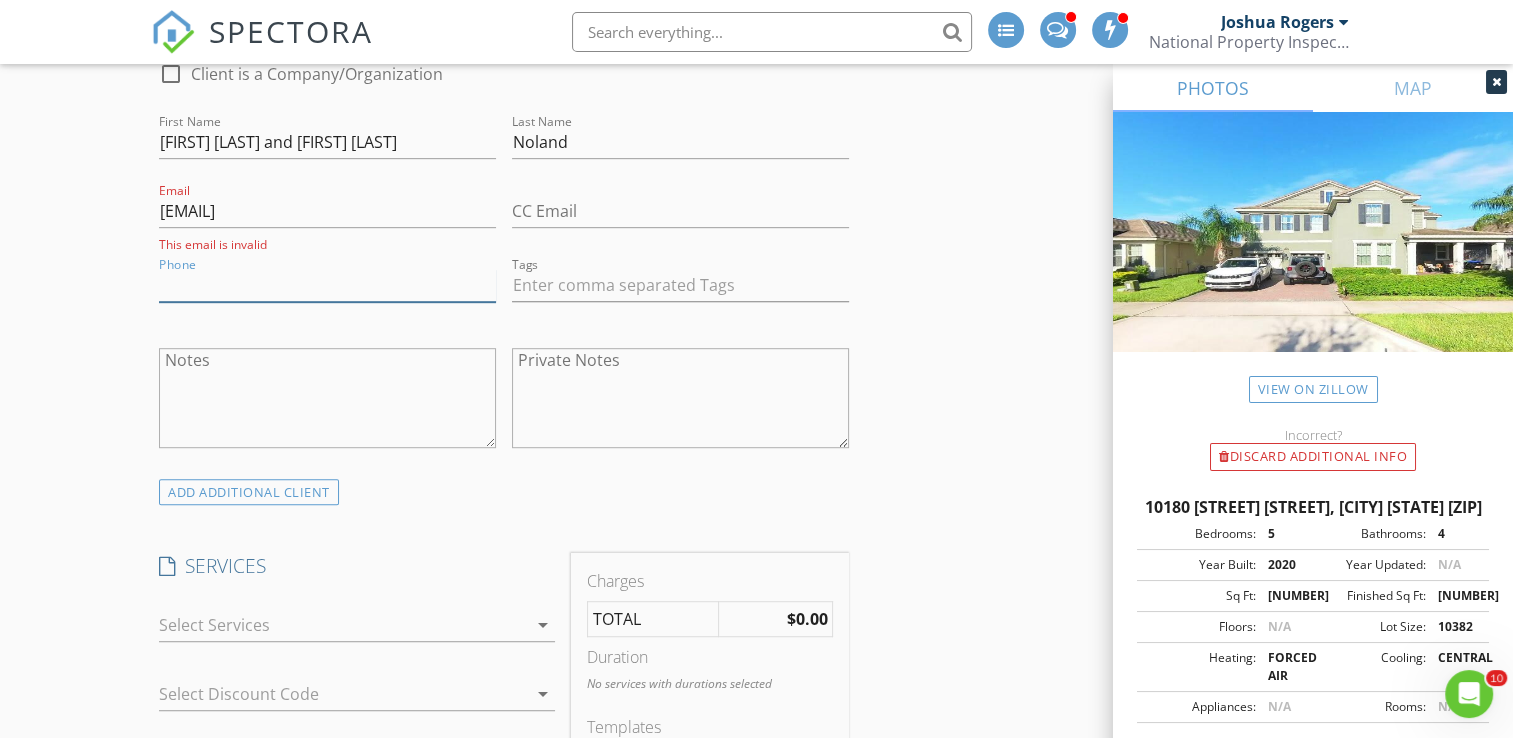 click on "Phone" at bounding box center [327, 285] 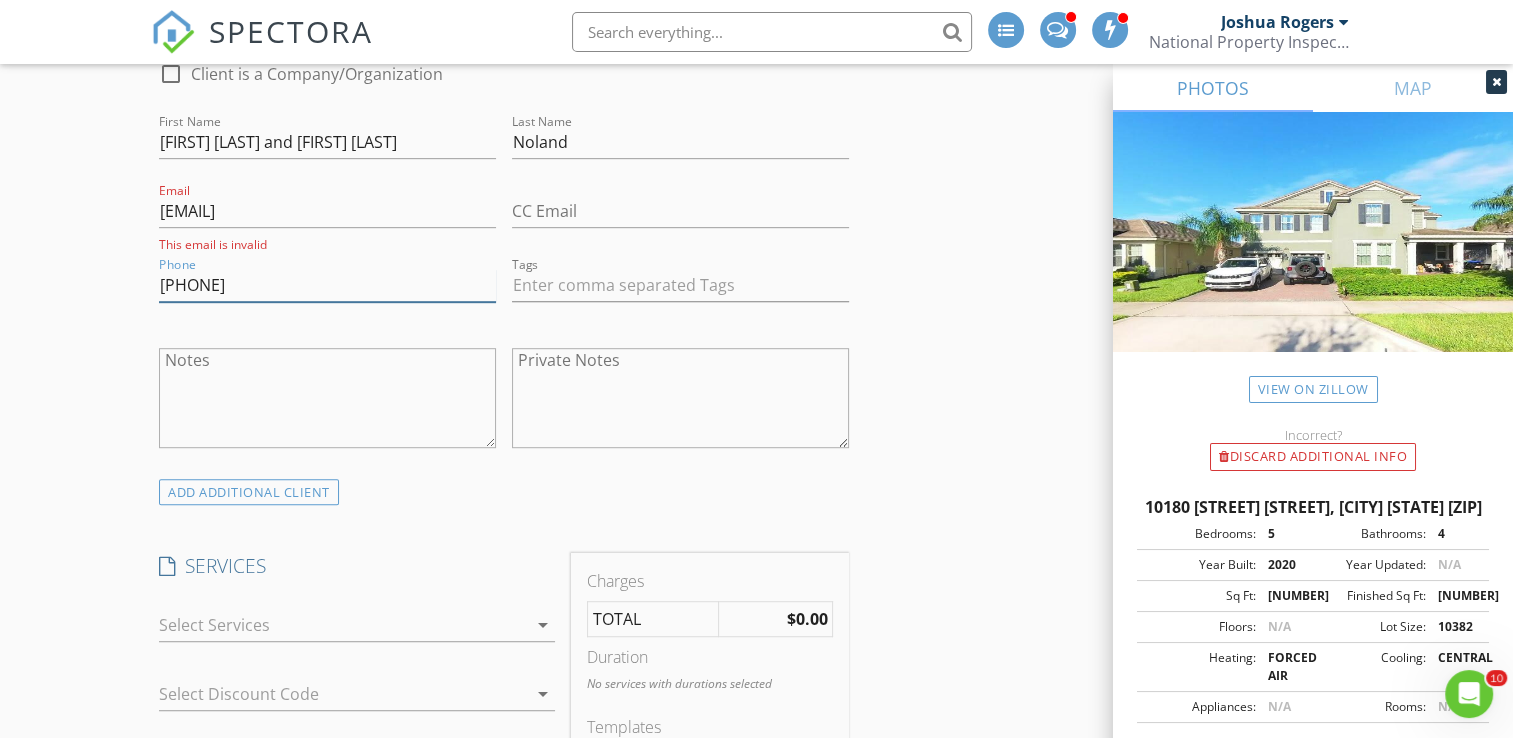 type on "[PHONE]" 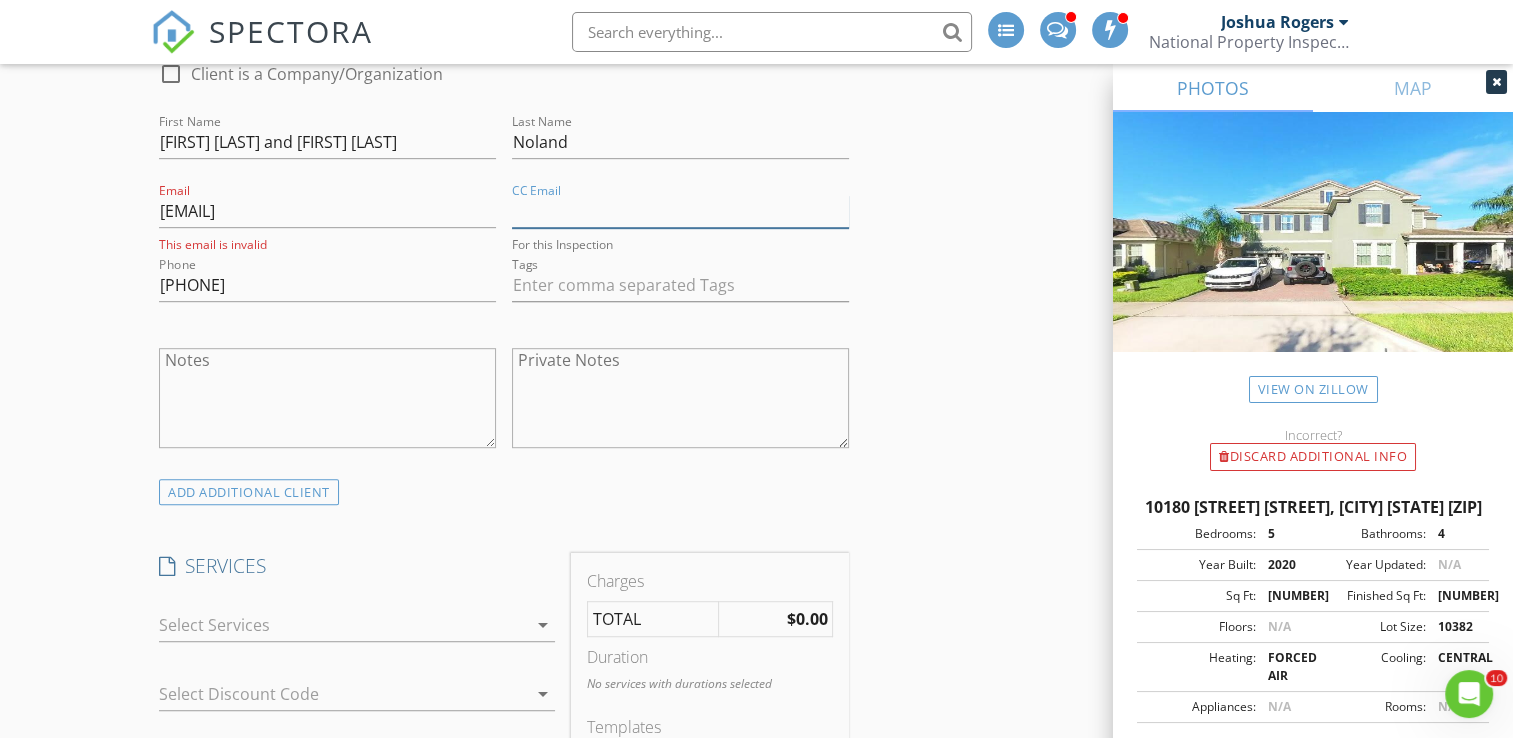 click on "CC Email" at bounding box center [680, 211] 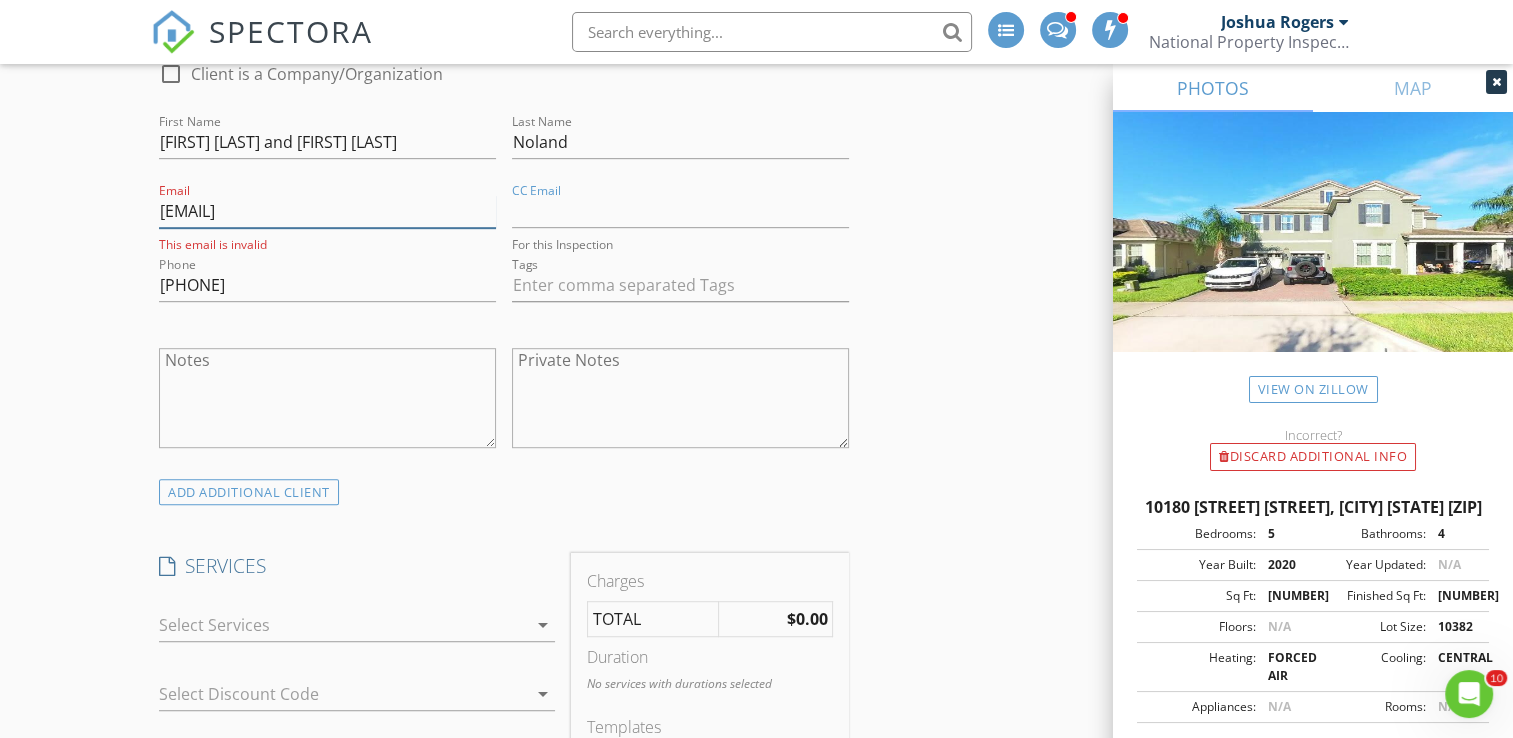 click on "[EMAIL]" at bounding box center (327, 211) 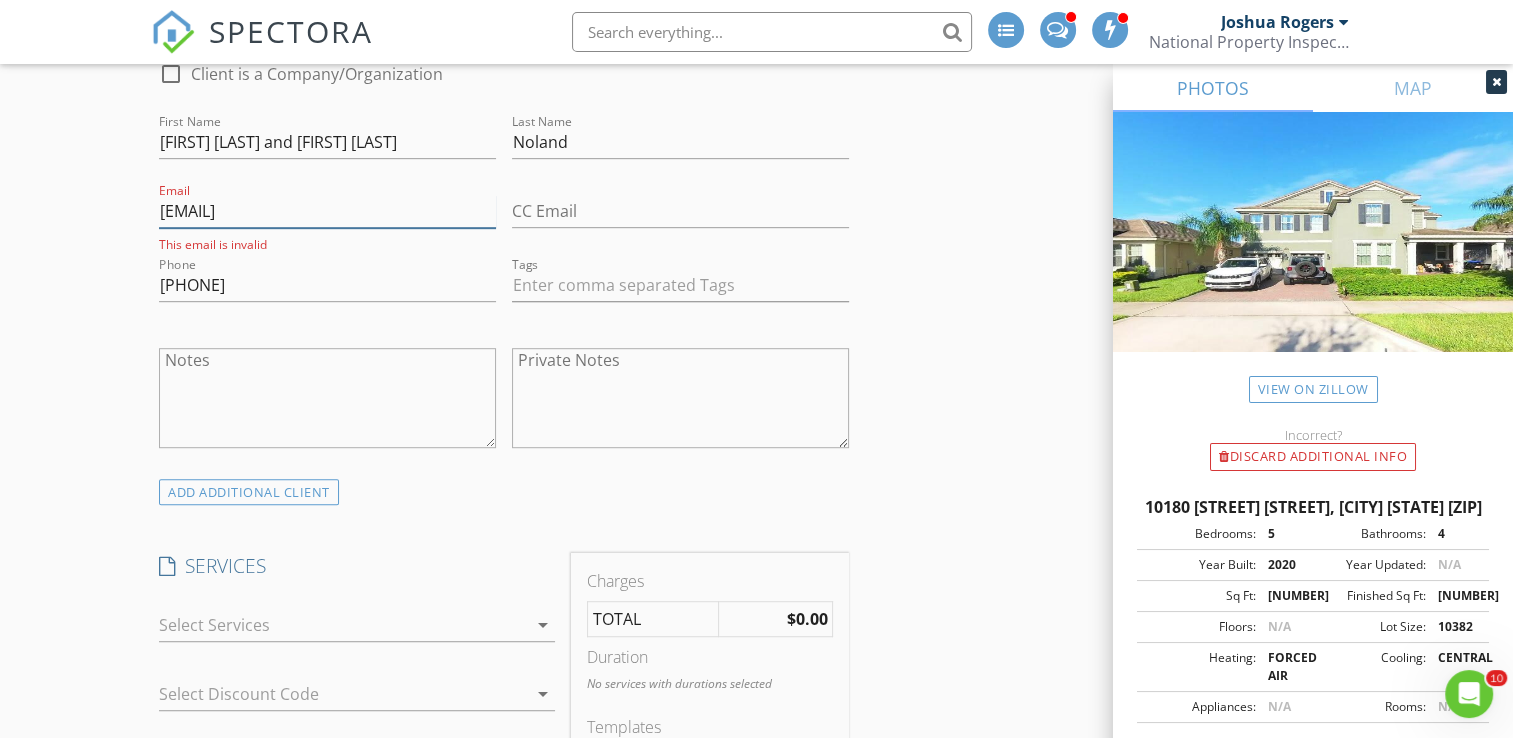 click on "[EMAIL]" at bounding box center [327, 211] 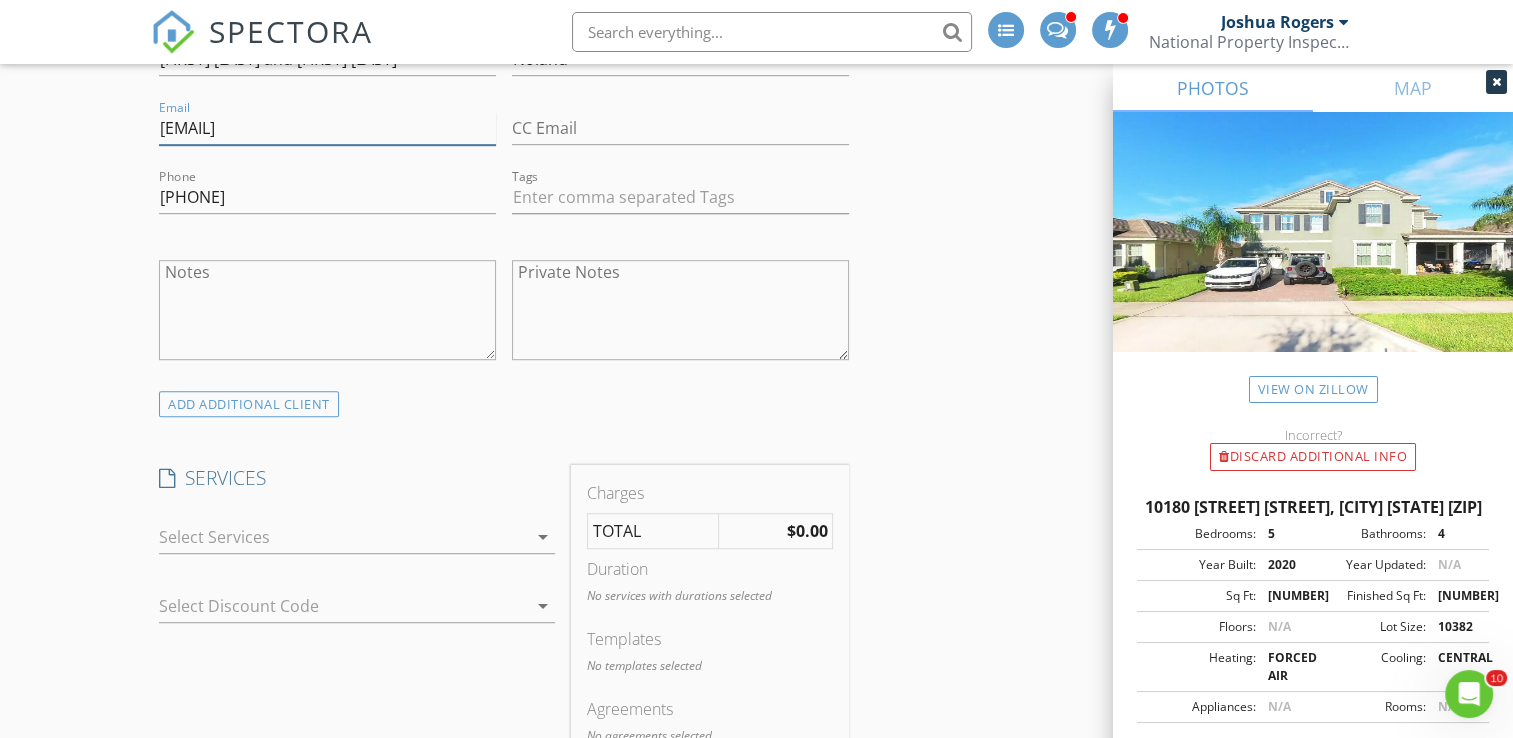 scroll, scrollTop: 1191, scrollLeft: 0, axis: vertical 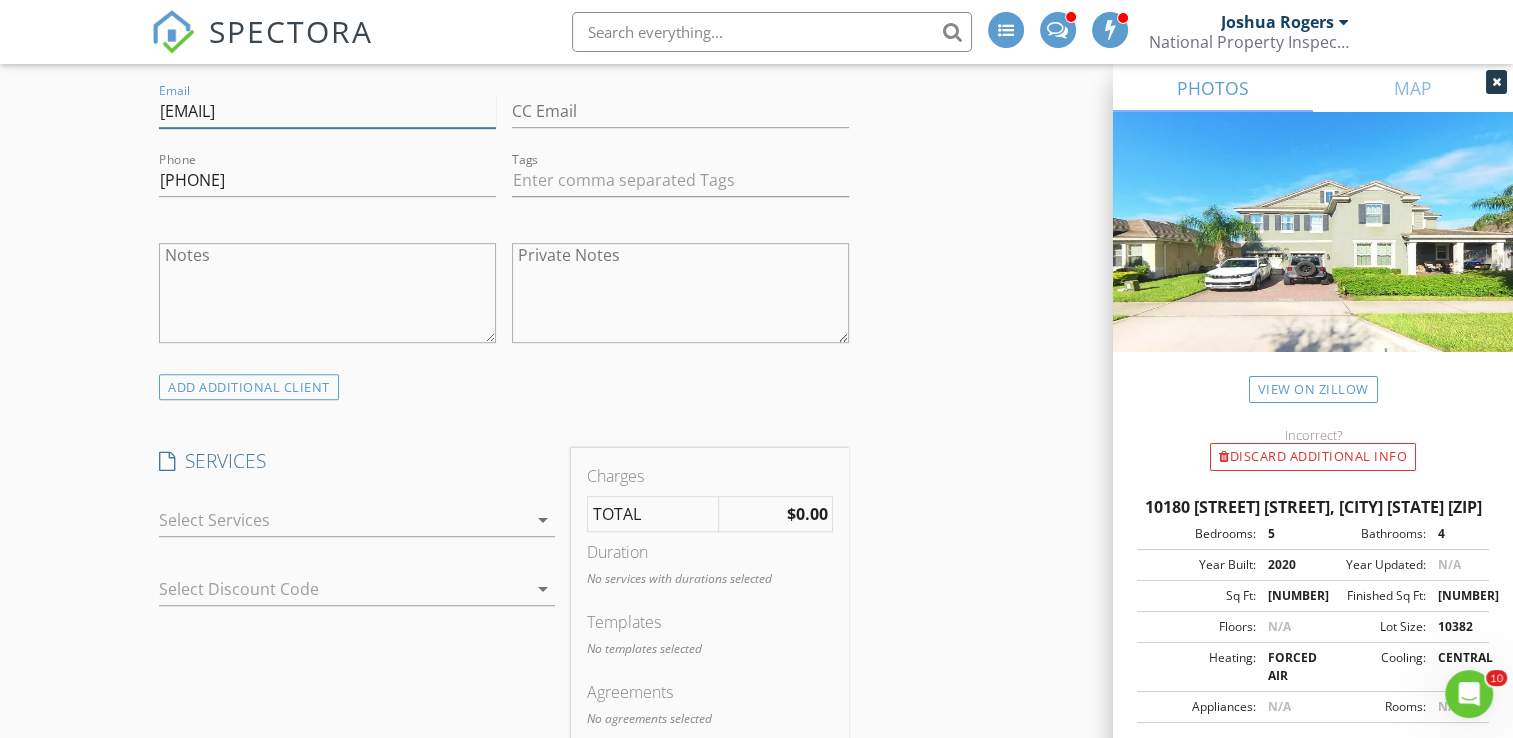 type on "[EMAIL]" 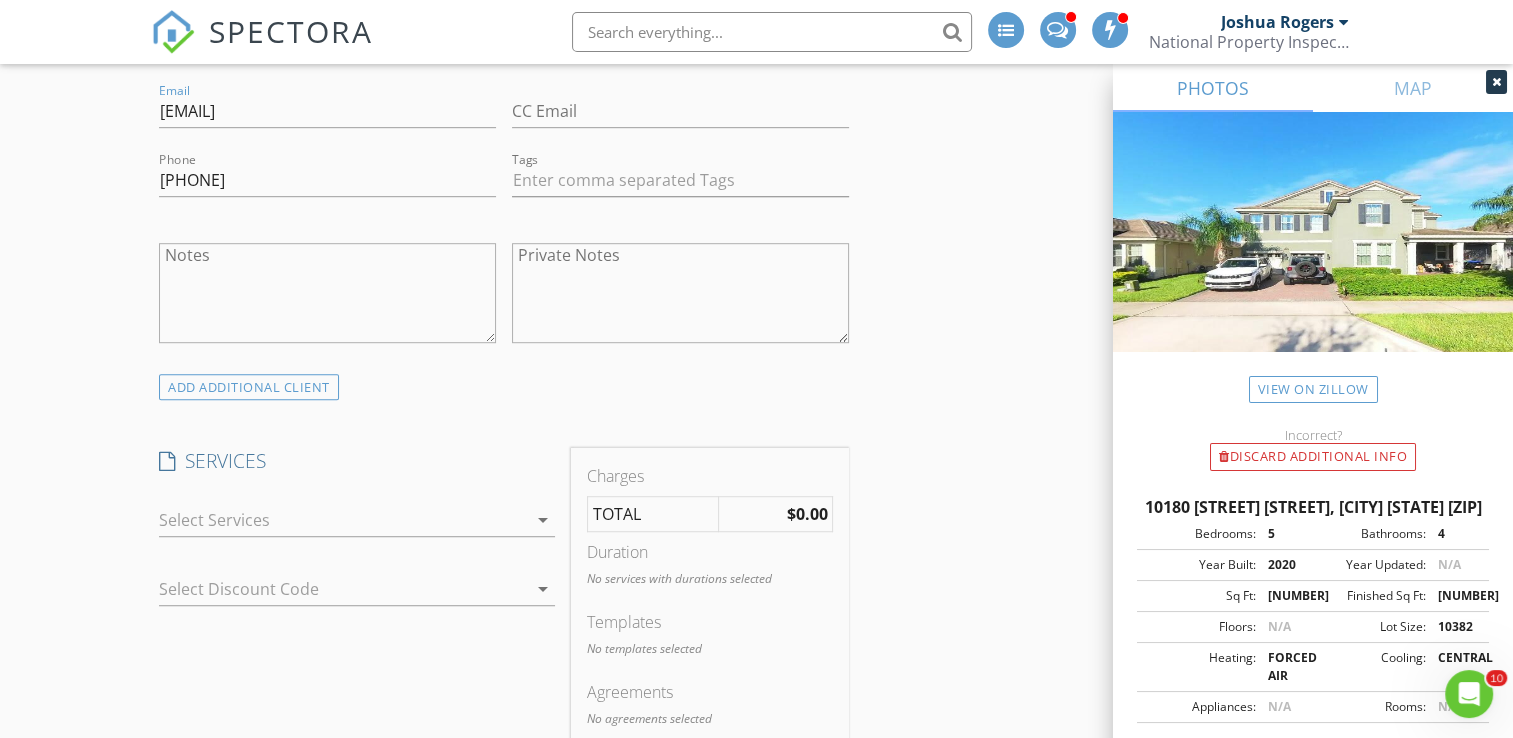 click at bounding box center [343, 520] 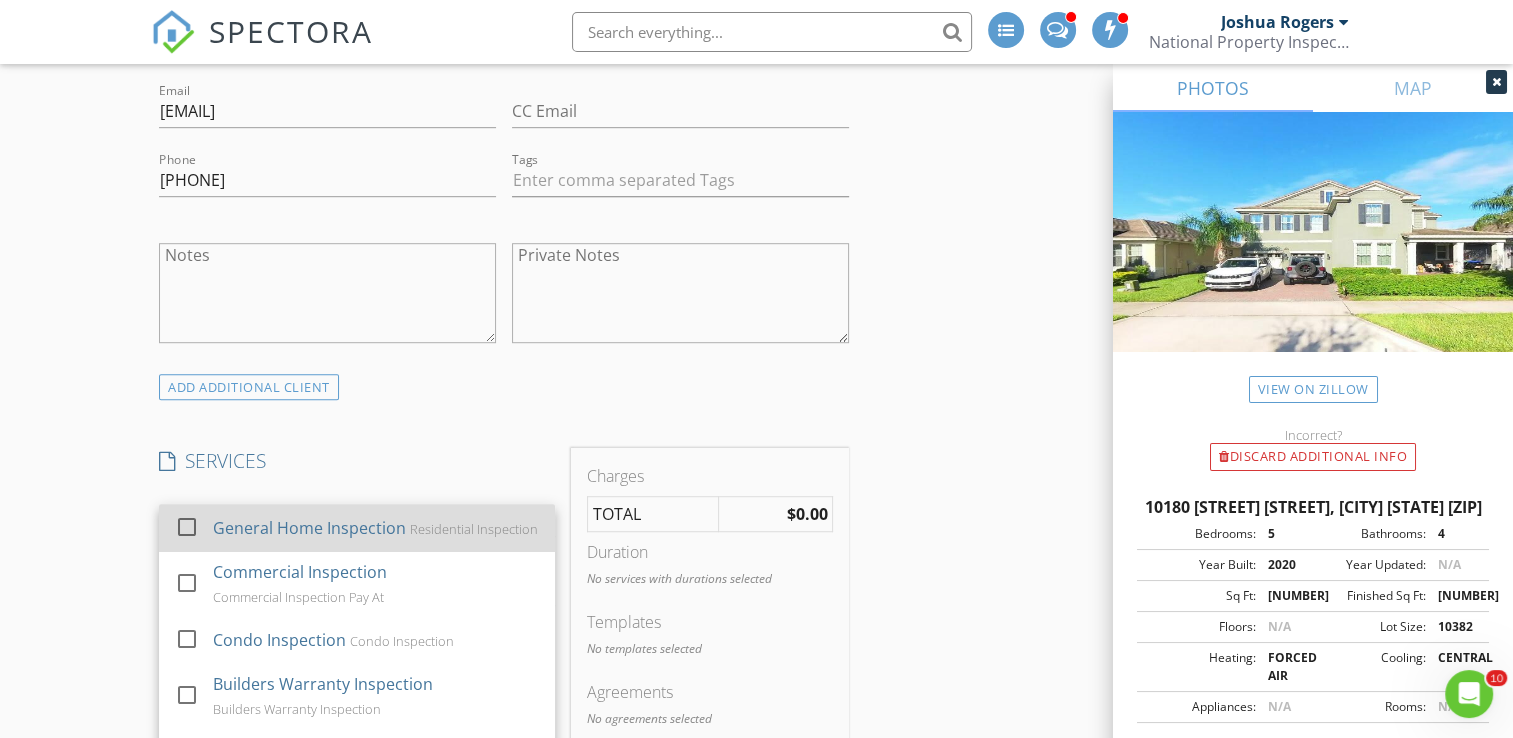 click at bounding box center (187, 527) 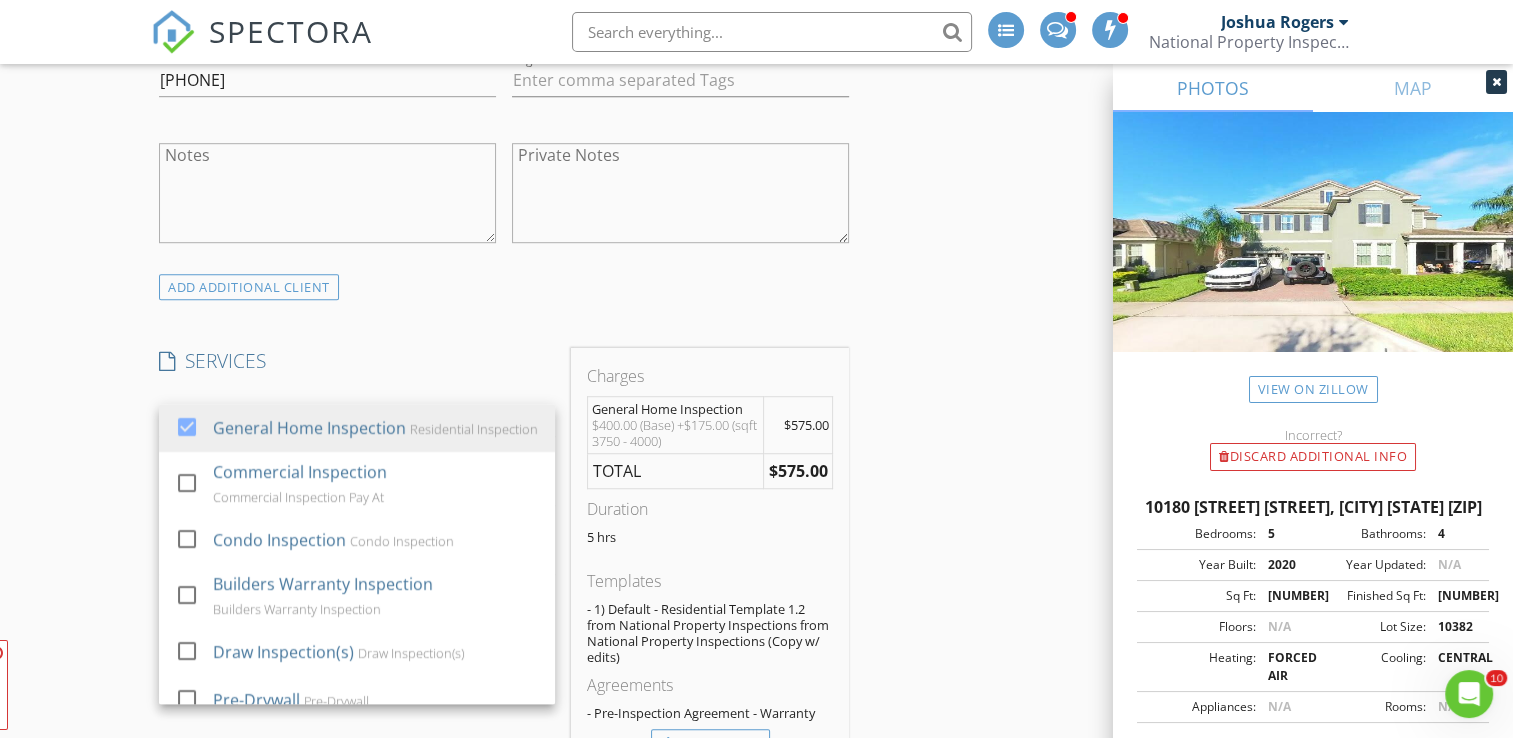 scroll, scrollTop: 1391, scrollLeft: 0, axis: vertical 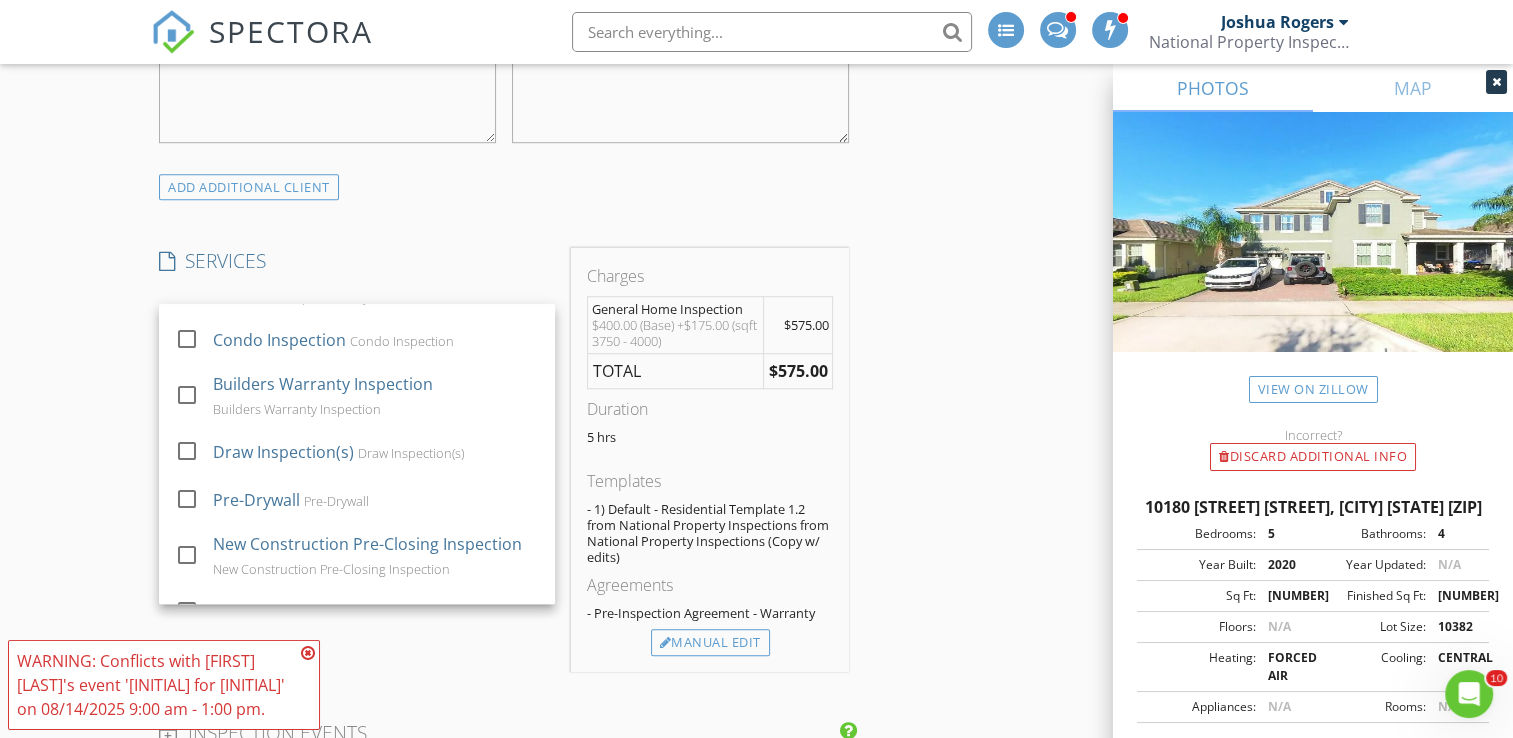 click on "New Inspection
INSPECTOR(S)
check_box   [FIRST] [LAST]   PRIMARY   [FIRST] [LAST] arrow_drop_down   check_box_outline_blank [FIRST] [LAST] specifically requested
Date/Time
08/14/2025 9:00 AM
Location
Address Search       Address 10180 [STREET] [STREET]   Unit   City [CITY]   State FL   Zip 34787   County Orange     Square Feet 3910   Year Built 2020   Foundation arrow_drop_down     [FIRST] [LAST]     25.2 miles     (36 minutes)
client
check_box Enable Client CC email for this inspection   Client Search     check_box_outline_blank Client is a Company/Organization     First Name [FIRST] [LAST]   Last Name Noland   Email [EMAIL]   CC Email   Phone [PHONE]         Tags         Notes   Private Notes
ADDITIONAL client
check_box   General Home Inspection" at bounding box center (756, 722) 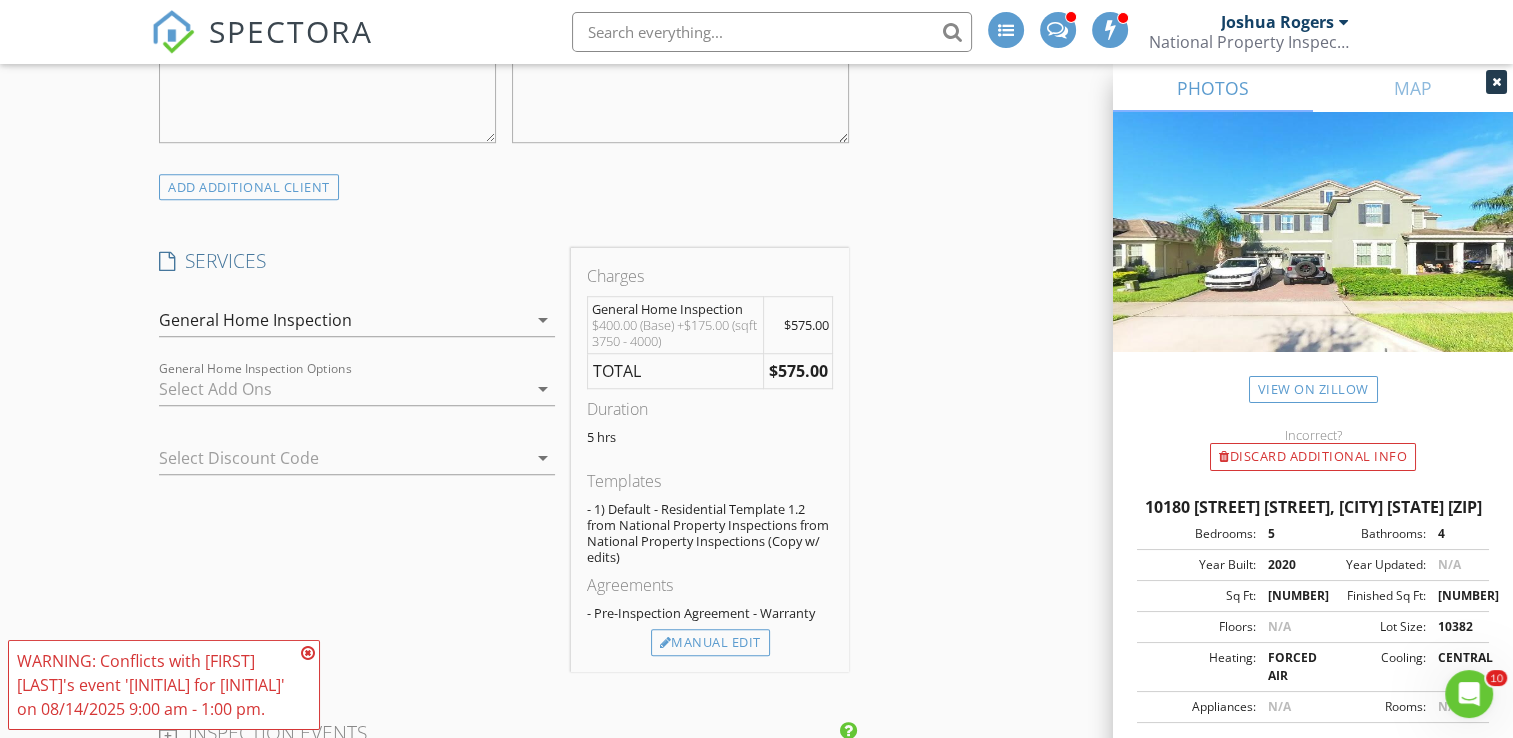 click at bounding box center [343, 389] 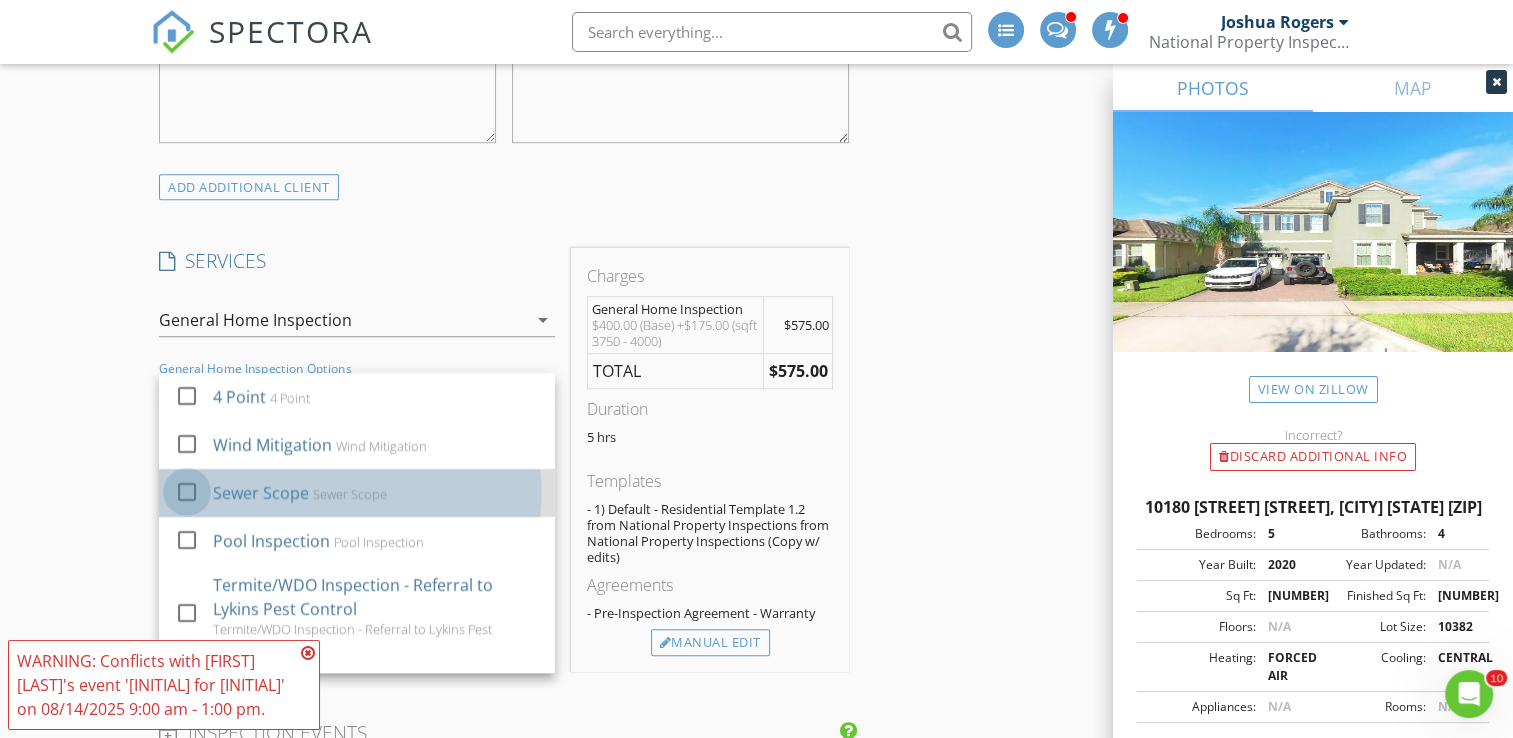 click at bounding box center (187, 492) 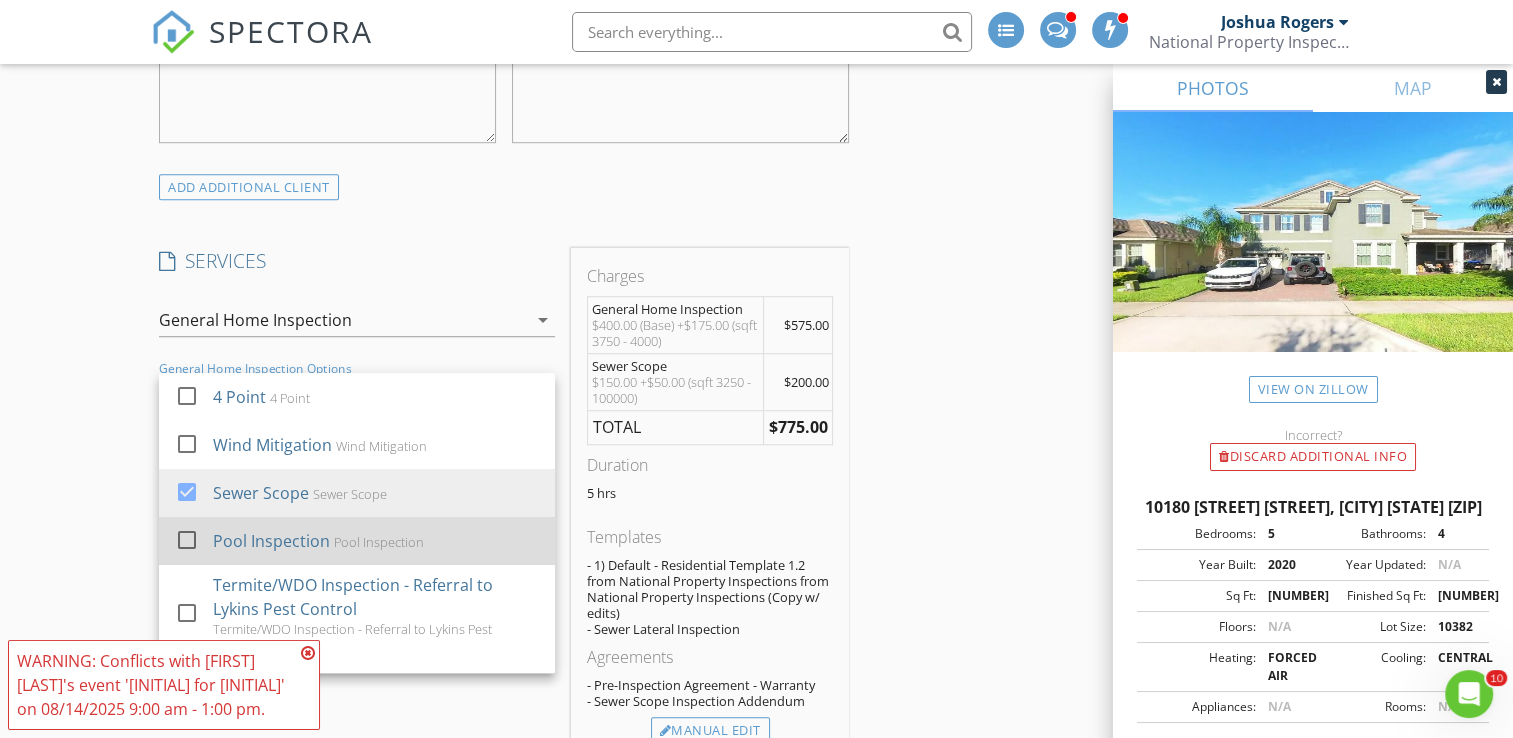 click at bounding box center (187, 540) 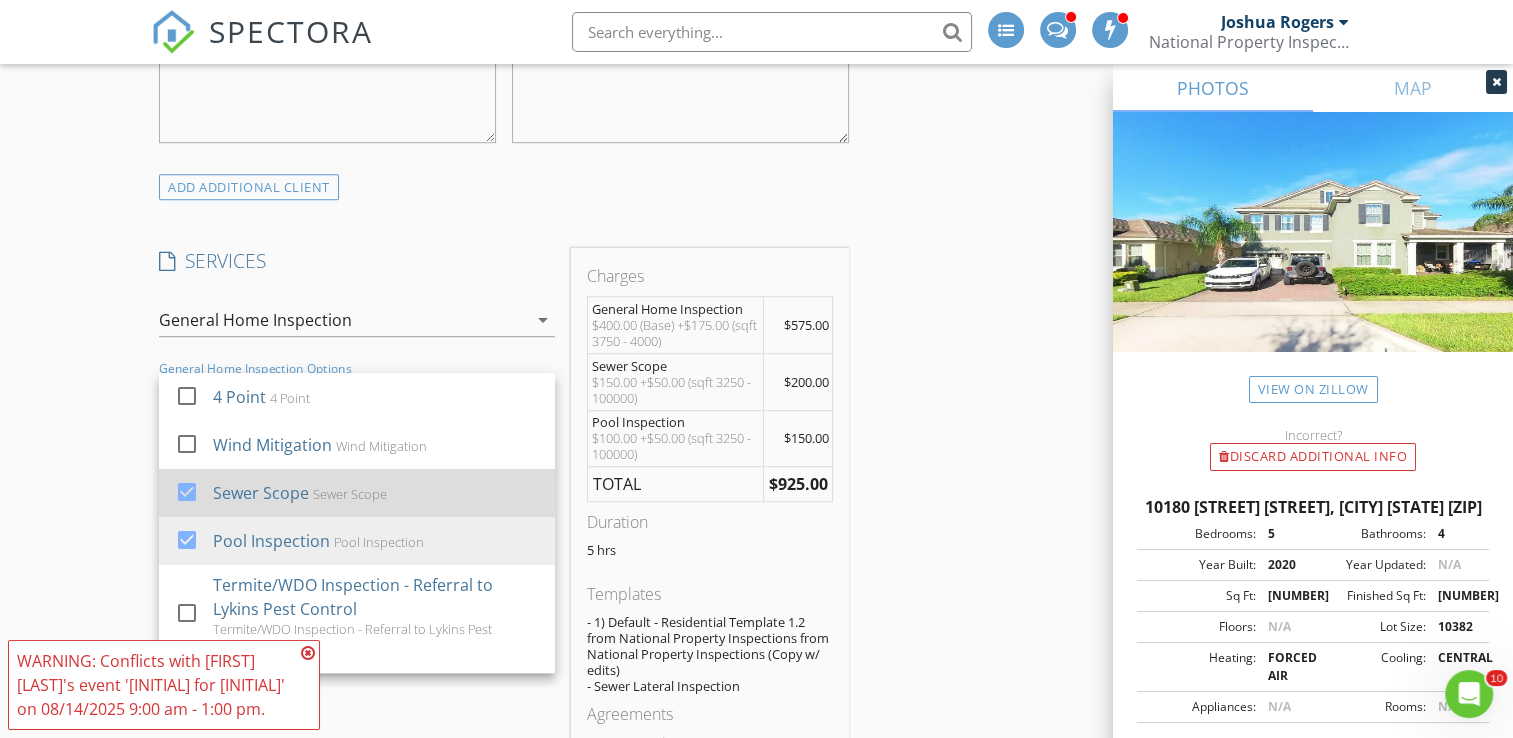 scroll, scrollTop: 100, scrollLeft: 0, axis: vertical 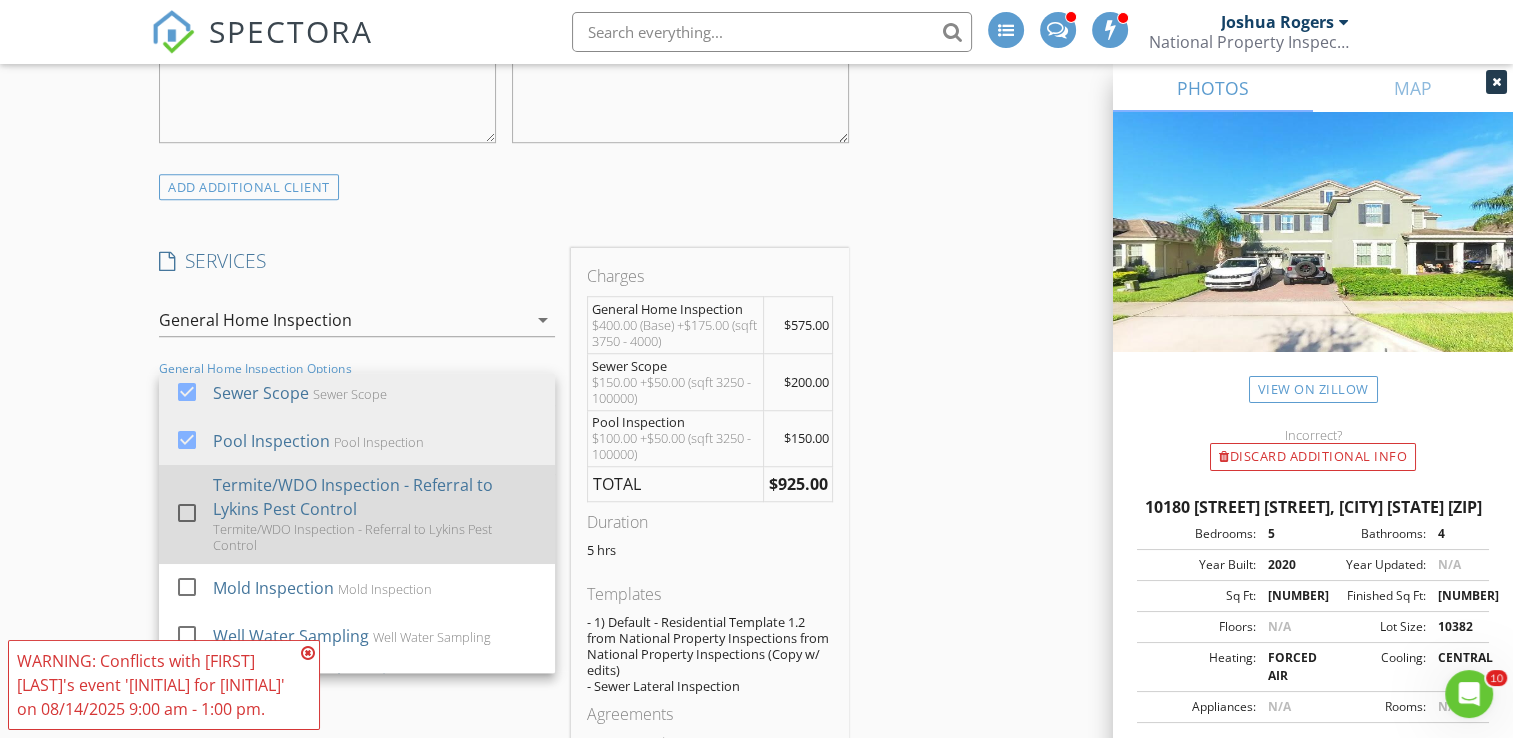 click at bounding box center [187, 513] 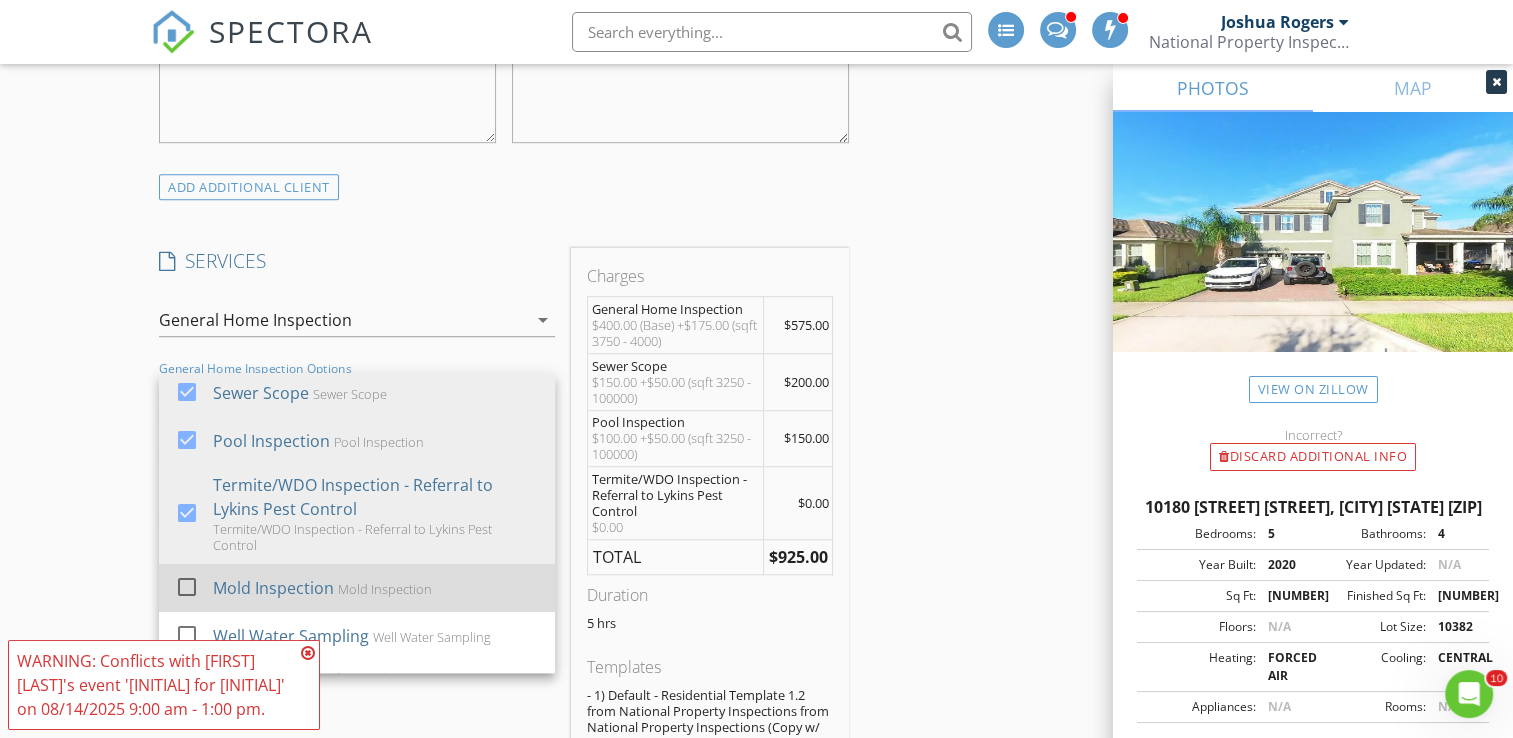 click at bounding box center [187, 587] 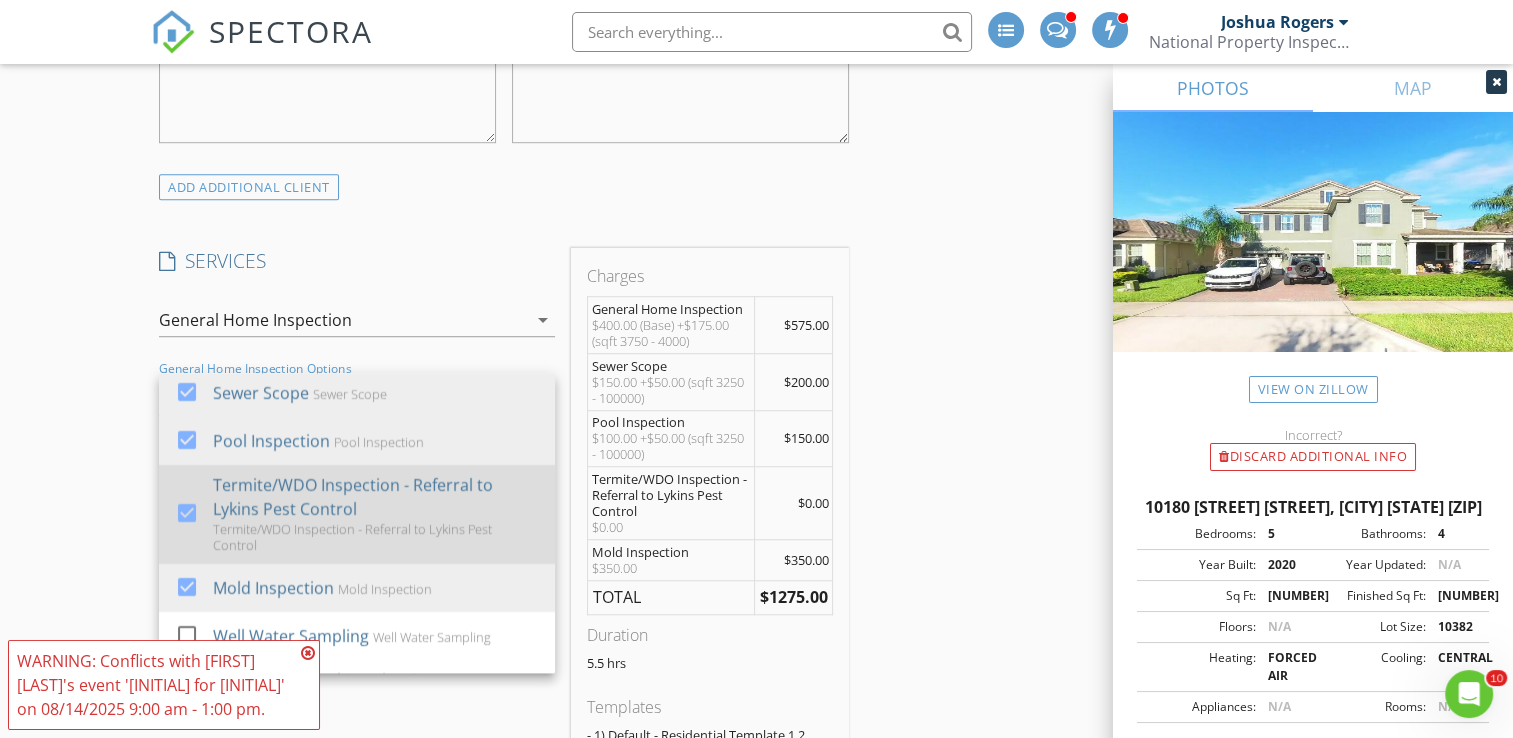 scroll, scrollTop: 151, scrollLeft: 0, axis: vertical 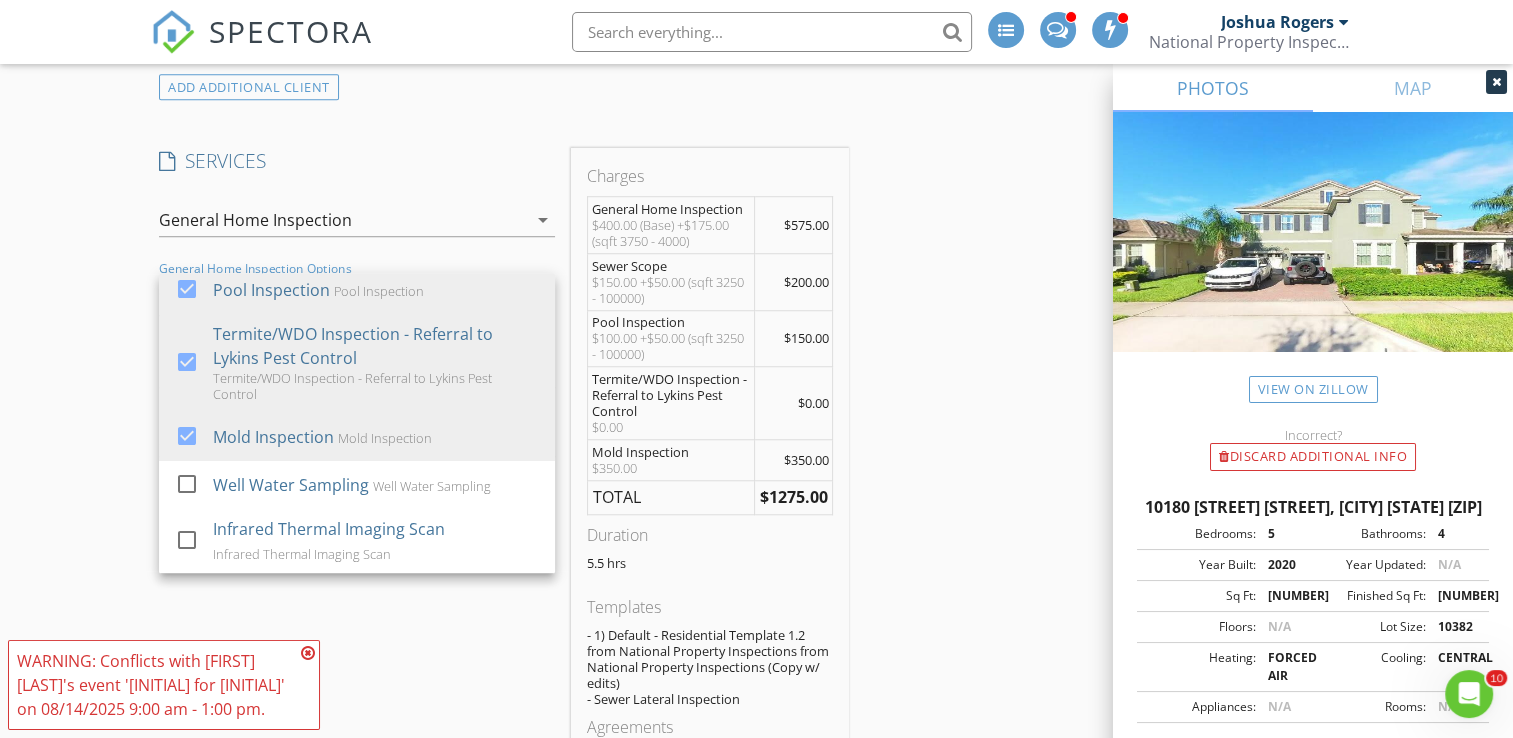 click on "New Inspection
INSPECTOR(S)
check_box   [FIRST] [LAST]   PRIMARY   [FIRST] [LAST] arrow_drop_down   check_box_outline_blank [FIRST] [LAST] specifically requested
Date/Time
08/14/2025 9:00 AM
Location
Address Search       Address 10180 [STREET] [STREET]   Unit   City [CITY]   State FL   Zip 34787   County Orange     Square Feet 3910   Year Built 2020   Foundation arrow_drop_down     [FIRST] [LAST]     25.2 miles     (36 minutes)
client
check_box Enable Client CC email for this inspection   Client Search     check_box_outline_blank Client is a Company/Organization     First Name [FIRST] [LAST]   Last Name Noland   Email [EMAIL]   CC Email   Phone [PHONE]         Tags         Notes   Private Notes
ADDITIONAL client
check_box   General Home Inspection" at bounding box center (756, 767) 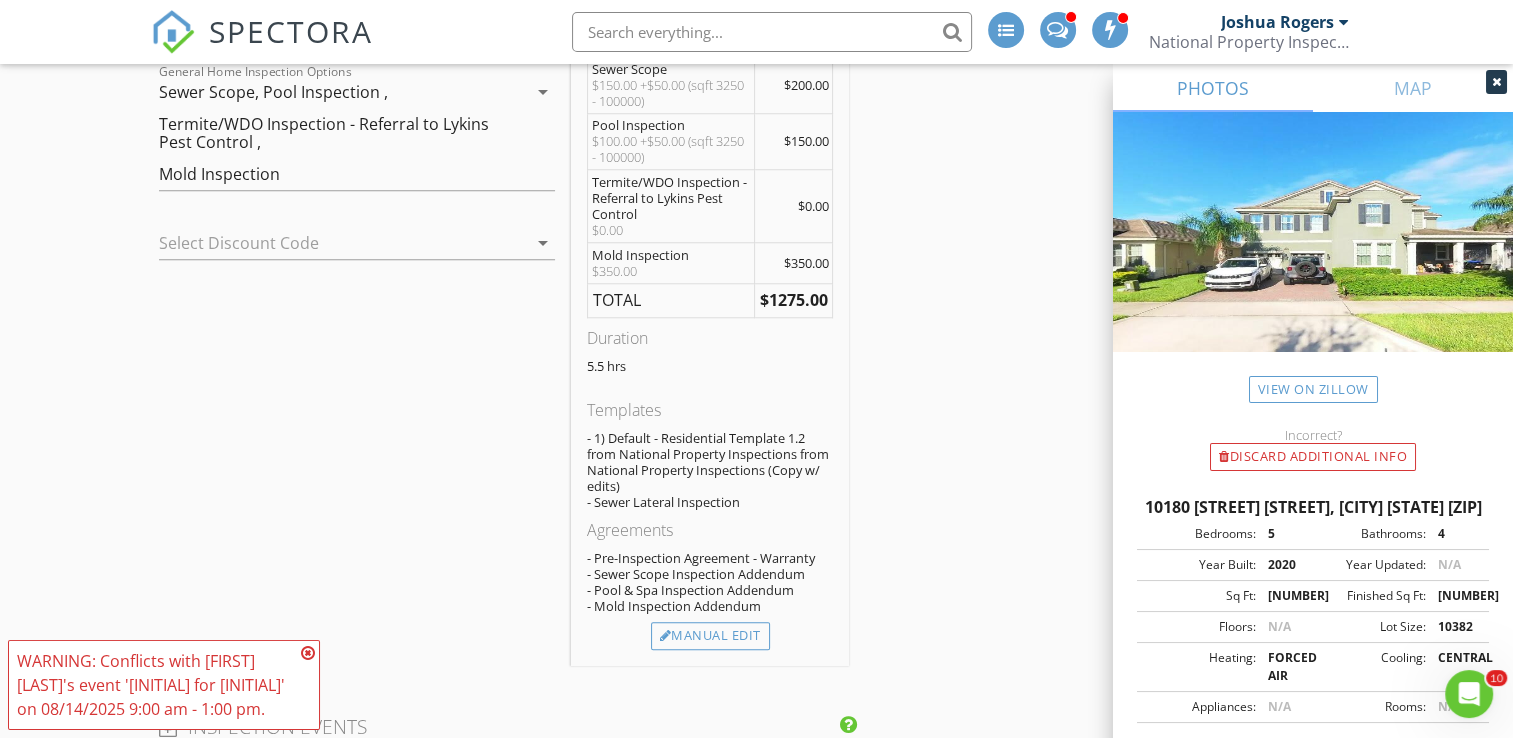 scroll, scrollTop: 1691, scrollLeft: 0, axis: vertical 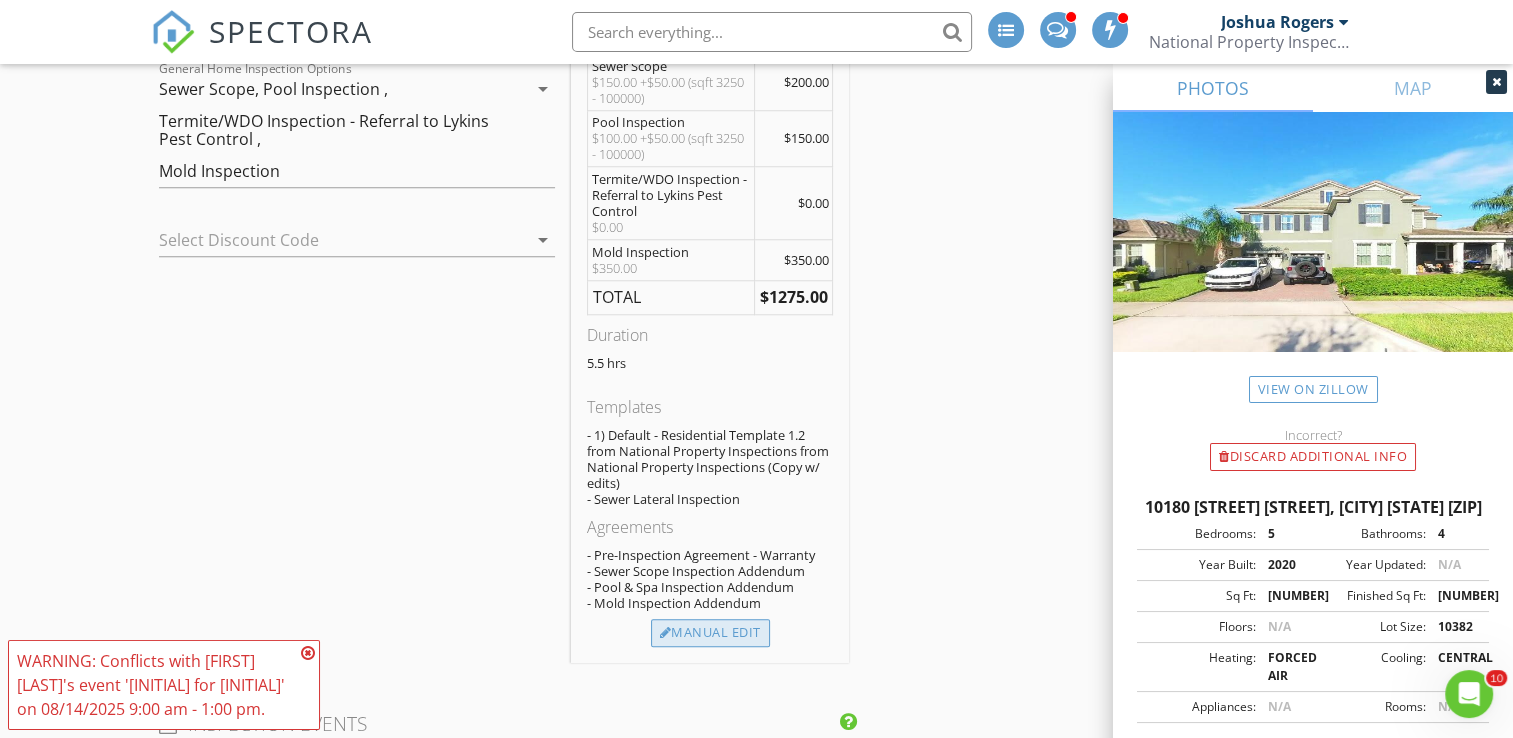 click on "Manual Edit" at bounding box center [710, 633] 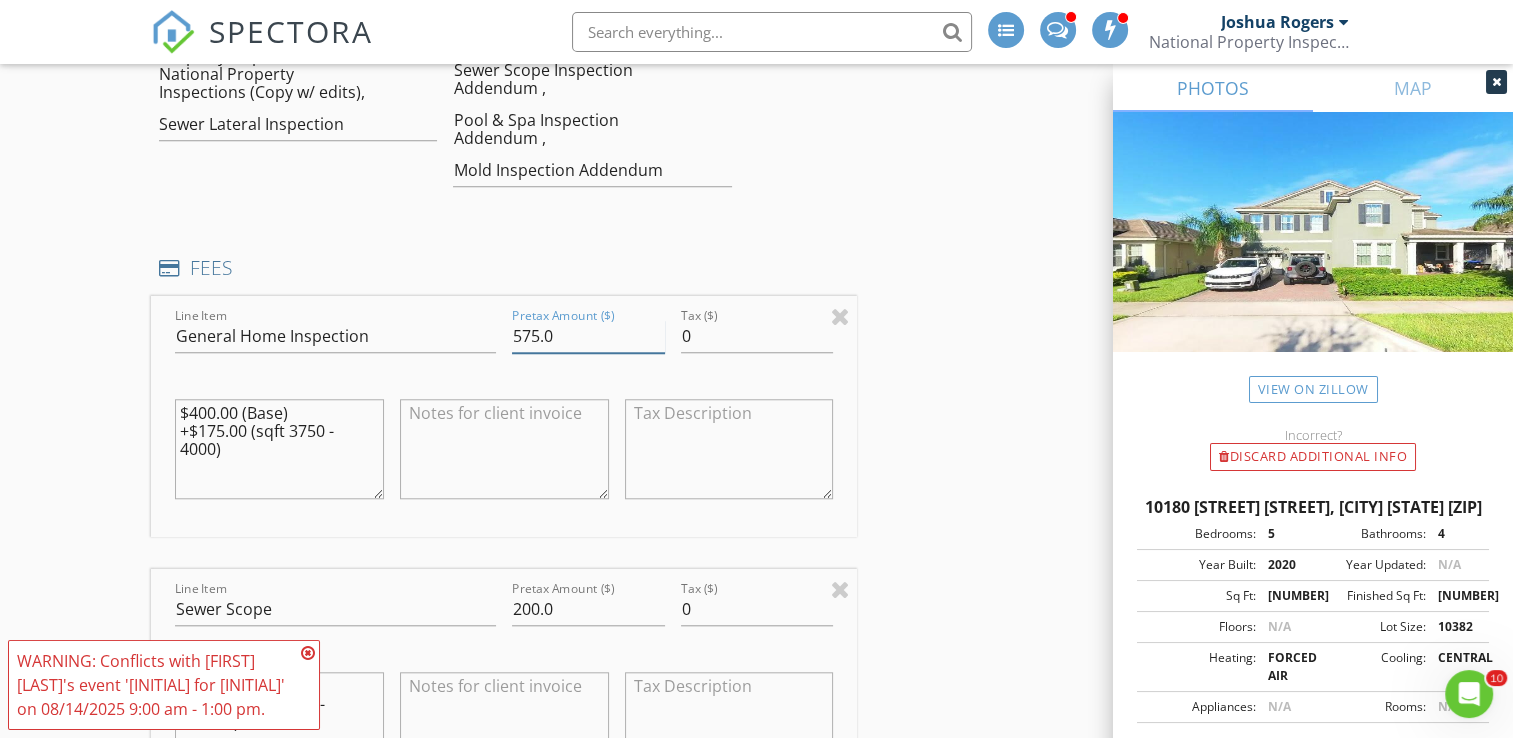 drag, startPoint x: 419, startPoint y: 335, endPoint x: 302, endPoint y: 334, distance: 117.00427 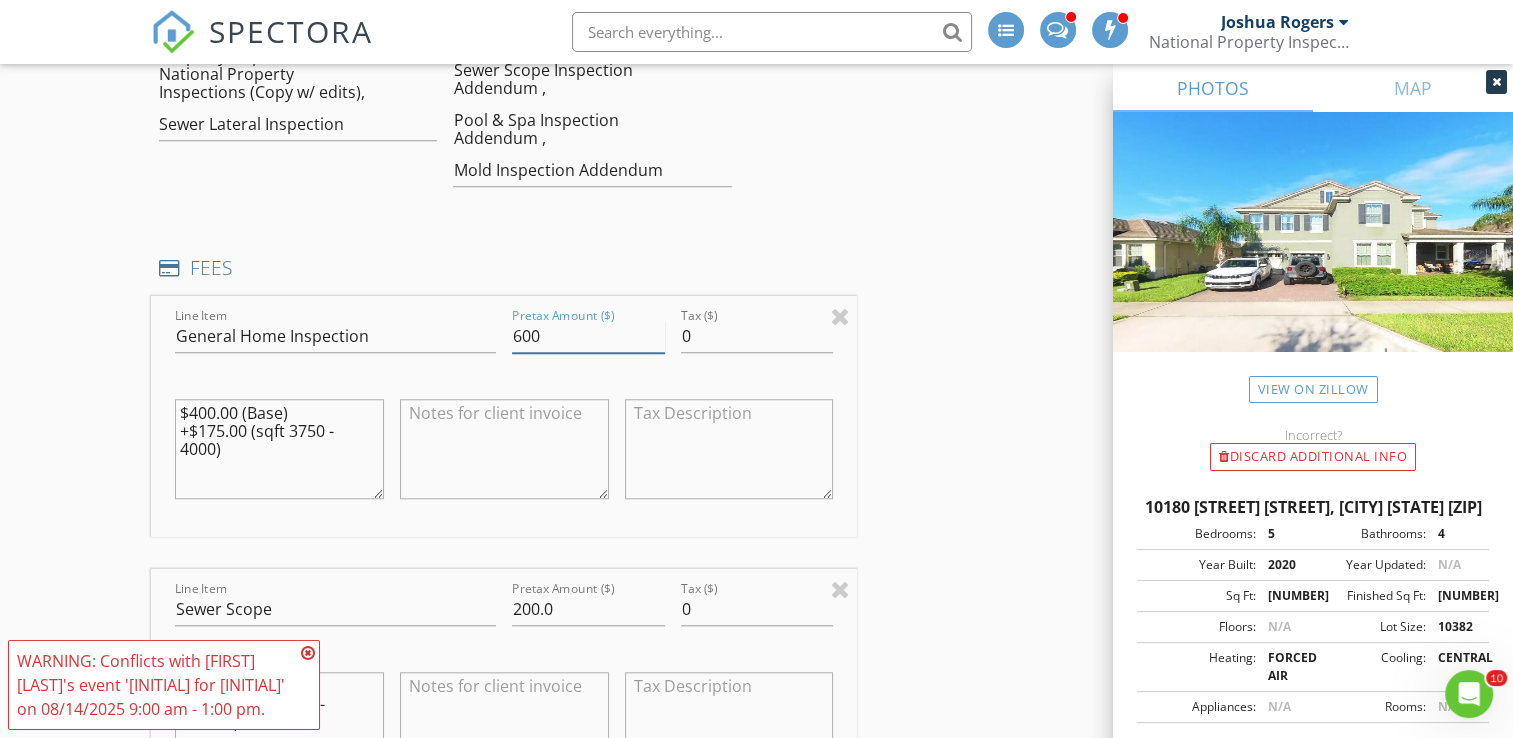 type on "600" 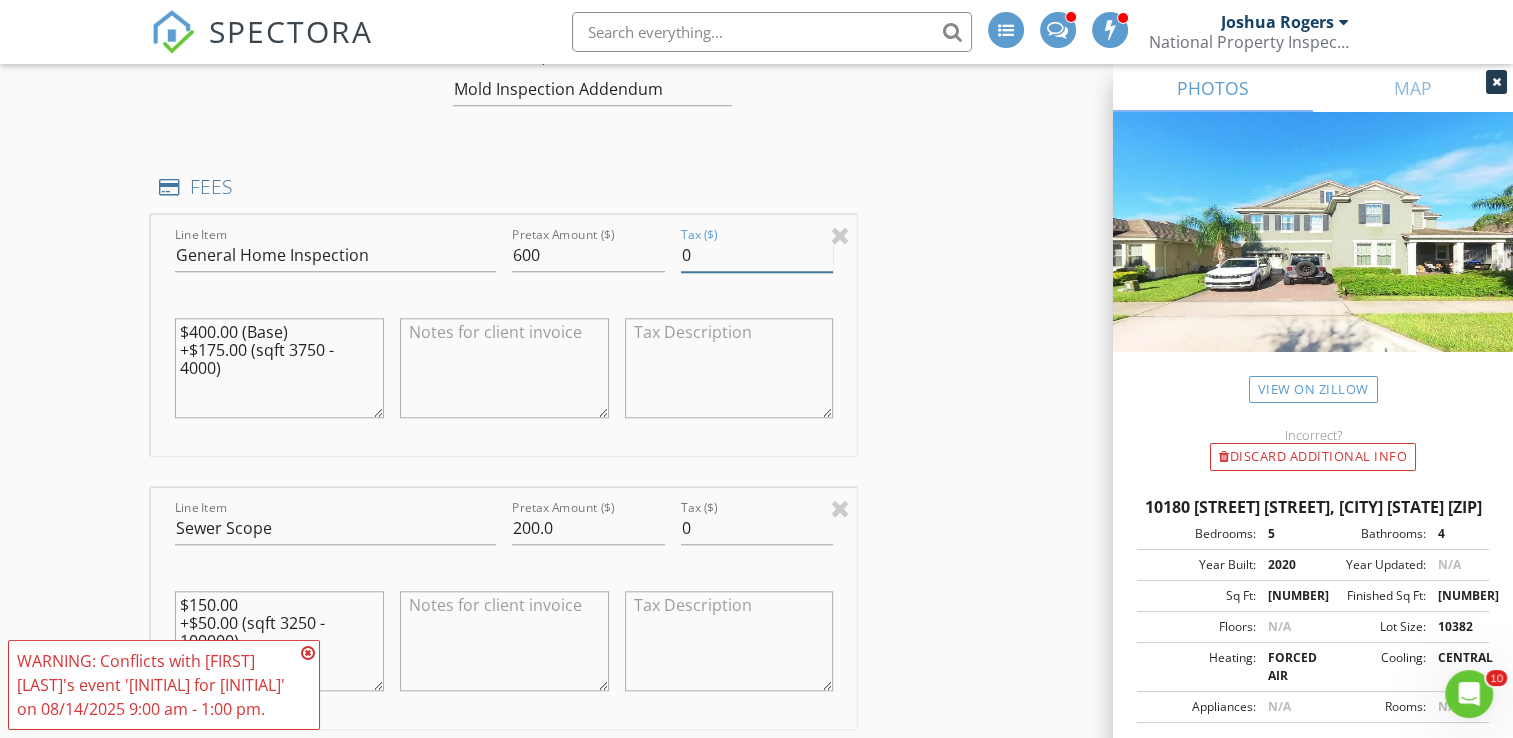scroll, scrollTop: 1791, scrollLeft: 0, axis: vertical 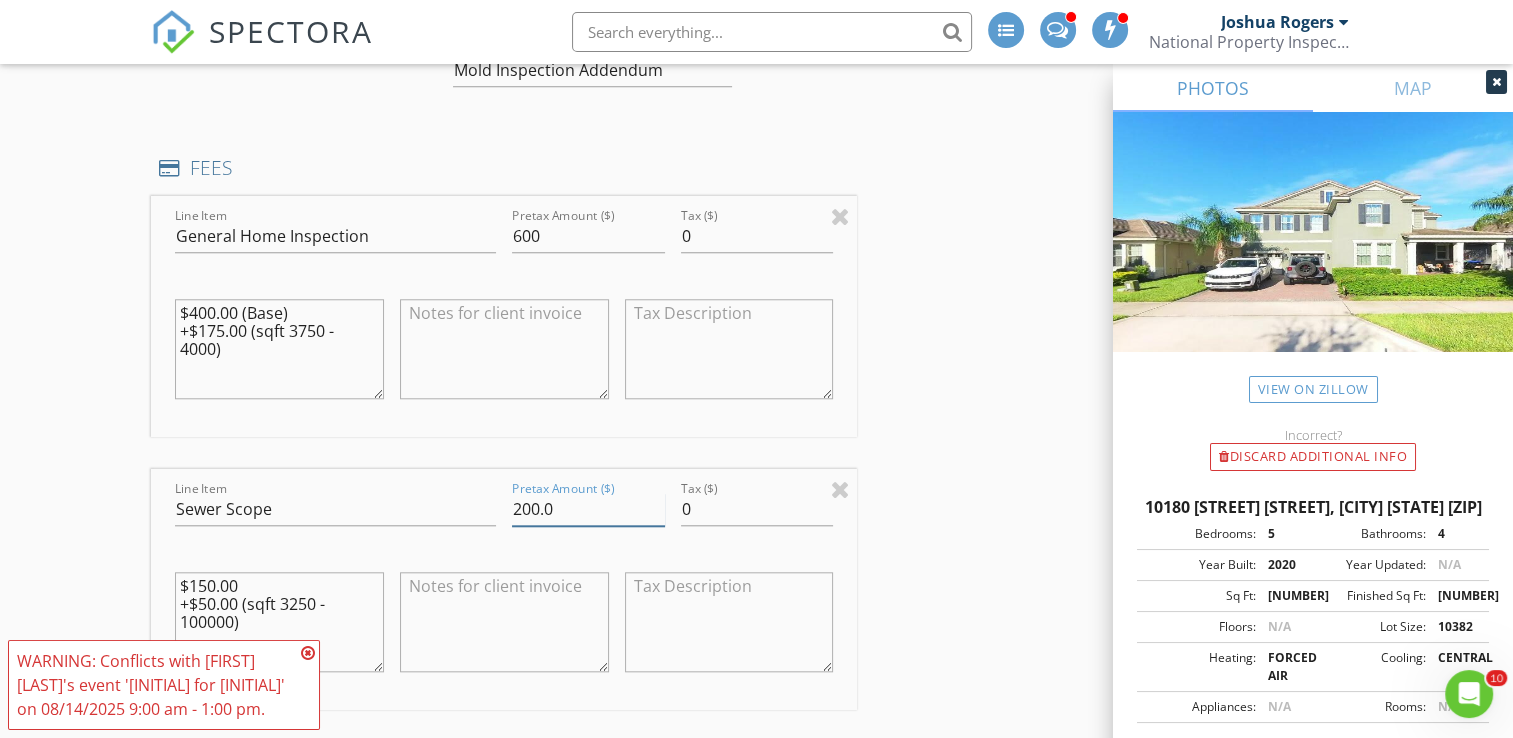 drag, startPoint x: 404, startPoint y: 510, endPoint x: 337, endPoint y: 499, distance: 67.89698 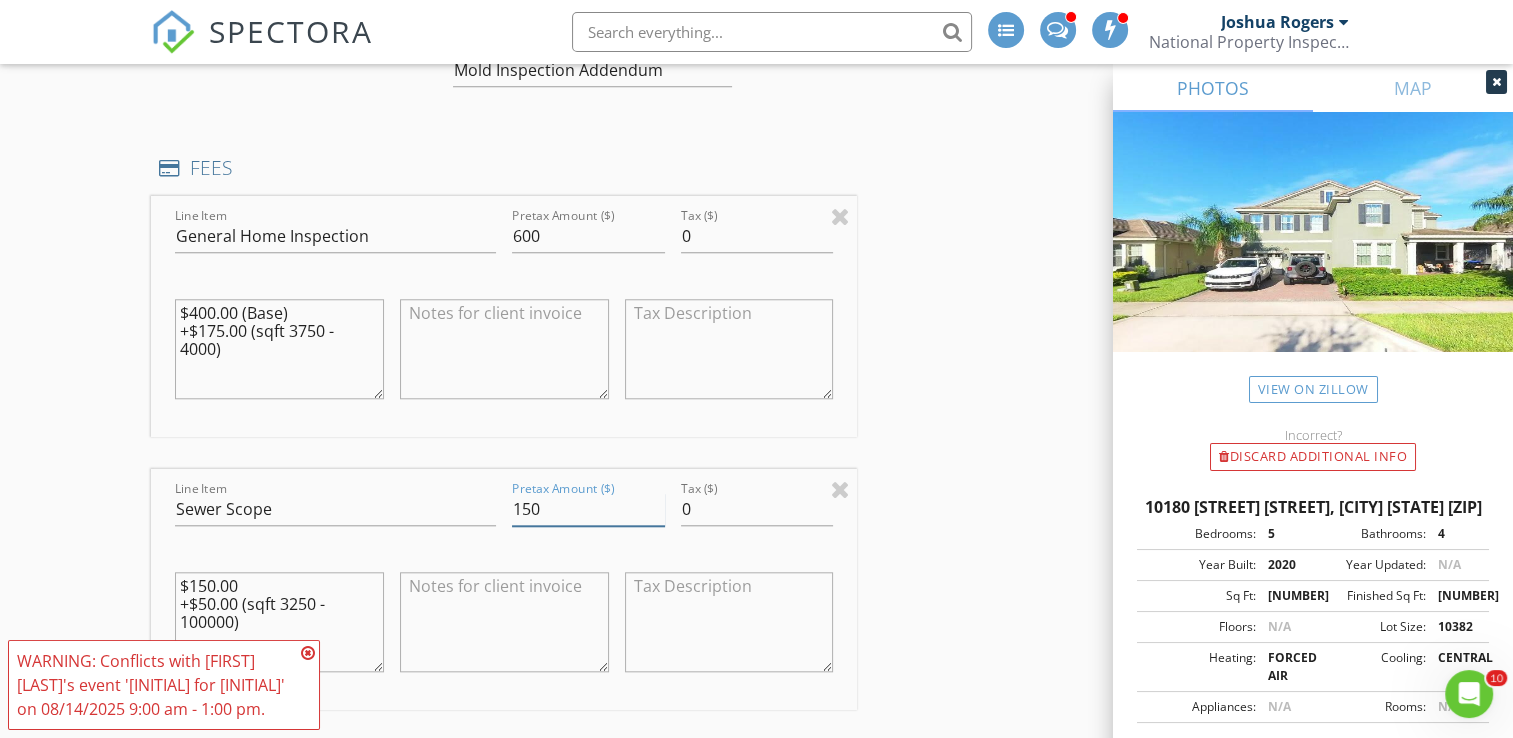 type on "150" 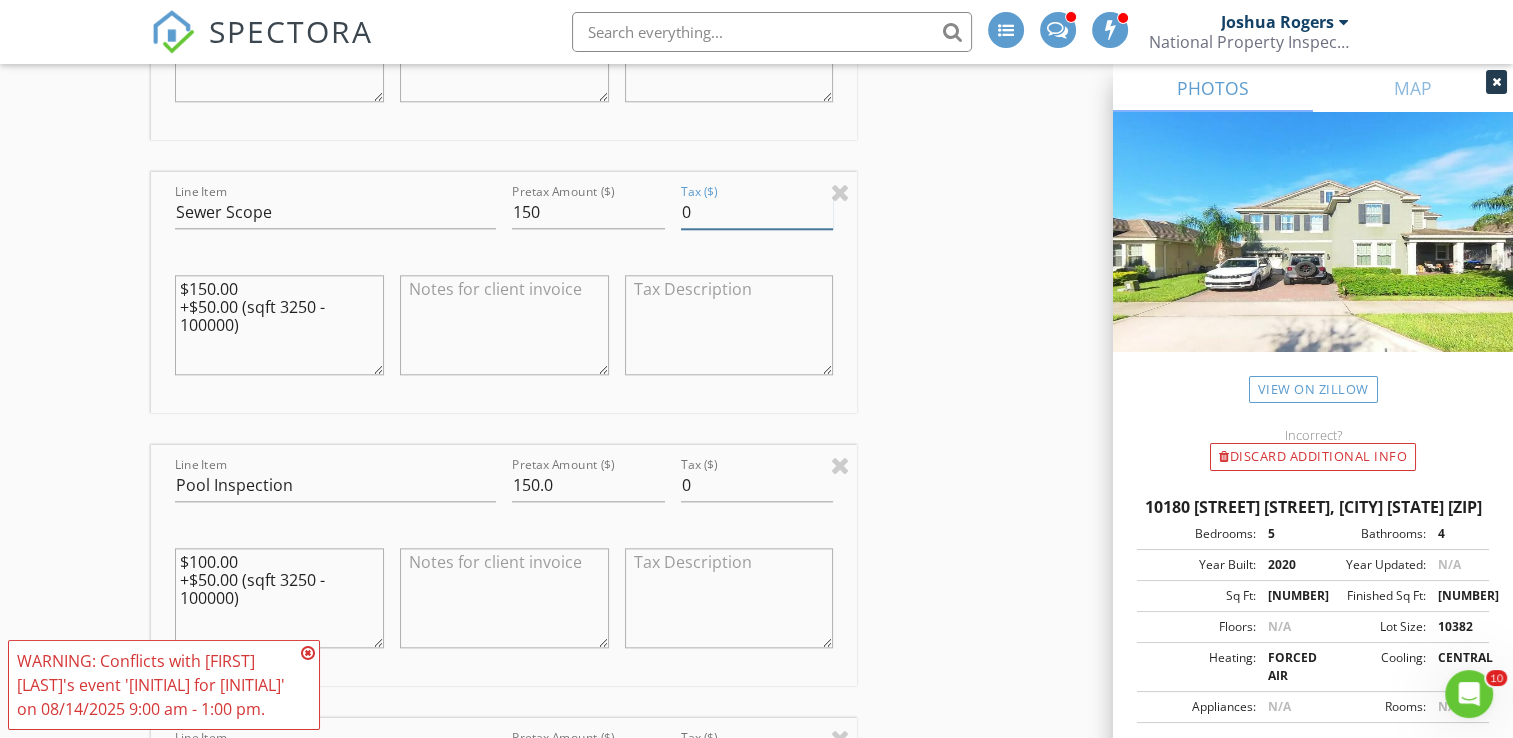 scroll, scrollTop: 2091, scrollLeft: 0, axis: vertical 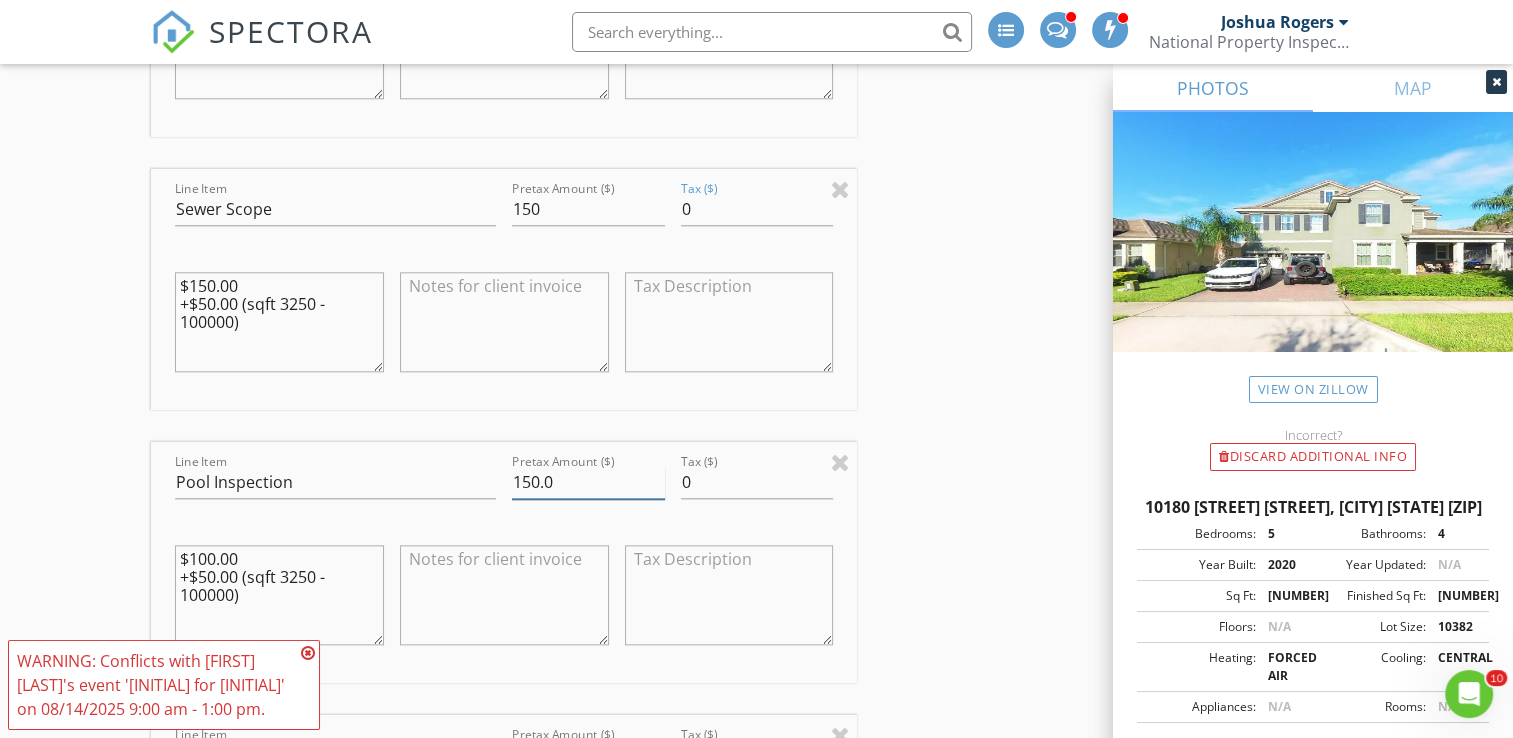 click on "Line Item Pool Inspection     Pretax Amount ($) 150.0   Tax ($) 0   $100.00
+$50.00 (sqft 3250 - 100000)" at bounding box center (504, 562) 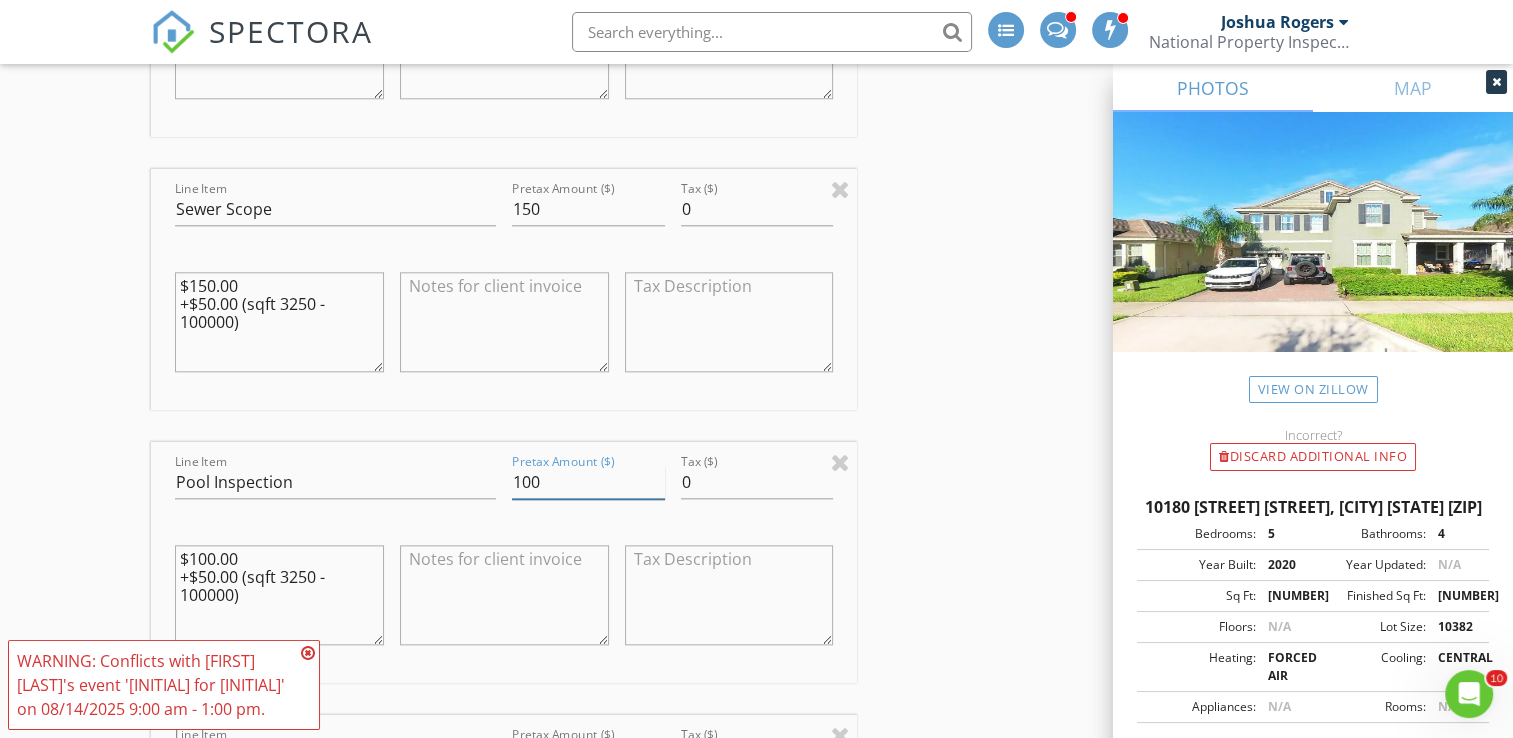 type on "100" 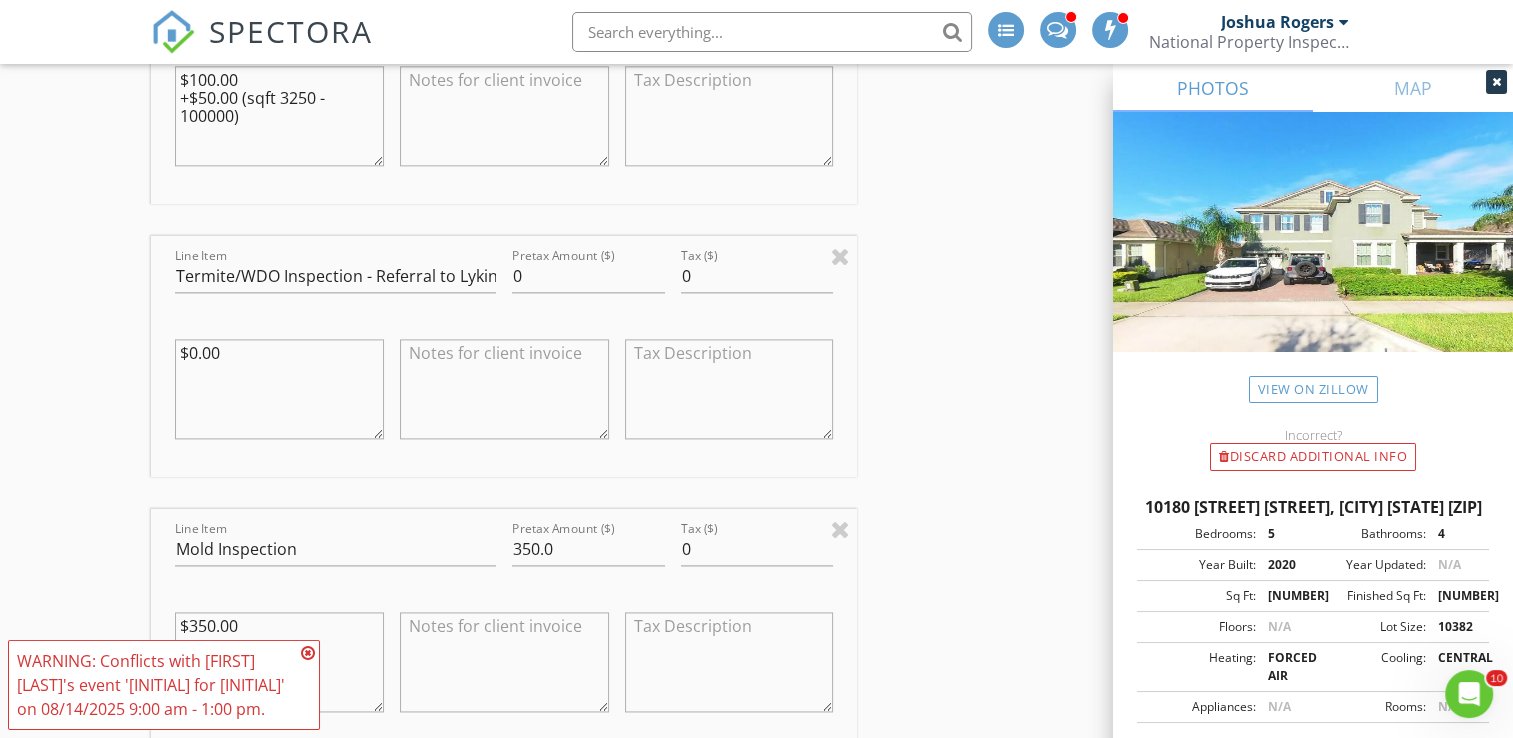 scroll, scrollTop: 2591, scrollLeft: 0, axis: vertical 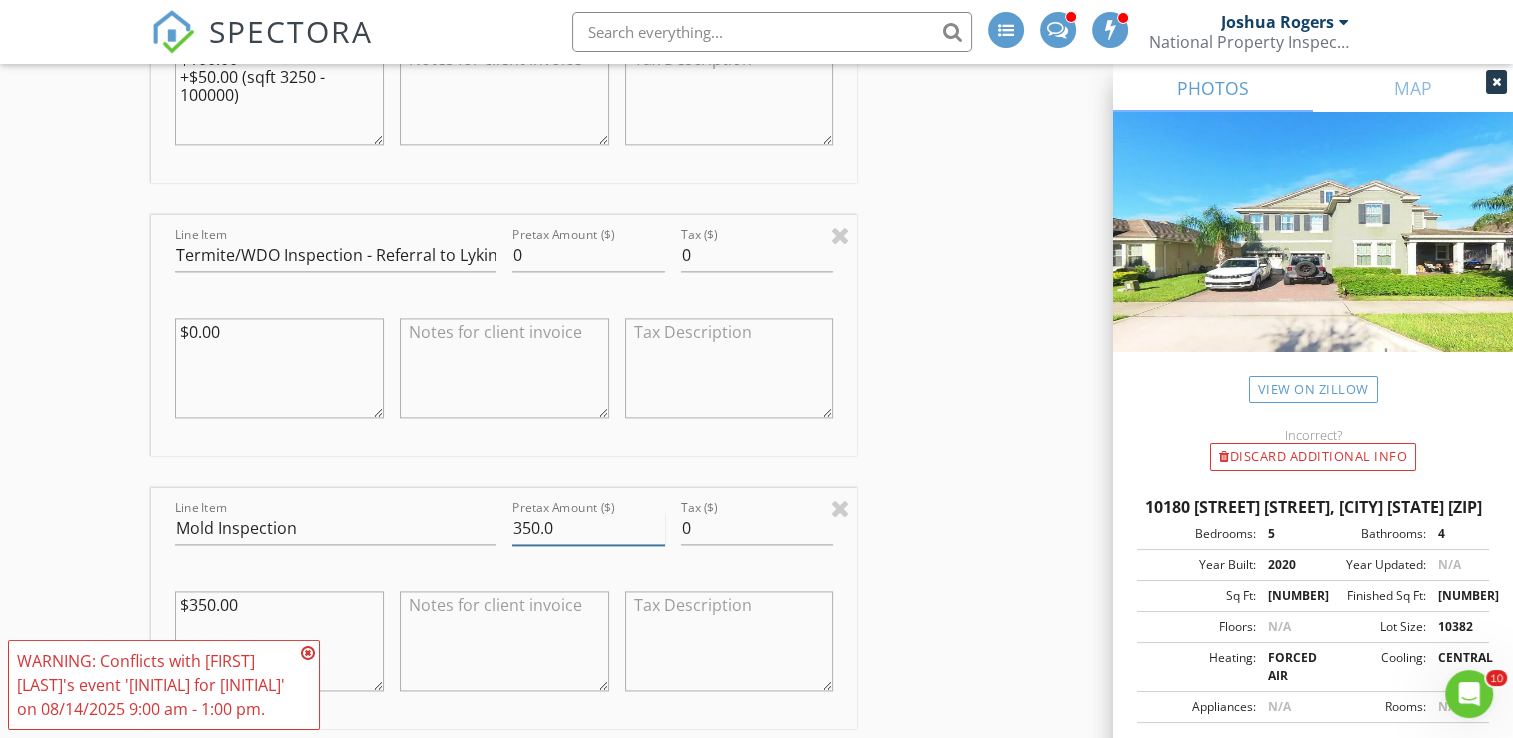 click on "Line Item Mold Inspection     Pretax Amount ($) 350.0   Tax ($) 0   $350.00" at bounding box center [504, 608] 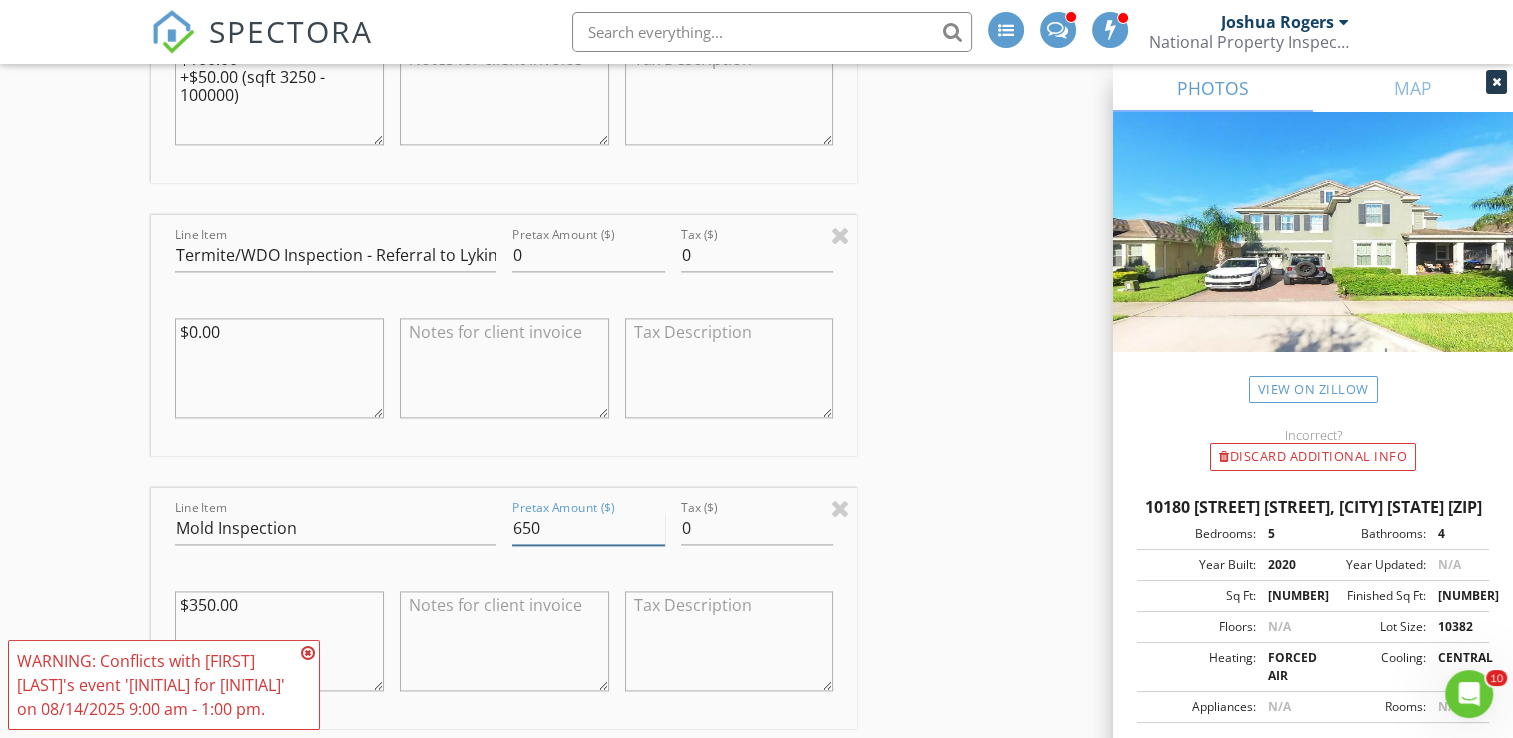 type on "650" 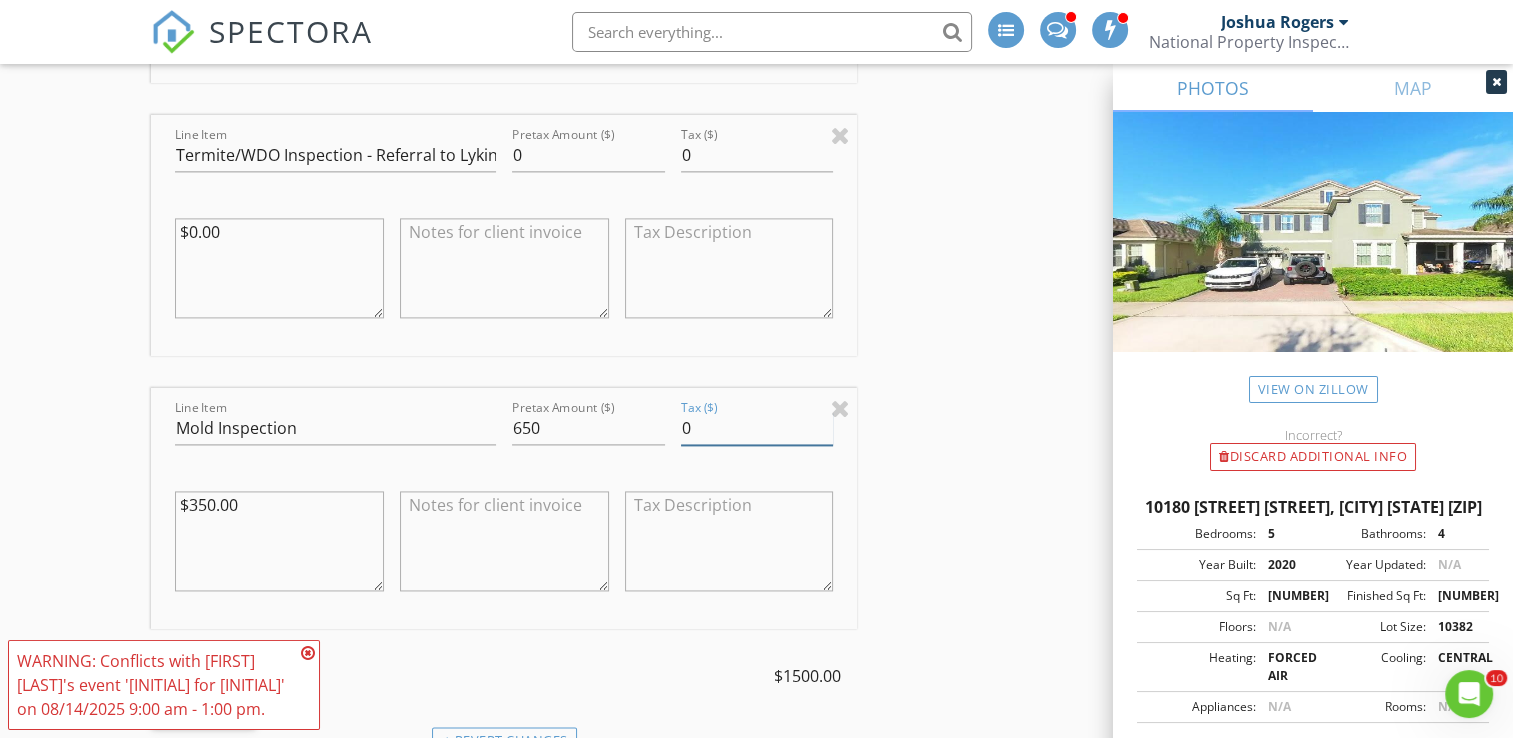 scroll, scrollTop: 2791, scrollLeft: 0, axis: vertical 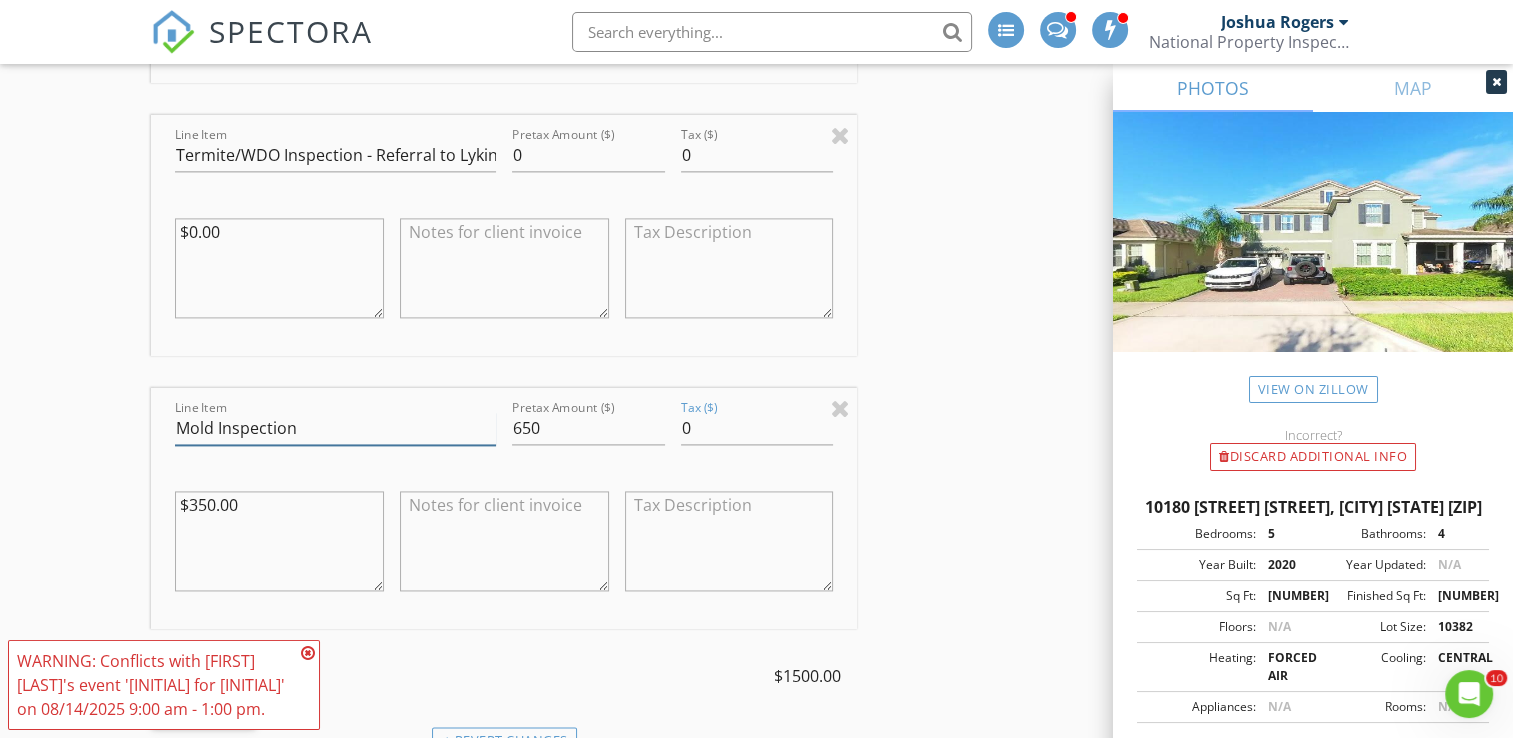 drag, startPoint x: 336, startPoint y: 419, endPoint x: 512, endPoint y: 426, distance: 176.13914 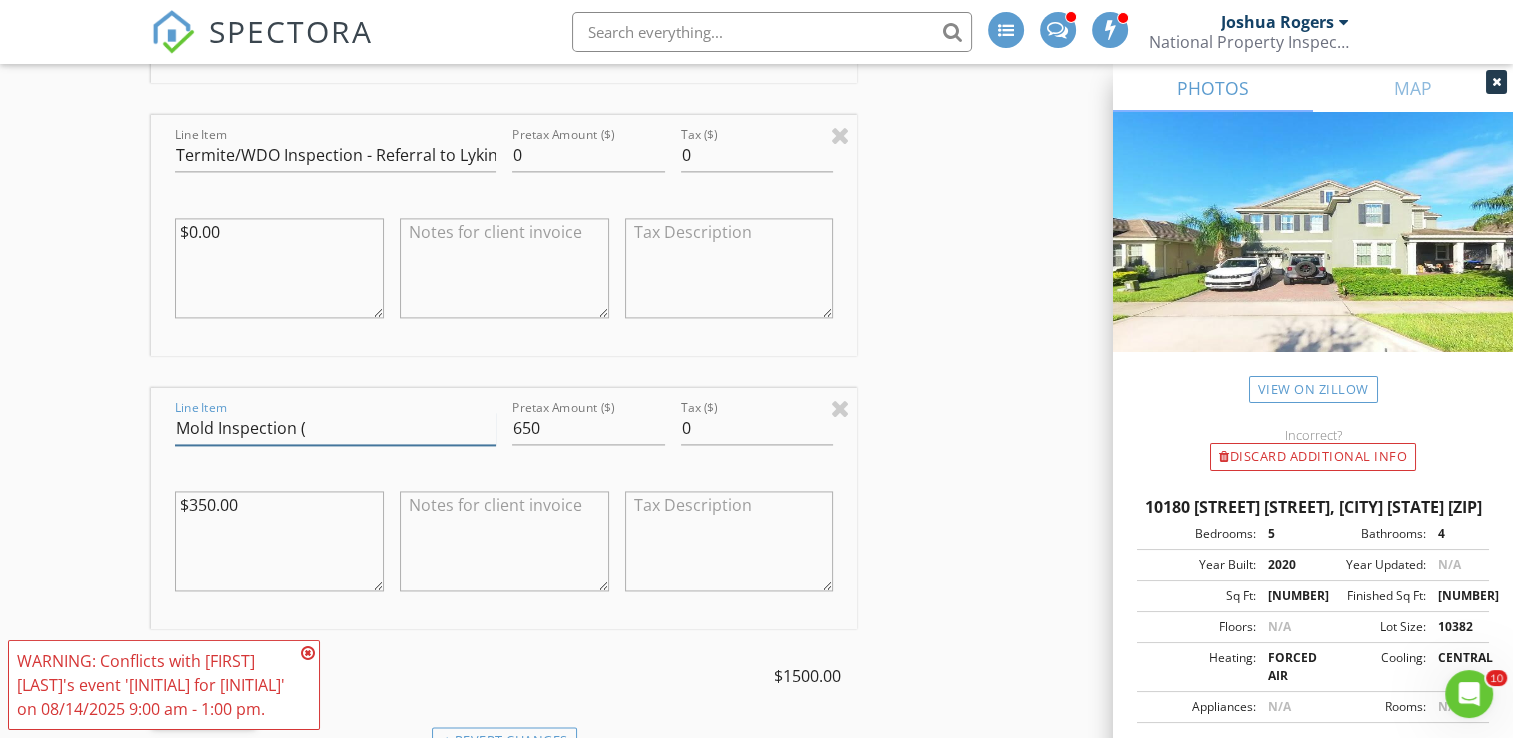 type on "Mold Inspection" 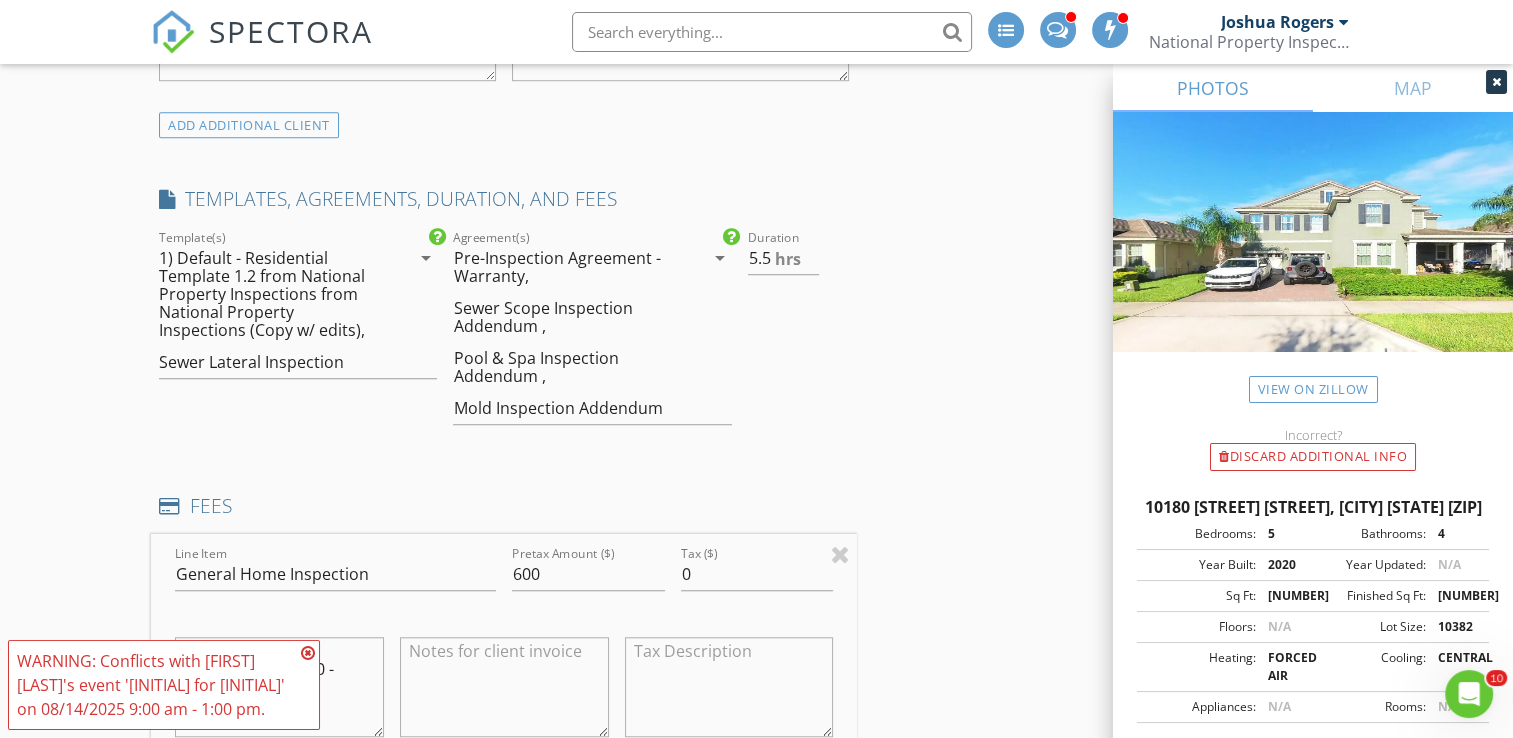 scroll, scrollTop: 1425, scrollLeft: 0, axis: vertical 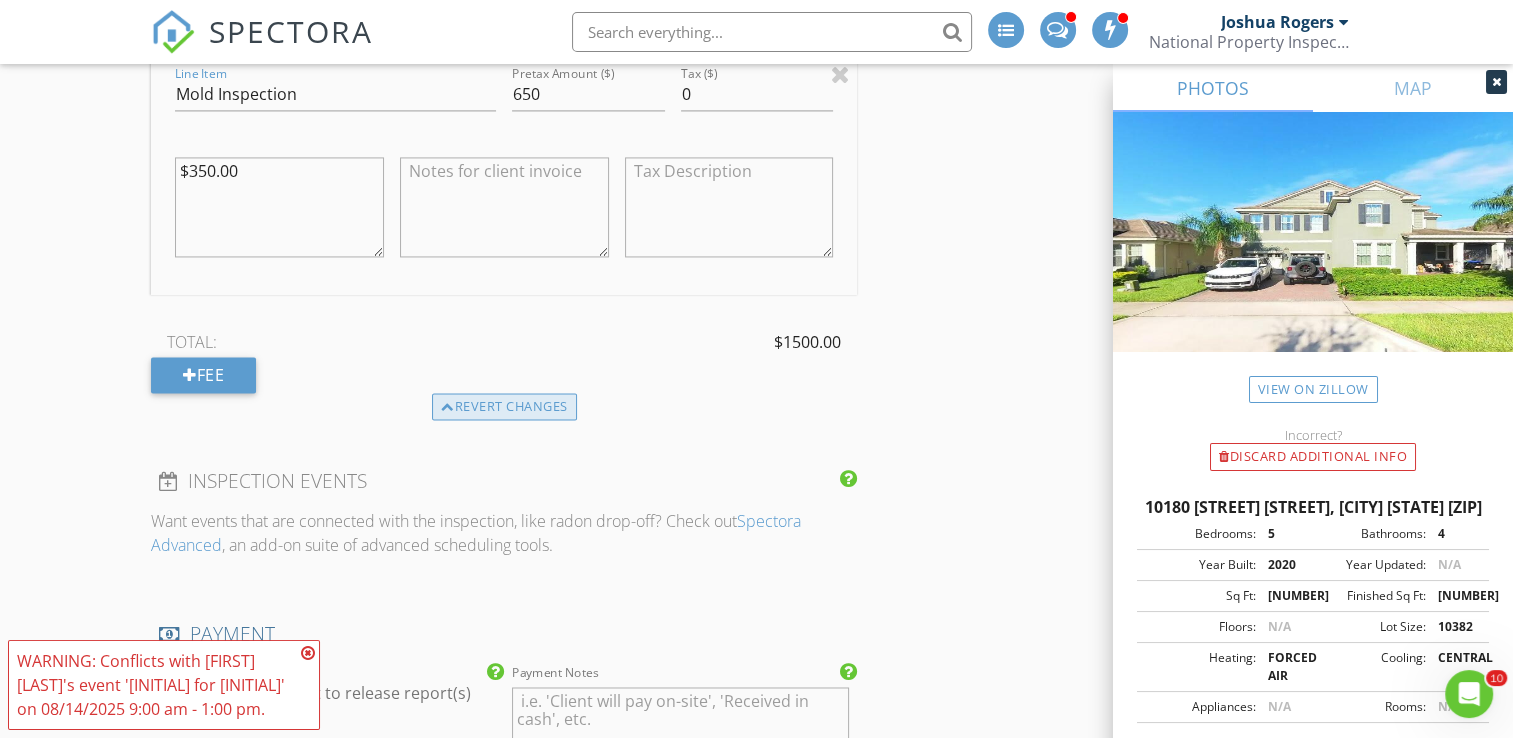 click on "Revert changes" at bounding box center (504, 407) 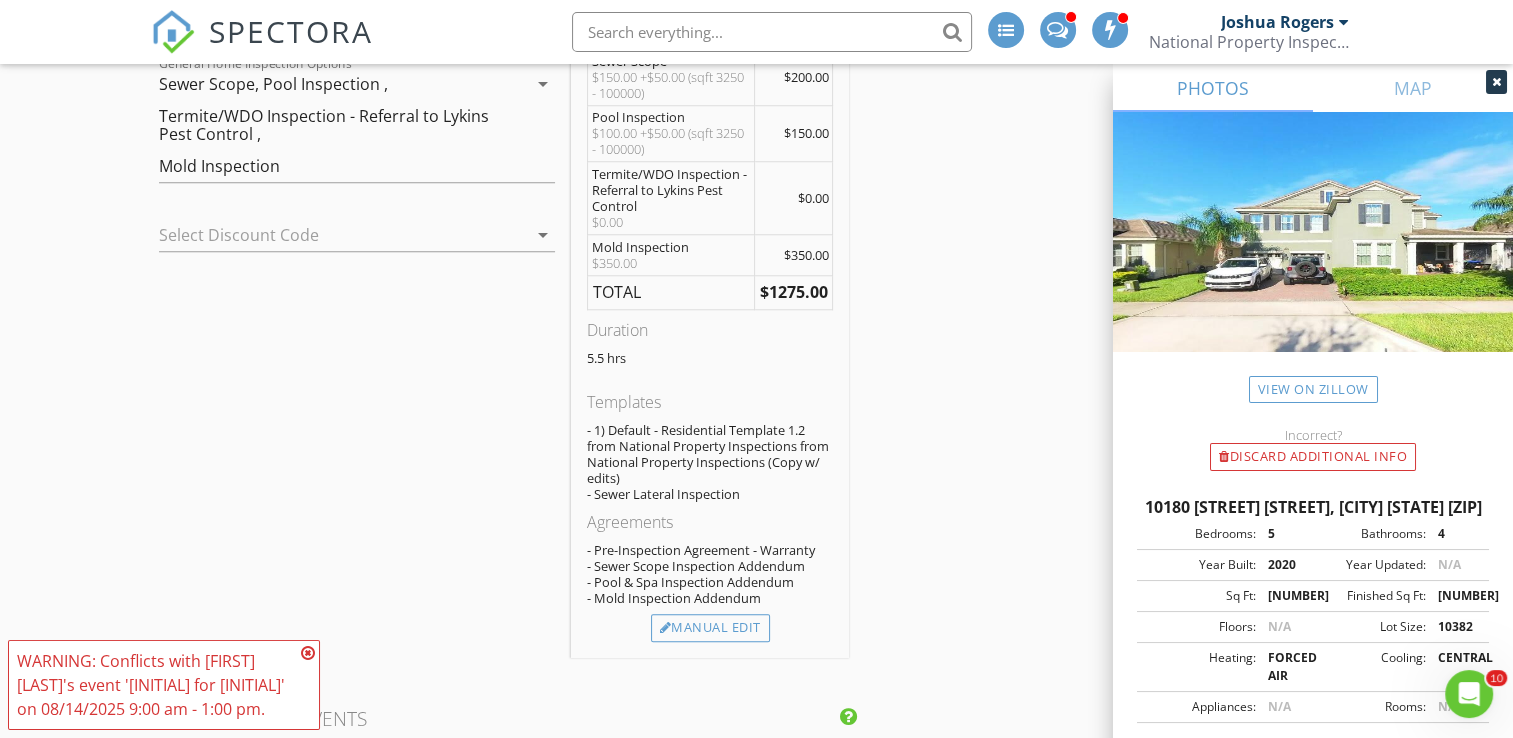 scroll, scrollTop: 1296, scrollLeft: 0, axis: vertical 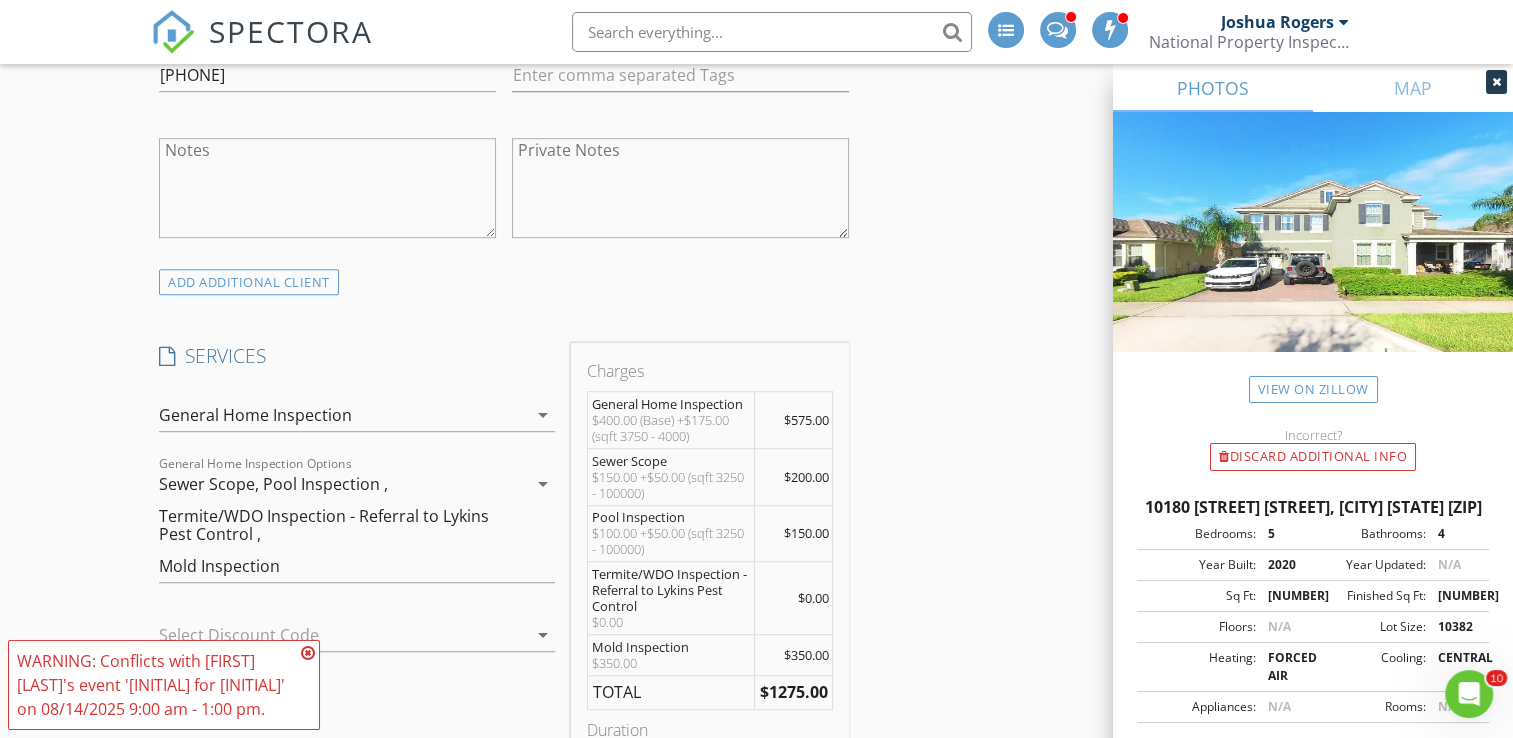 click on "General Home Inspection" at bounding box center (343, 415) 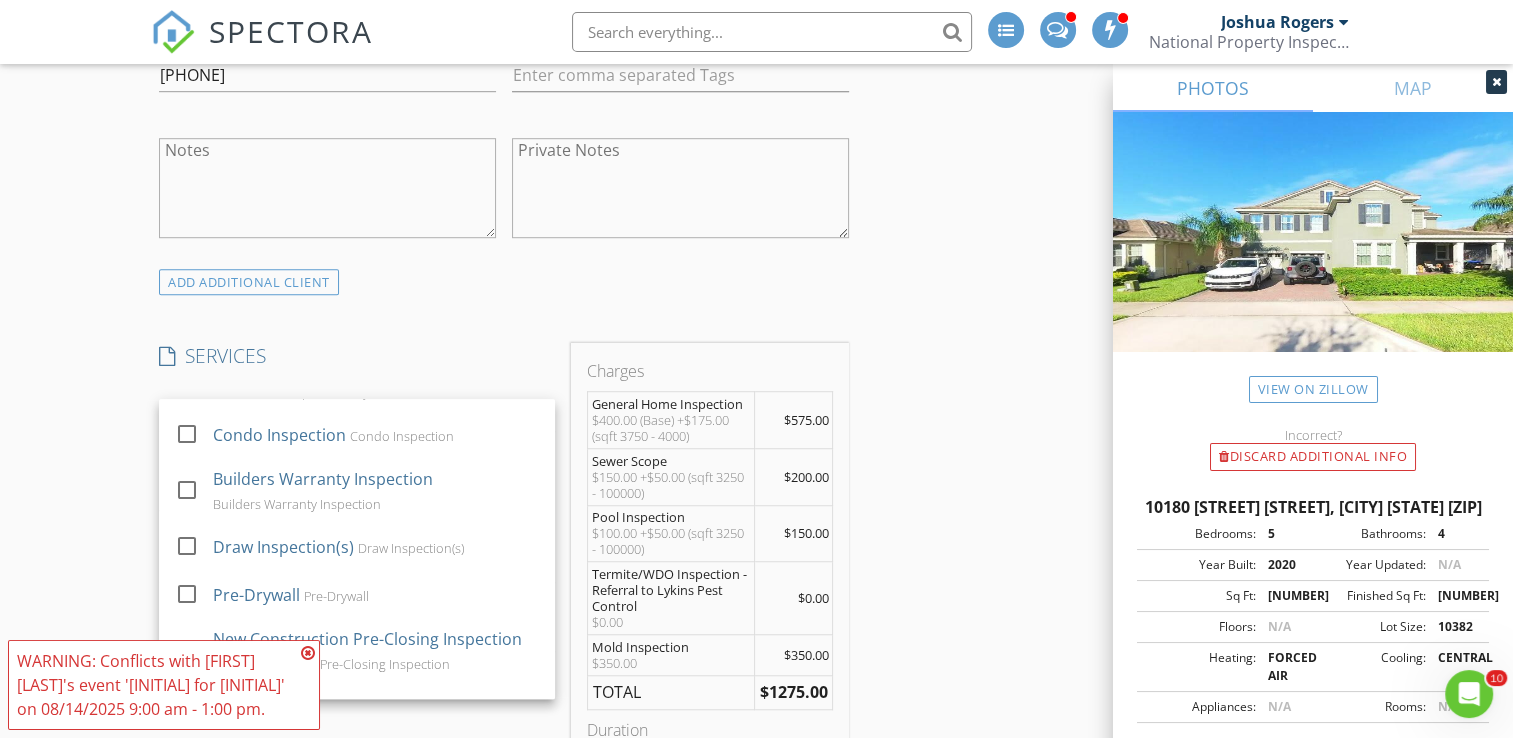 click on "INSPECTOR(S)
check_box   [FIRST] [LAST]   PRIMARY   [FIRST] [LAST] arrow_drop_down   check_box_outline_blank [FIRST] [LAST] specifically requested
Date/Time
08/14/2025 9:00 AM
Location
Address Search       Address 10180 [STREET] [STREET]   Unit   City [CITY]   State FL   Zip 34787   County Orange     Square Feet 3910   Year Built 2020   Foundation arrow_drop_down     [FIRST] [LAST]     25.2 miles     (36 minutes)
client
check_box Enable Client CC email for this inspection   Client Search     check_box_outline_blank Client is a Company/Organization     First Name [FIRST] [LAST]   Last Name Noland   Email [EMAIL]   CC Email   Phone [PHONE]         Tags         Notes   Private Notes
ADDITIONAL client
check_box   General Home Inspection" at bounding box center (504, 938) 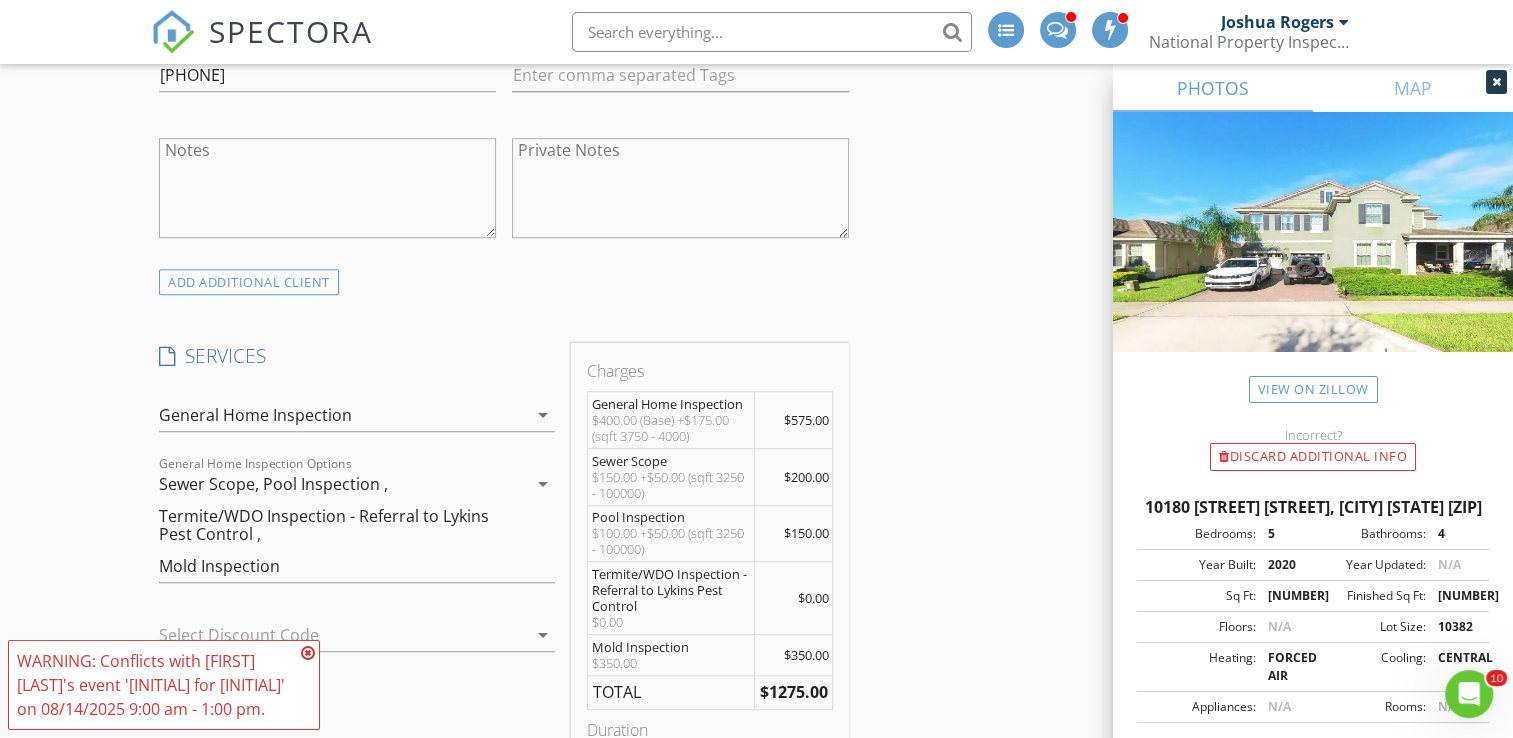 click on "Termite/WDO Inspection - Referral to Lykins Pest Control ," at bounding box center [324, 525] 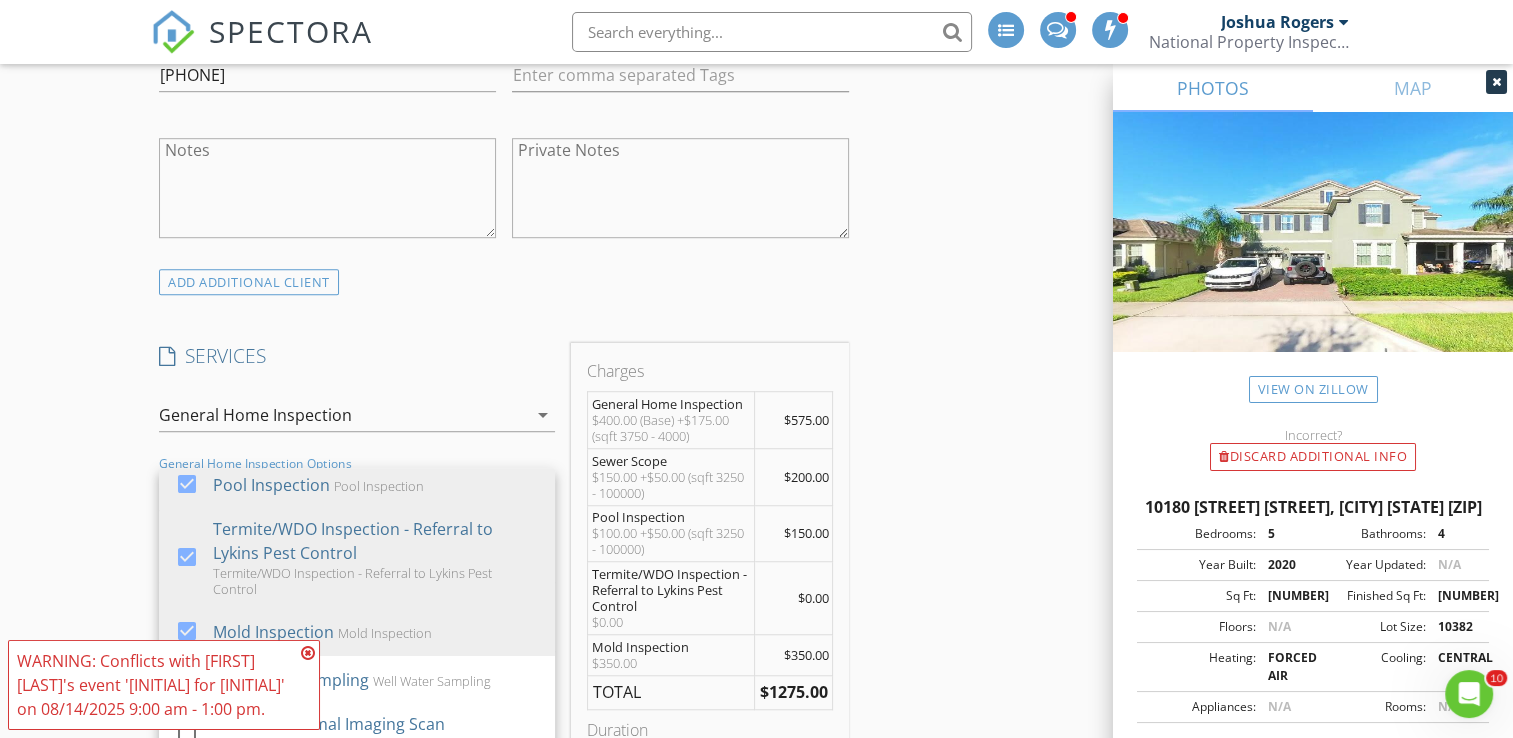 click on "INSPECTOR(S)
check_box   [FIRST] [LAST]   PRIMARY   [FIRST] [LAST] arrow_drop_down   check_box_outline_blank [FIRST] [LAST] specifically requested
Date/Time
08/14/2025 9:00 AM
Location
Address Search       Address 10180 [STREET] [STREET]   Unit   City [CITY]   State FL   Zip 34787   County Orange     Square Feet 3910   Year Built 2020   Foundation arrow_drop_down     [FIRST] [LAST]     25.2 miles     (36 minutes)
client
check_box Enable Client CC email for this inspection   Client Search     check_box_outline_blank Client is a Company/Organization     First Name [FIRST] [LAST]   Last Name Noland   Email [EMAIL]   CC Email   Phone [PHONE]         Tags         Notes   Private Notes
ADDITIONAL client
check_box   General Home Inspection" at bounding box center [504, 938] 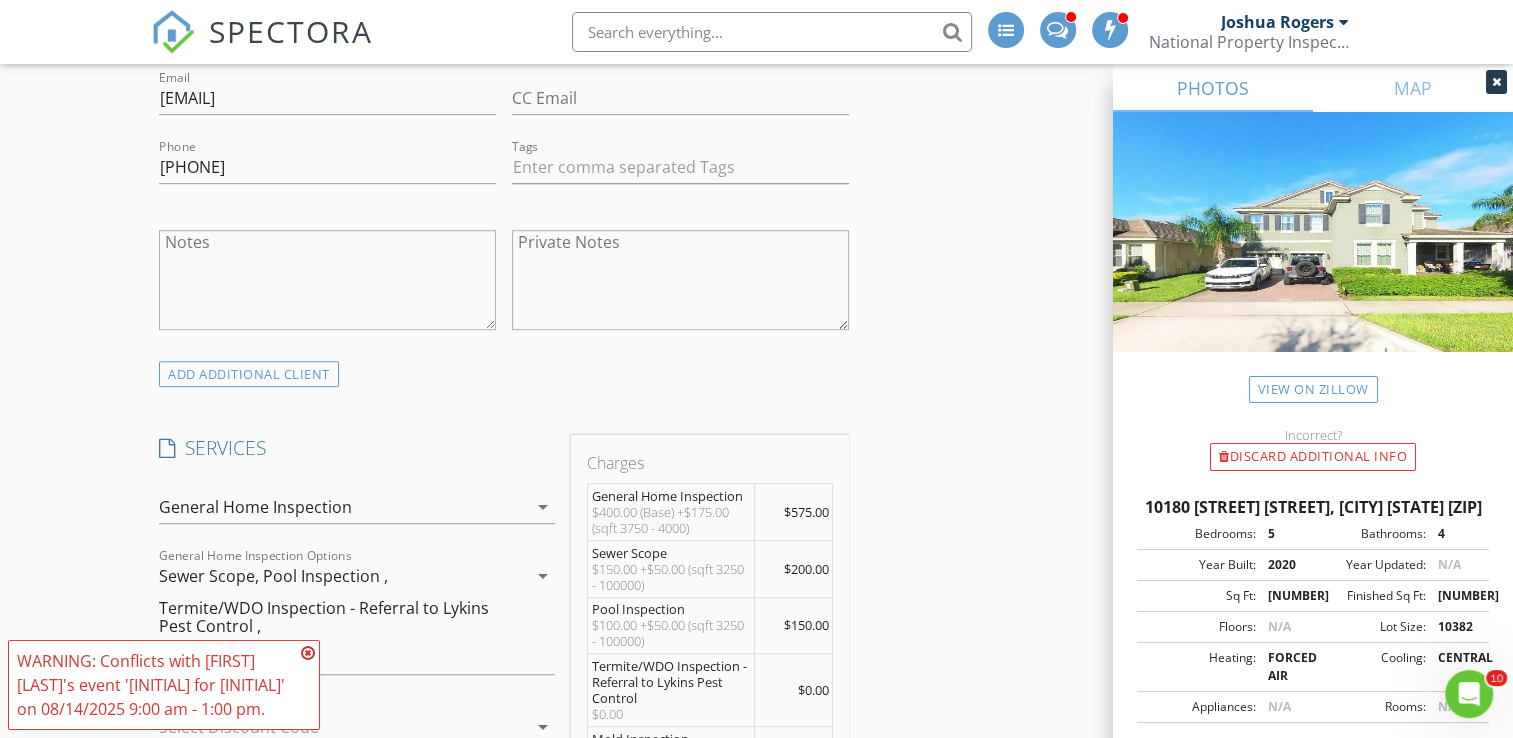 scroll, scrollTop: 1133, scrollLeft: 0, axis: vertical 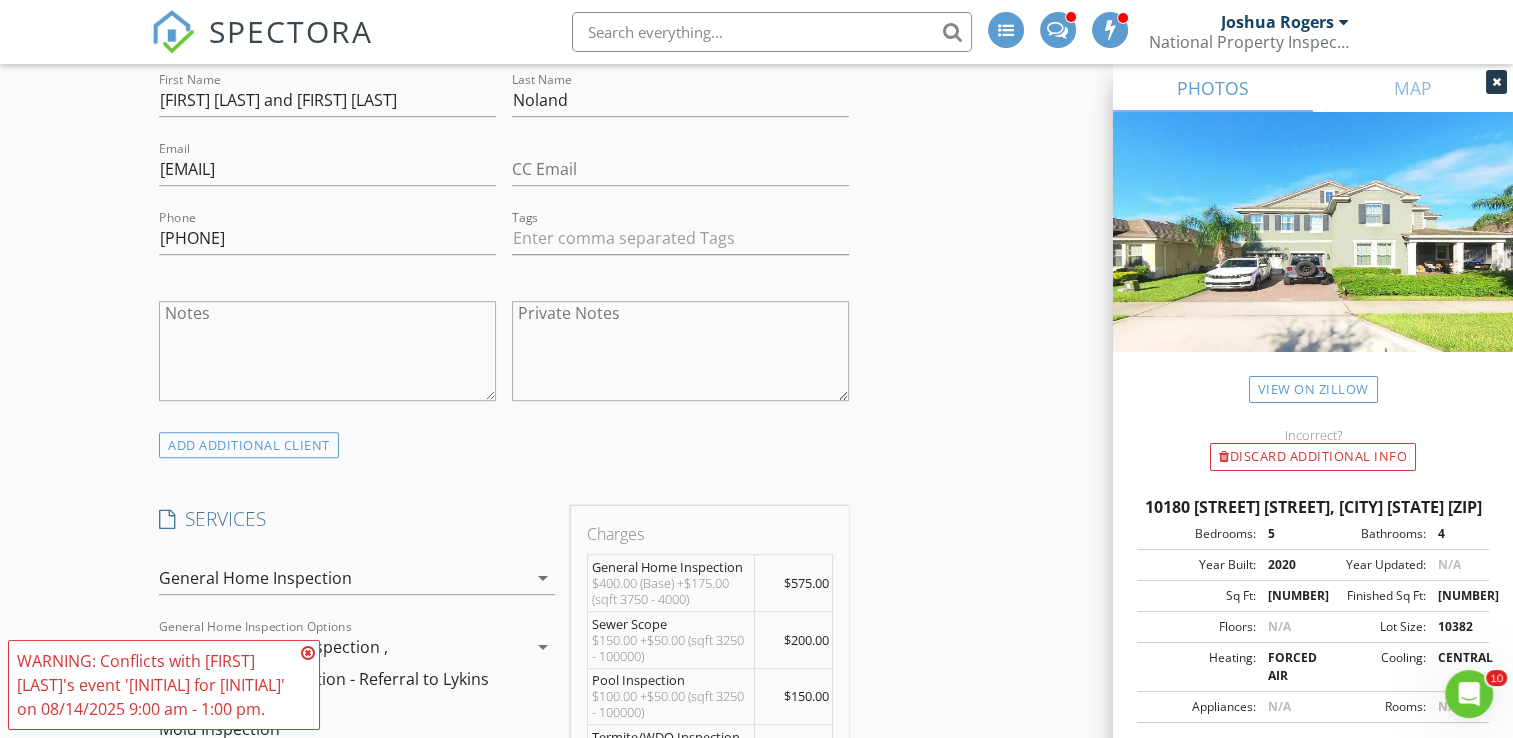 click at bounding box center [308, 653] 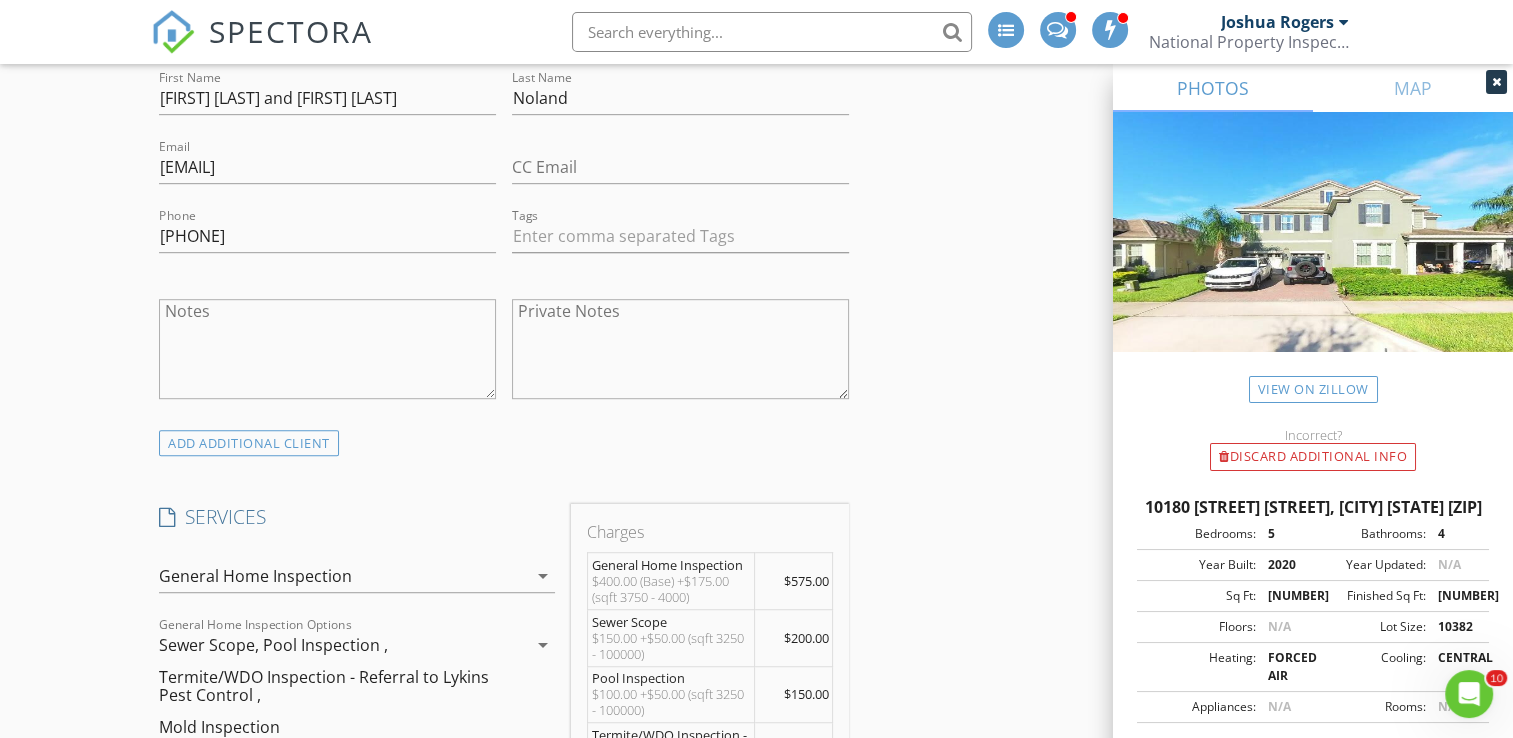 scroll, scrollTop: 1333, scrollLeft: 0, axis: vertical 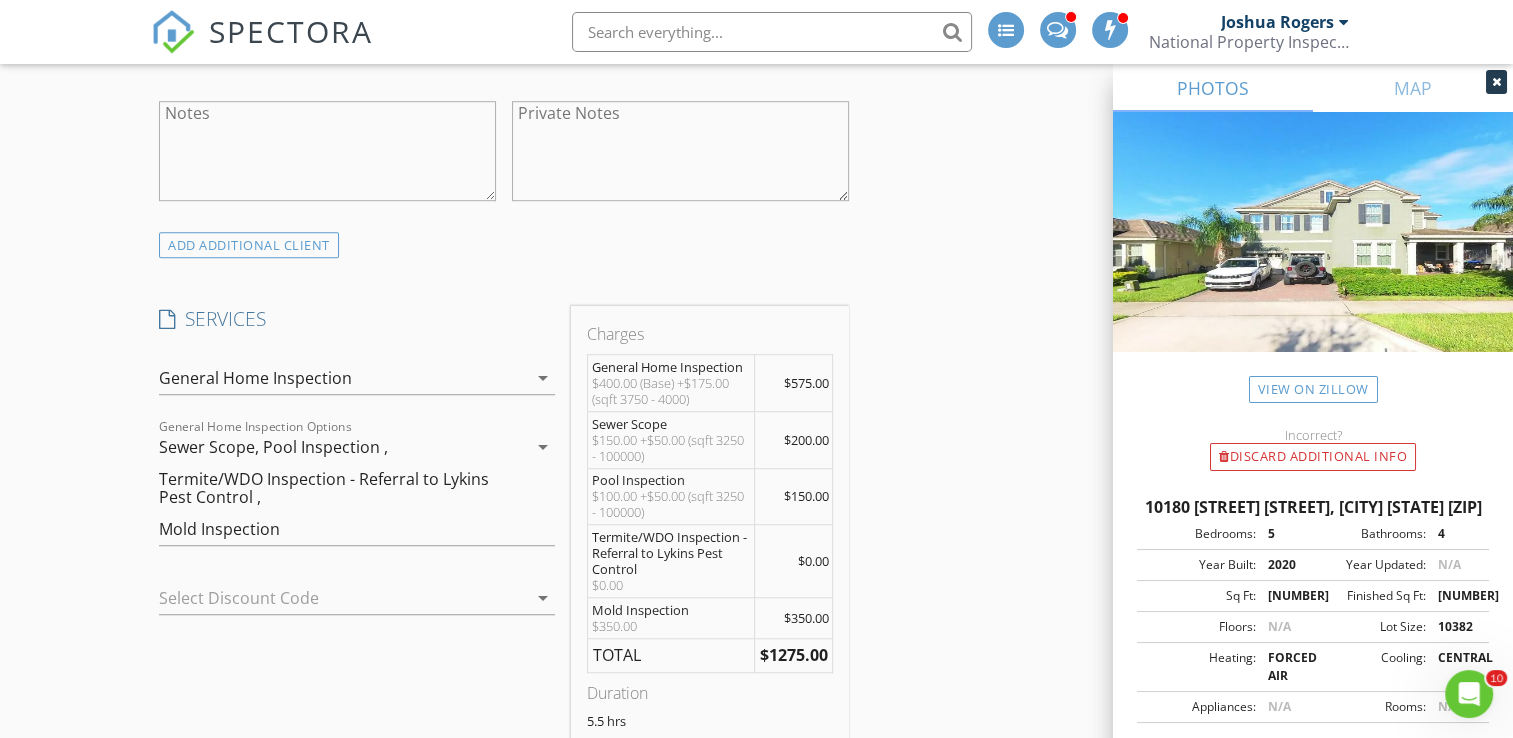drag, startPoint x: 402, startPoint y: 444, endPoint x: 415, endPoint y: 442, distance: 13.152946 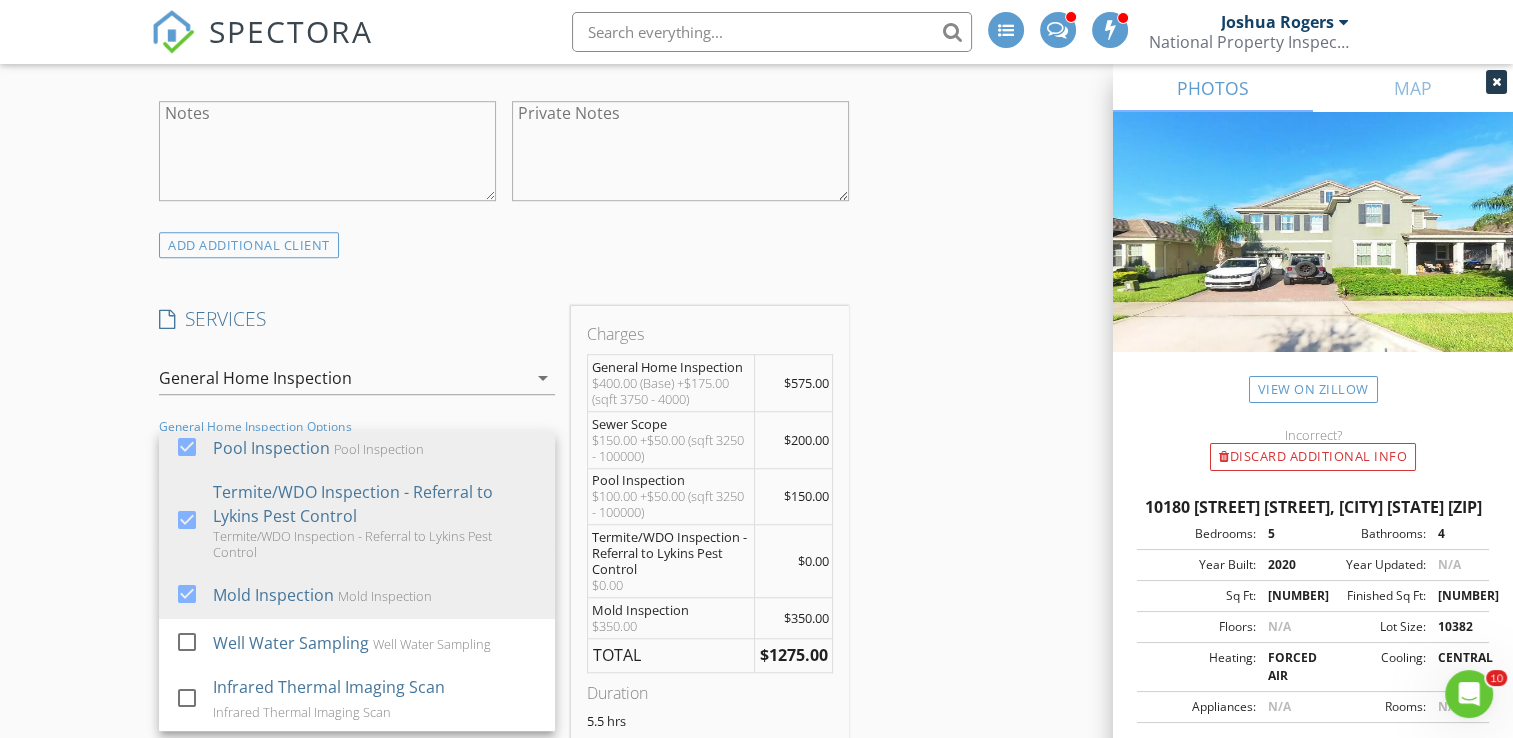 drag, startPoint x: 418, startPoint y: 315, endPoint x: 466, endPoint y: 395, distance: 93.29523 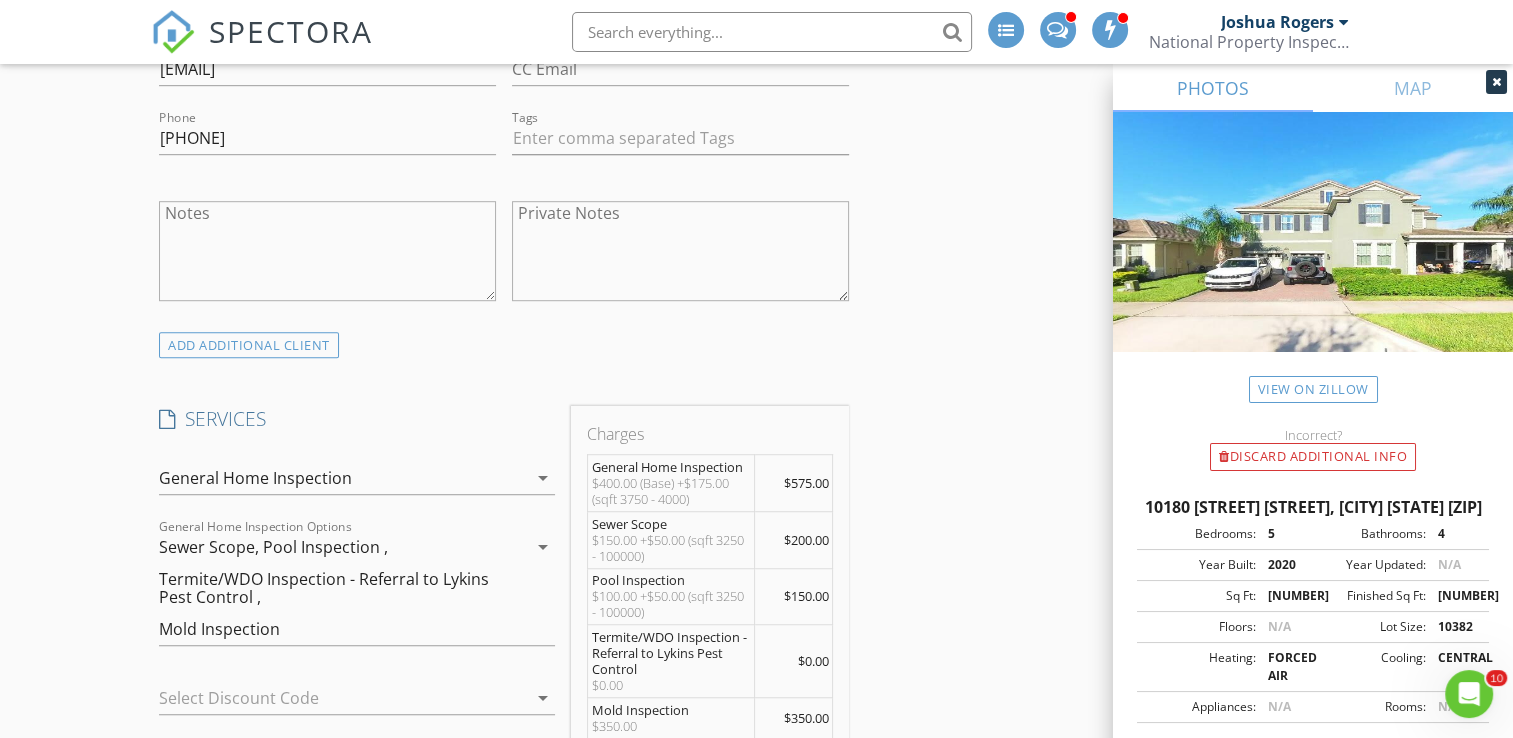 scroll, scrollTop: 1433, scrollLeft: 0, axis: vertical 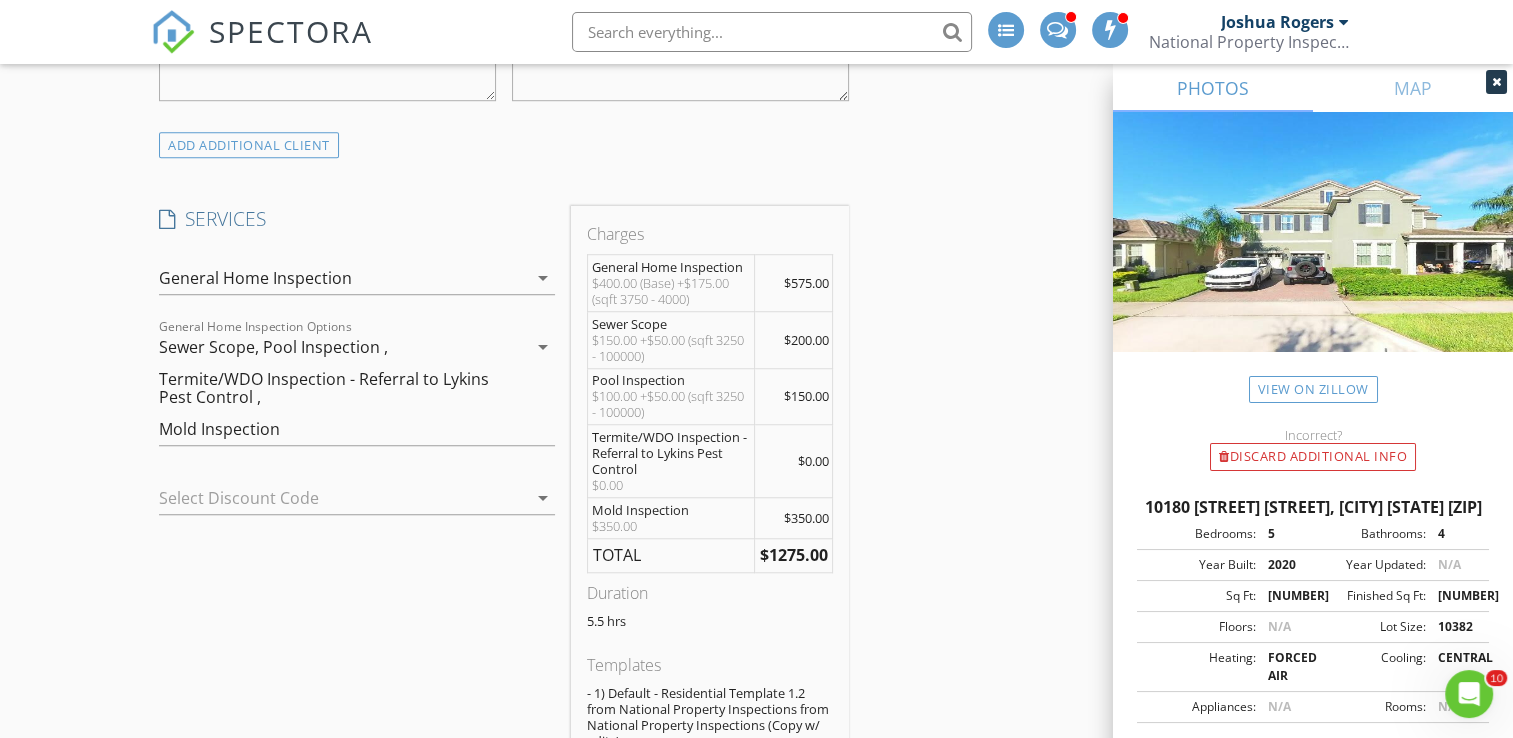 click on "arrow_drop_down" at bounding box center (543, 278) 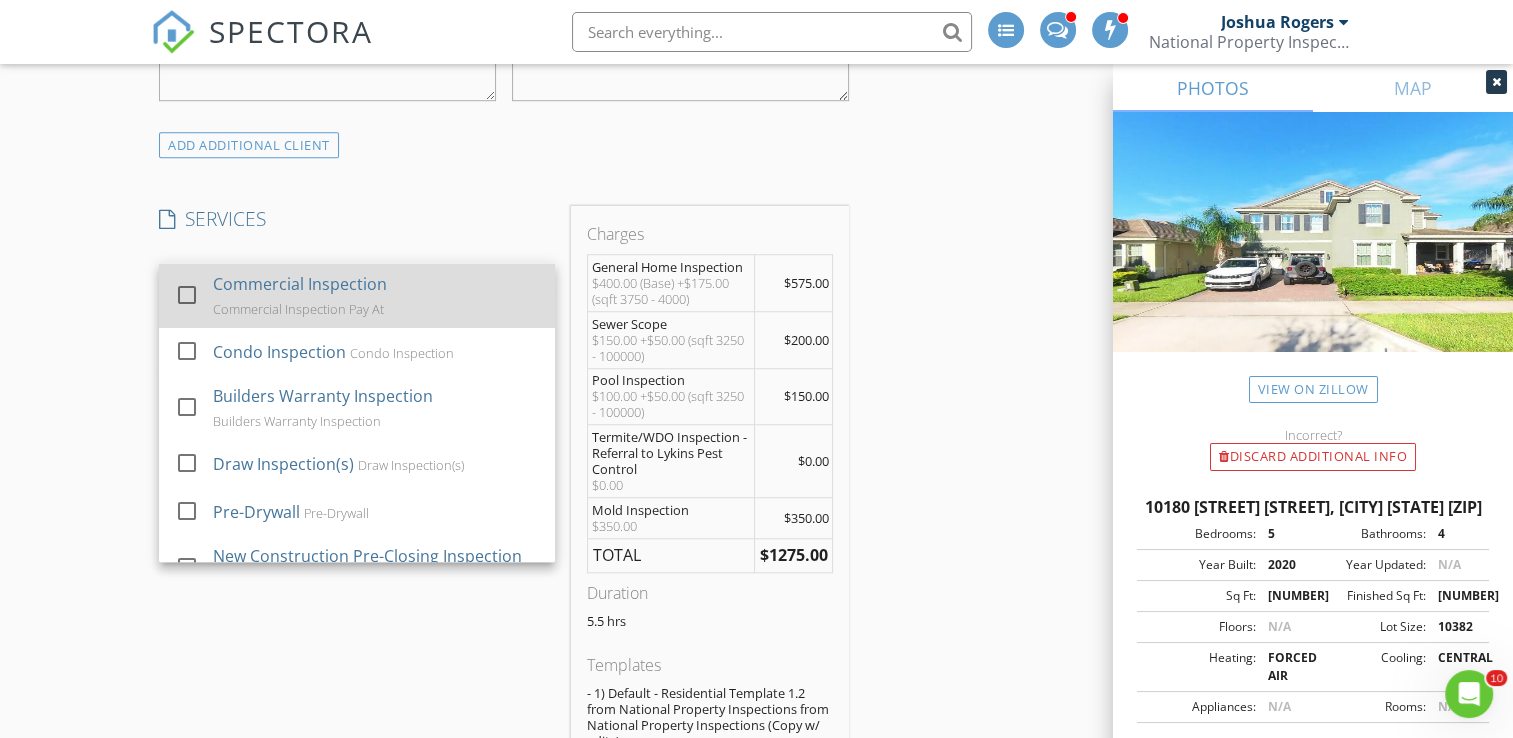 scroll, scrollTop: 0, scrollLeft: 0, axis: both 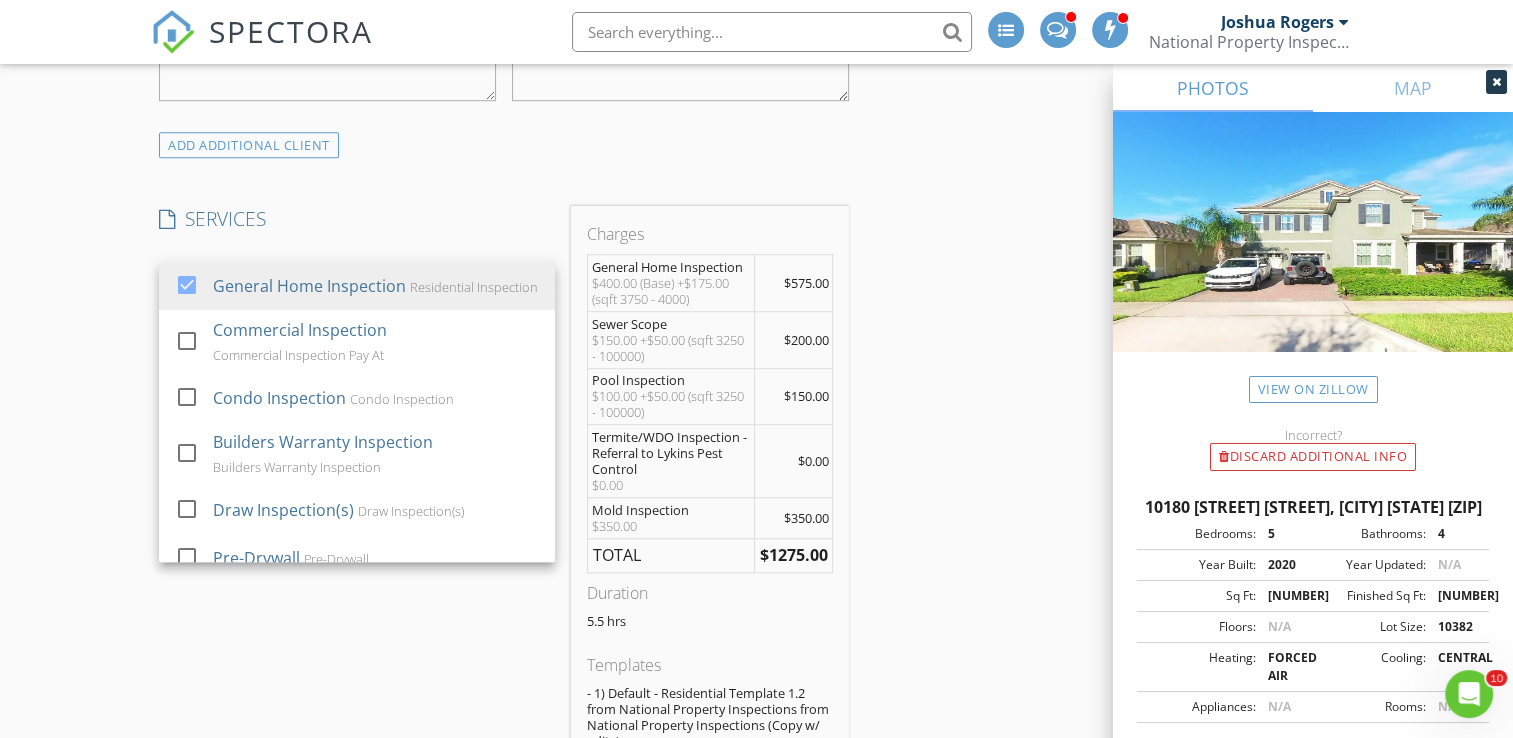 click at bounding box center (187, 285) 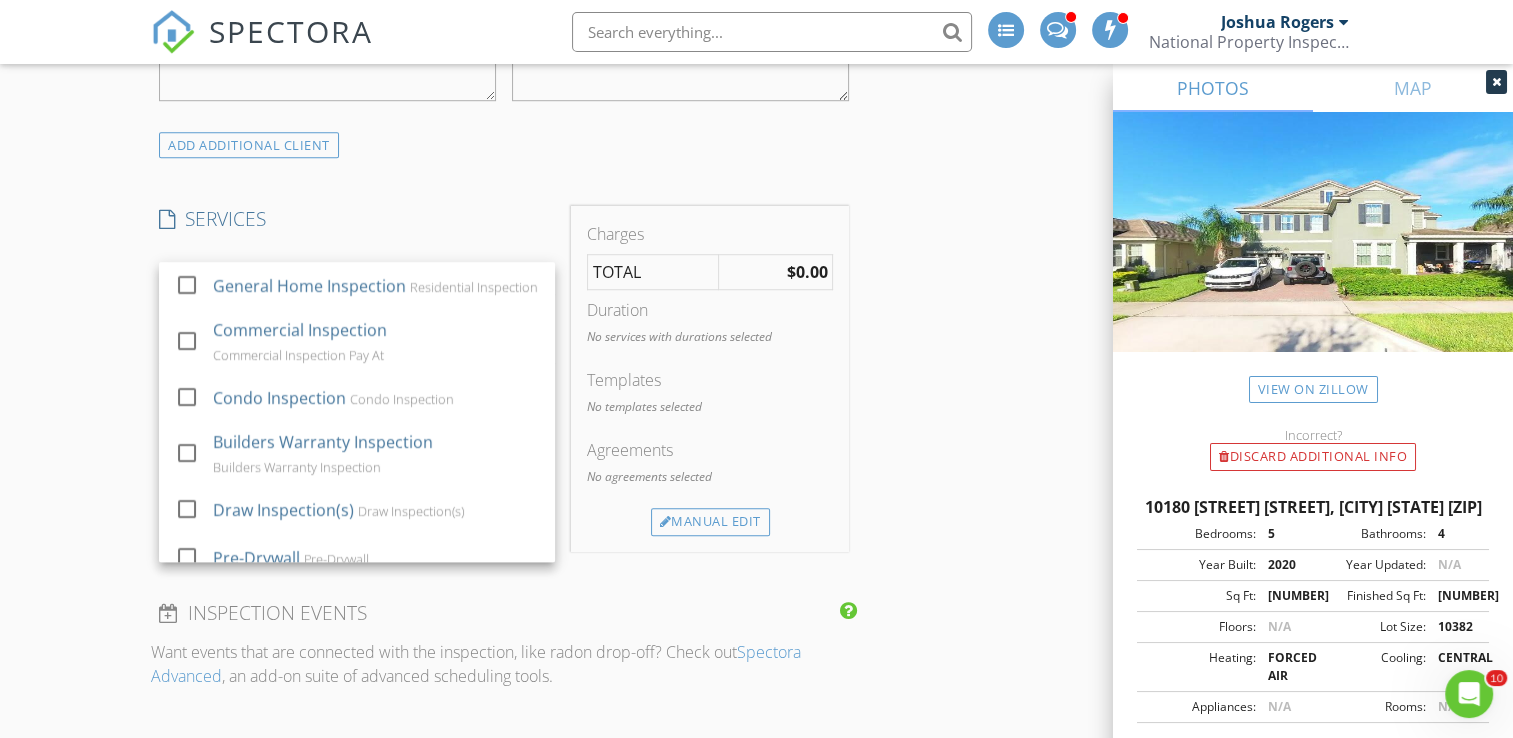 click on "New Inspection
INSPECTOR(S)
check_box   [FIRST] [LAST]   PRIMARY   [FIRST] [LAST] arrow_drop_down   check_box_outline_blank [FIRST] [LAST] specifically requested
Date/Time
08/14/2025 9:00 AM
Location
Address Search       Address 10180 [STREET] [STREET]   Unit   City [CITY]   State FL   Zip 34787   County Orange     Square Feet 3910   Year Built 2020   Foundation arrow_drop_down     [FIRST] [LAST]     25.2 miles     (36 minutes)
client
check_box Enable Client CC email for this inspection   Client Search     check_box_outline_blank Client is a Company/Organization     First Name [FIRST] [LAST]   Last Name Noland   Email [EMAIL]   CC Email   Phone [PHONE]         Tags         Notes   Private Notes
ADDITIONAL client
check_box_outline_blank" at bounding box center [756, 640] 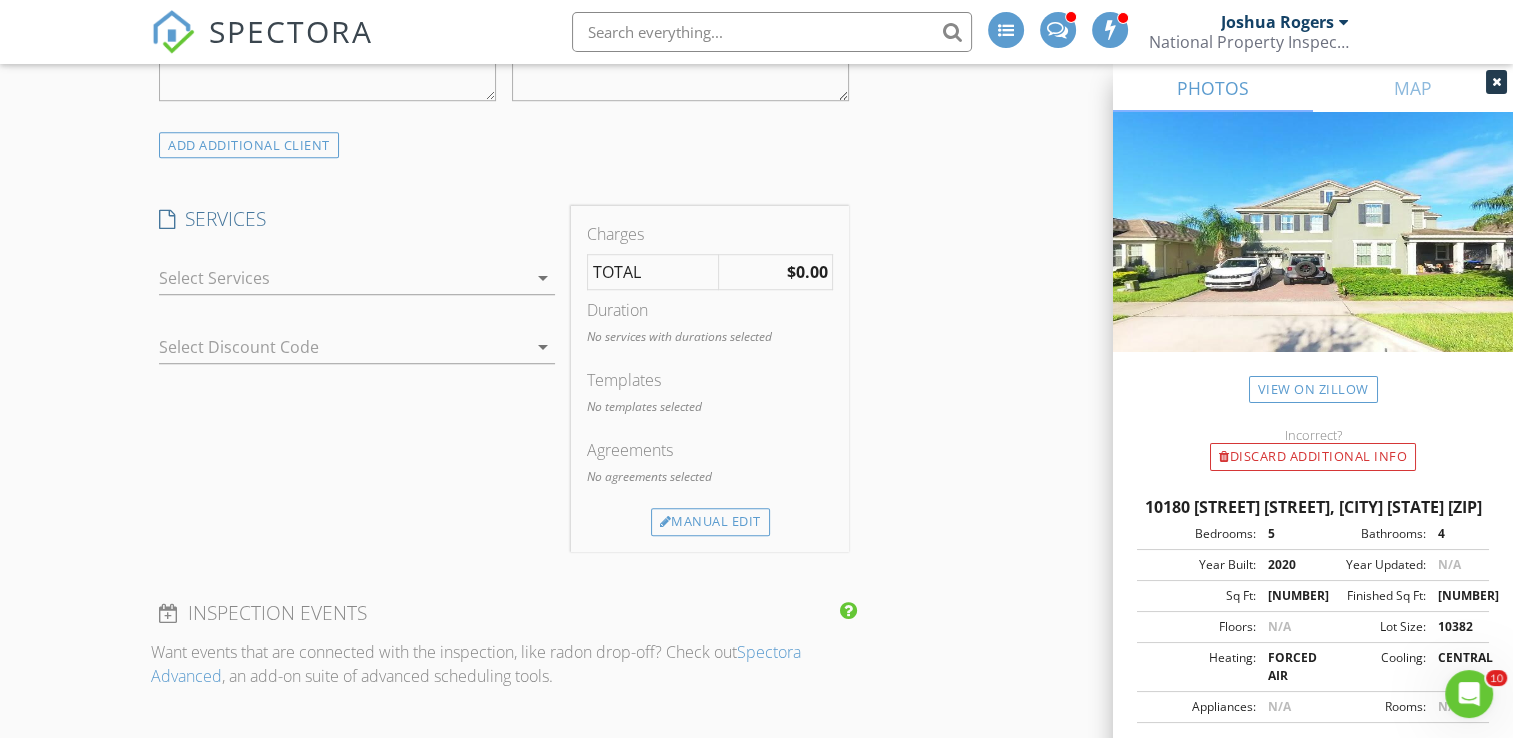 click at bounding box center (343, 278) 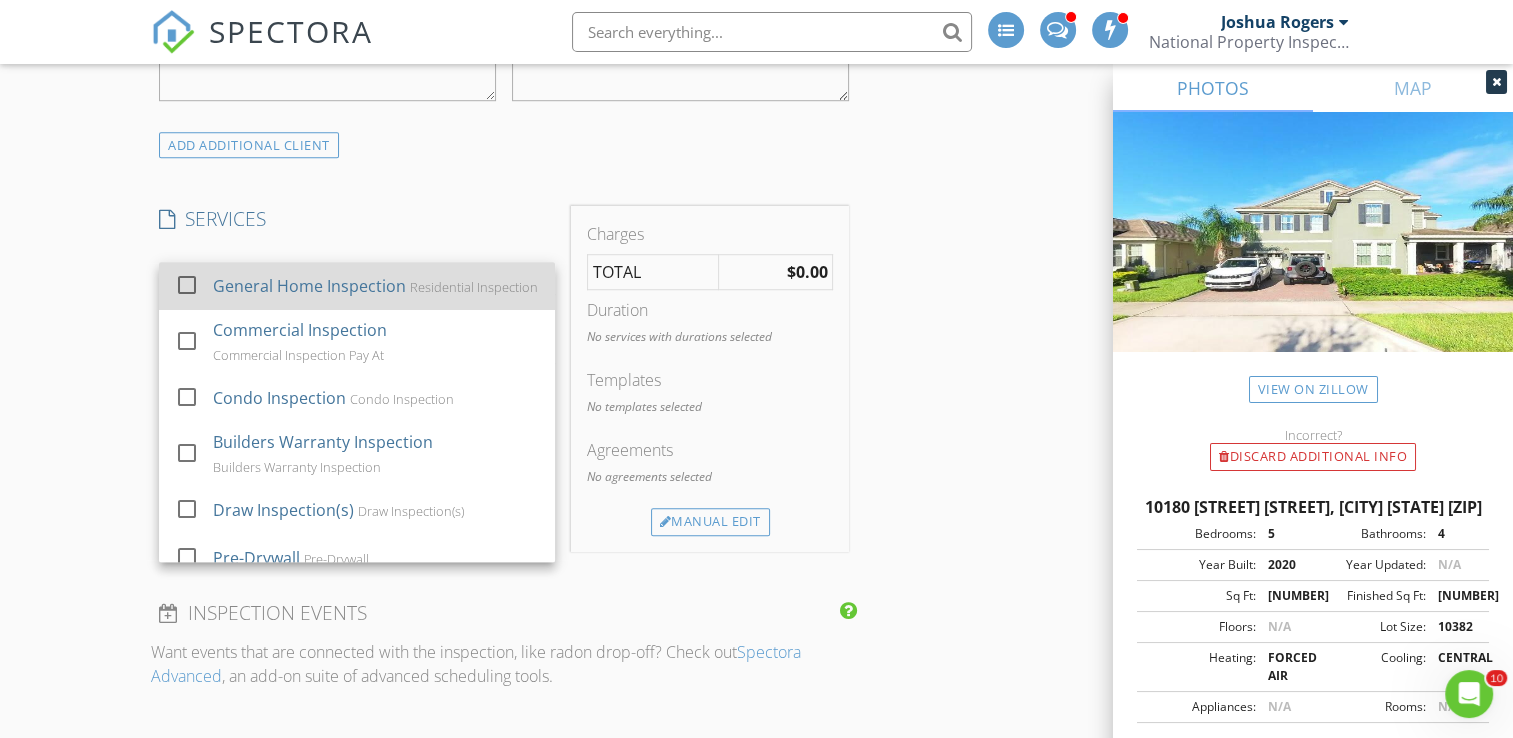 click at bounding box center (187, 285) 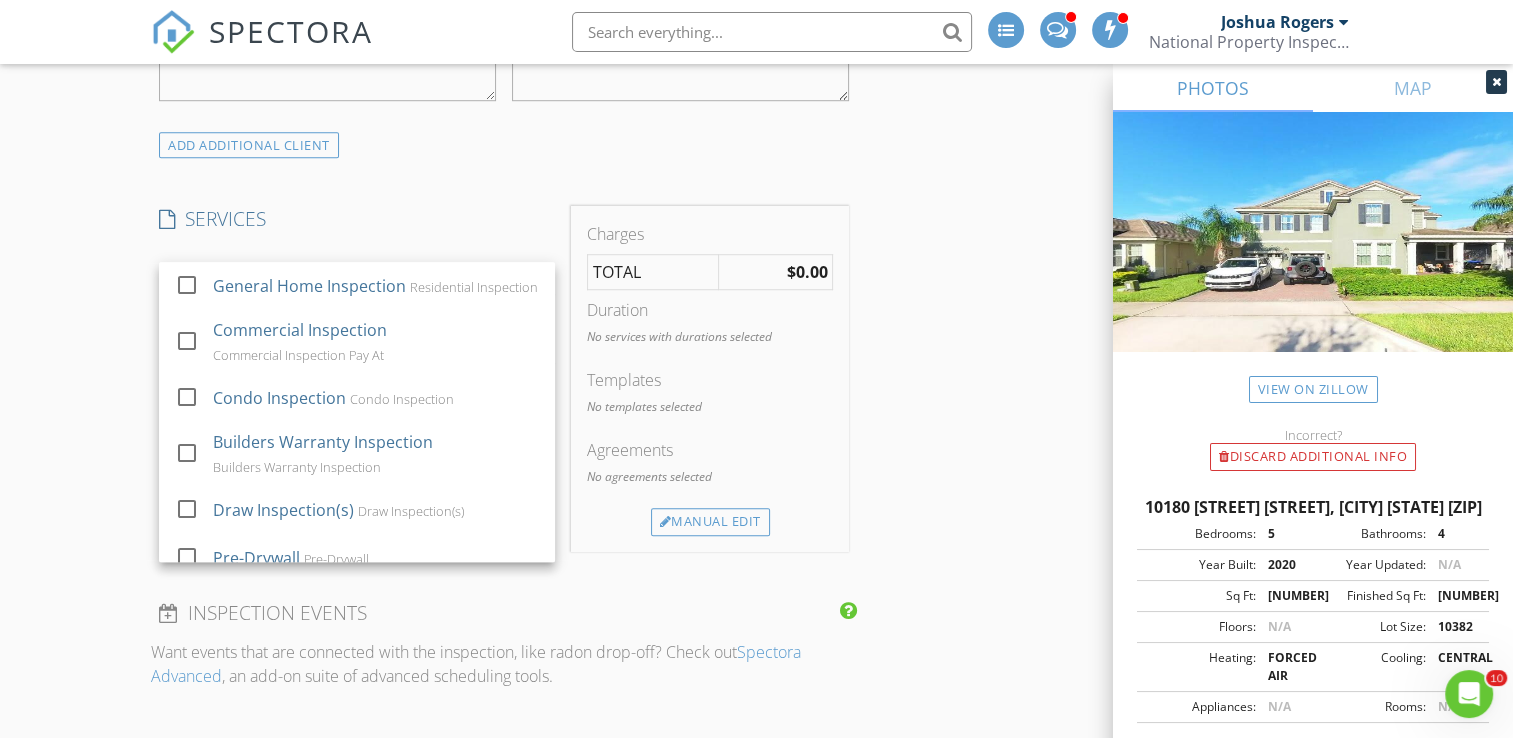 checkbox on "true" 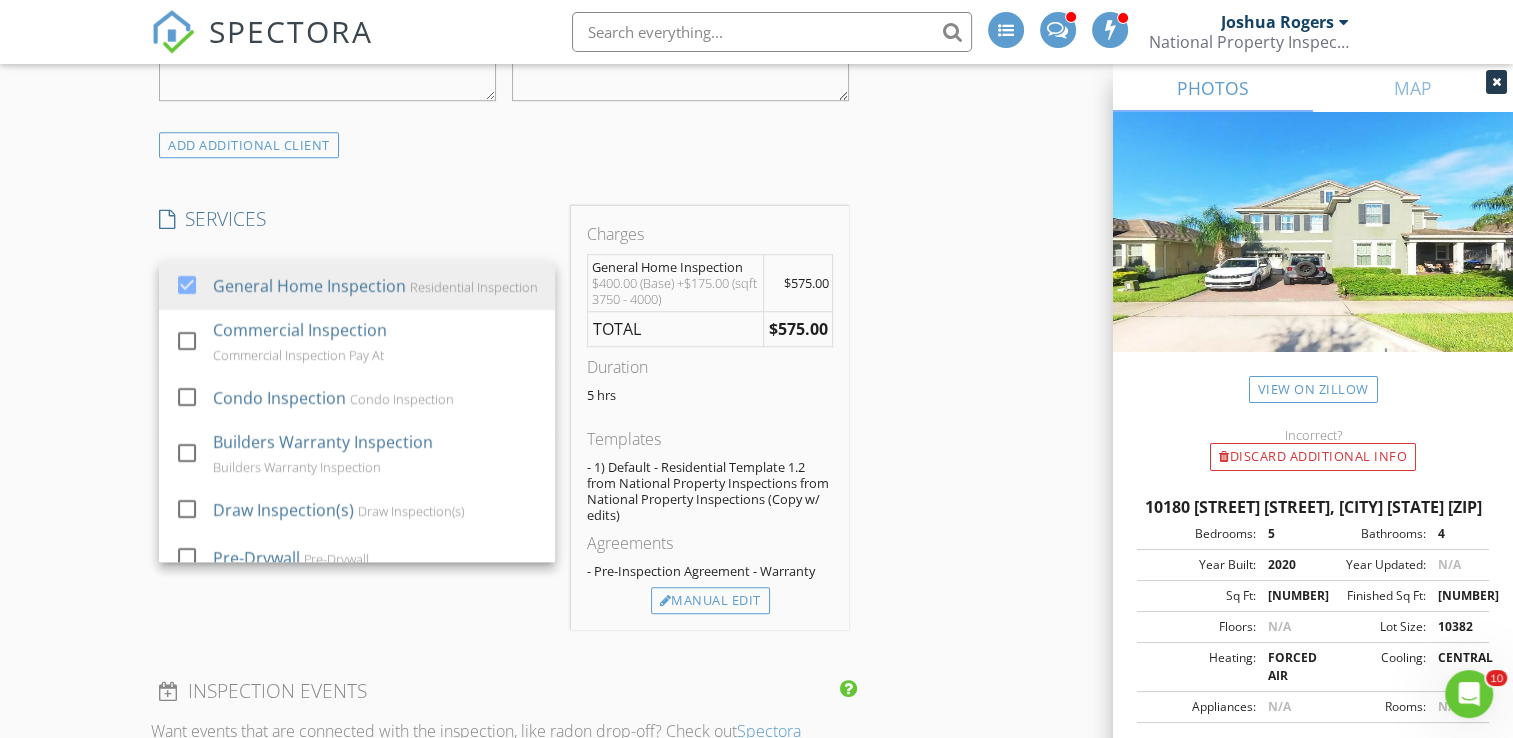 click on "New Inspection
INSPECTOR(S)
check_box   [FIRST] [LAST]   PRIMARY   [FIRST] [LAST] arrow_drop_down   check_box_outline_blank [FIRST] [LAST] specifically requested
Date/Time
08/14/2025 9:00 AM
Location
Address Search       Address 10180 [STREET] [STREET]   Unit   City [CITY]   State FL   Zip 34787   County Orange     Square Feet 3910   Year Built 2020   Foundation arrow_drop_down     [FIRST] [LAST]     25.2 miles     (36 minutes)
client
check_box Enable Client CC email for this inspection   Client Search     check_box_outline_blank Client is a Company/Organization     First Name [FIRST] [LAST]   Last Name Noland   Email [EMAIL]   CC Email   Phone [PHONE]         Tags         Notes   Private Notes
ADDITIONAL client
check_box   General Home Inspection" at bounding box center [756, 680] 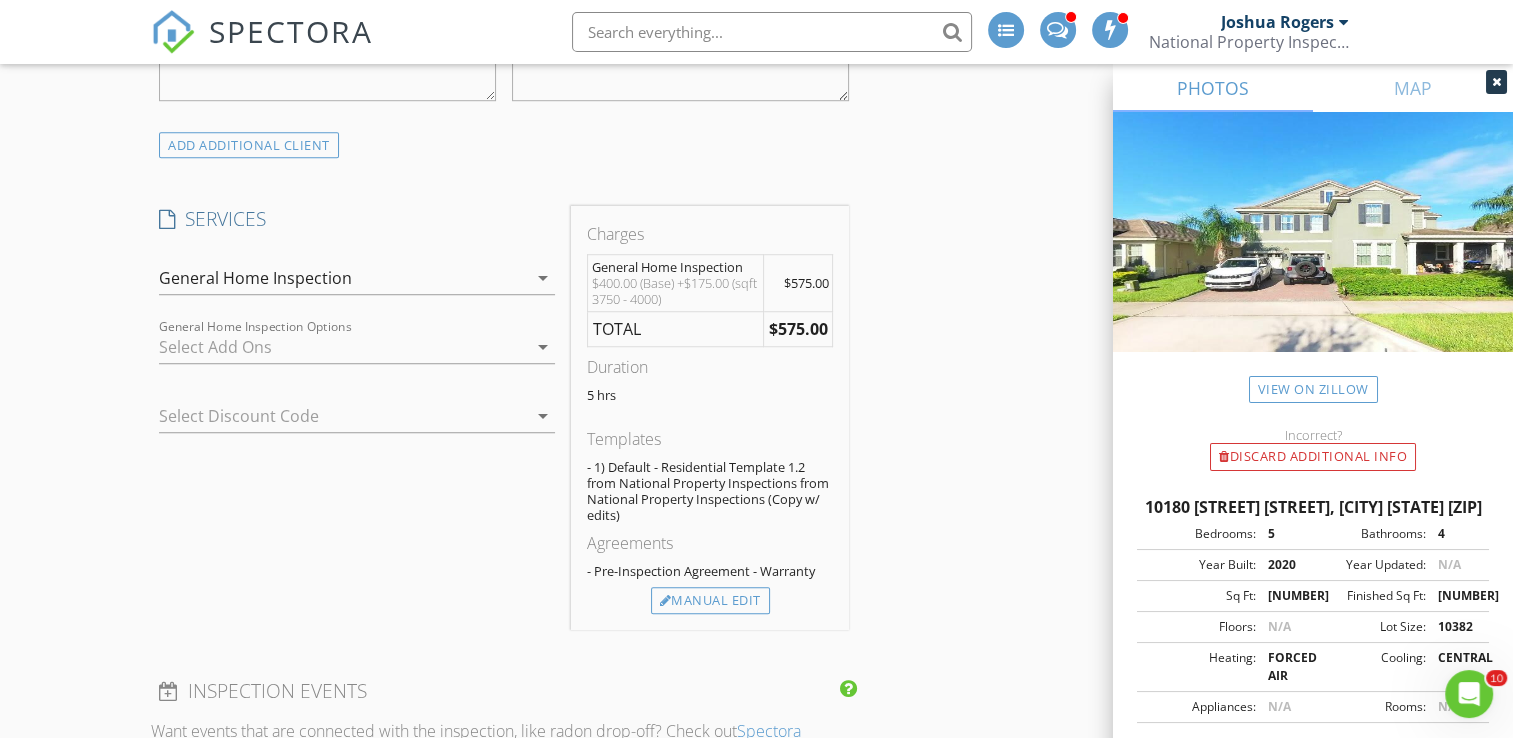 click at bounding box center (343, 347) 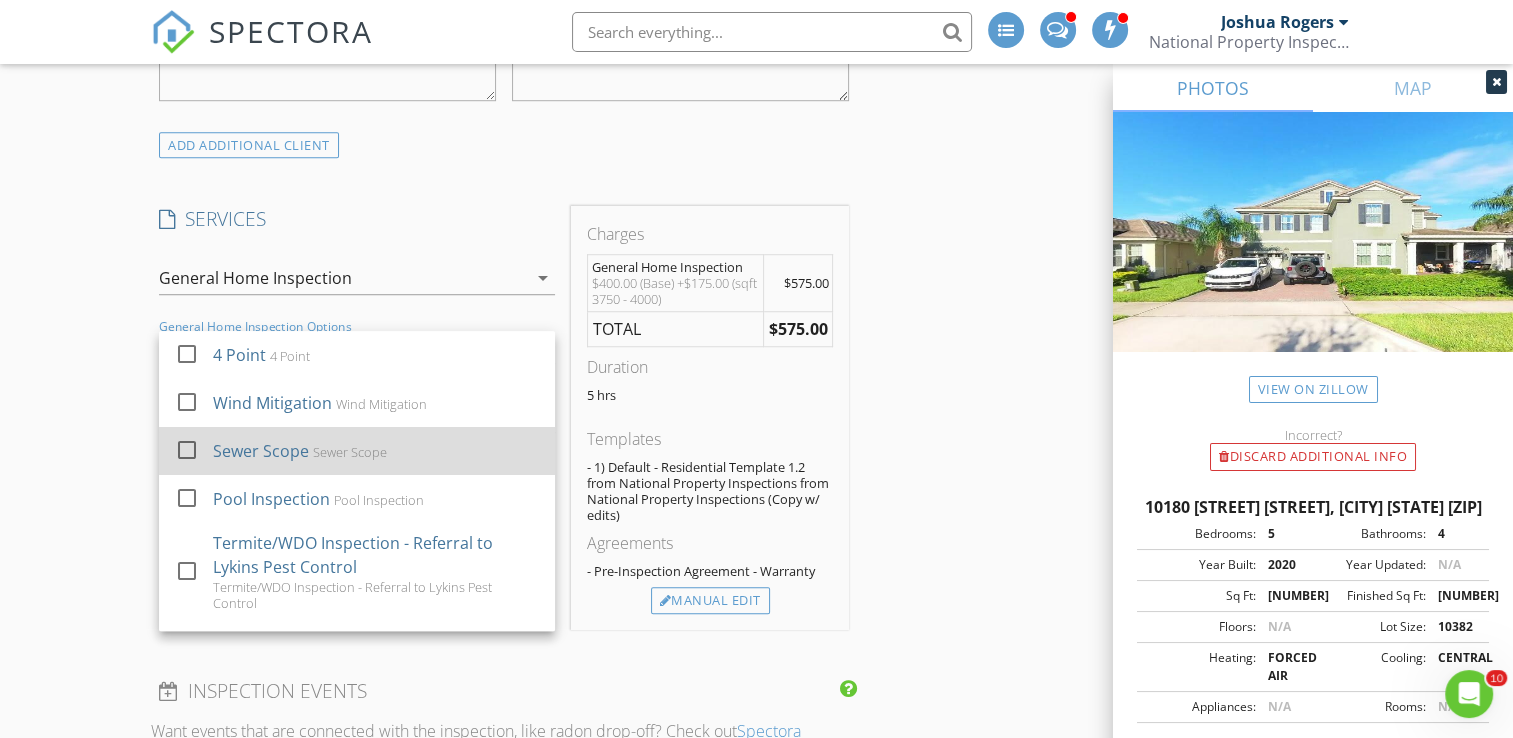 click at bounding box center (187, 450) 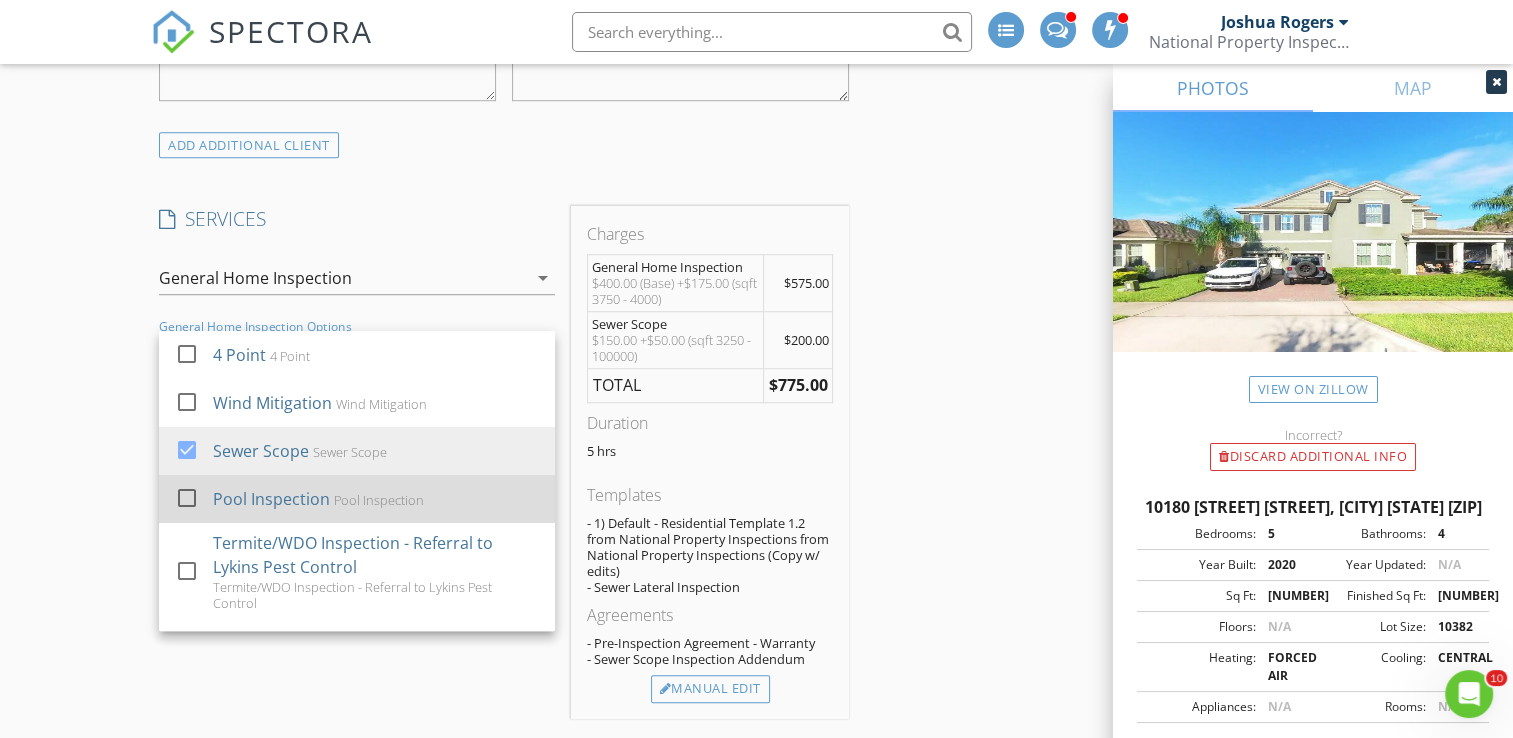 click at bounding box center (187, 498) 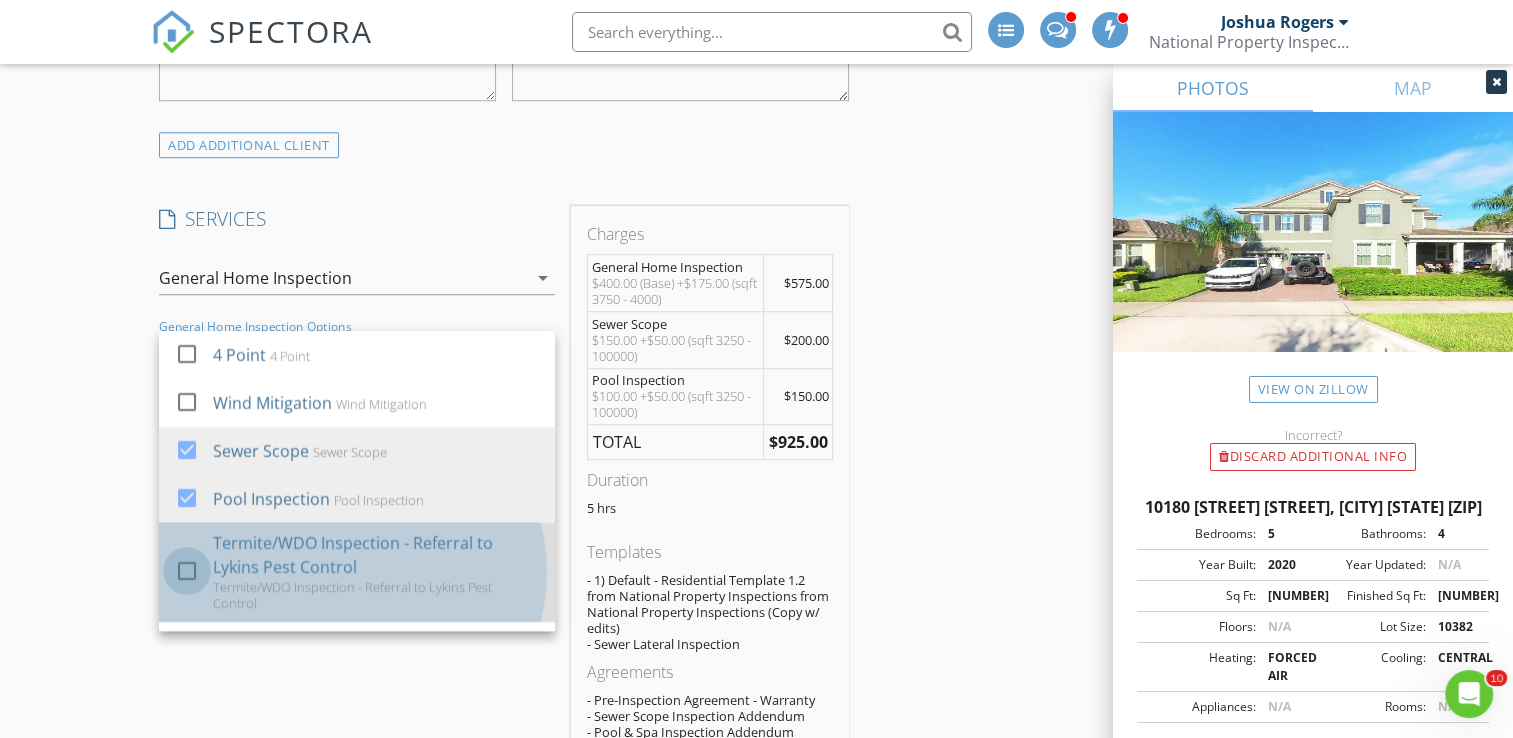 click at bounding box center (187, 571) 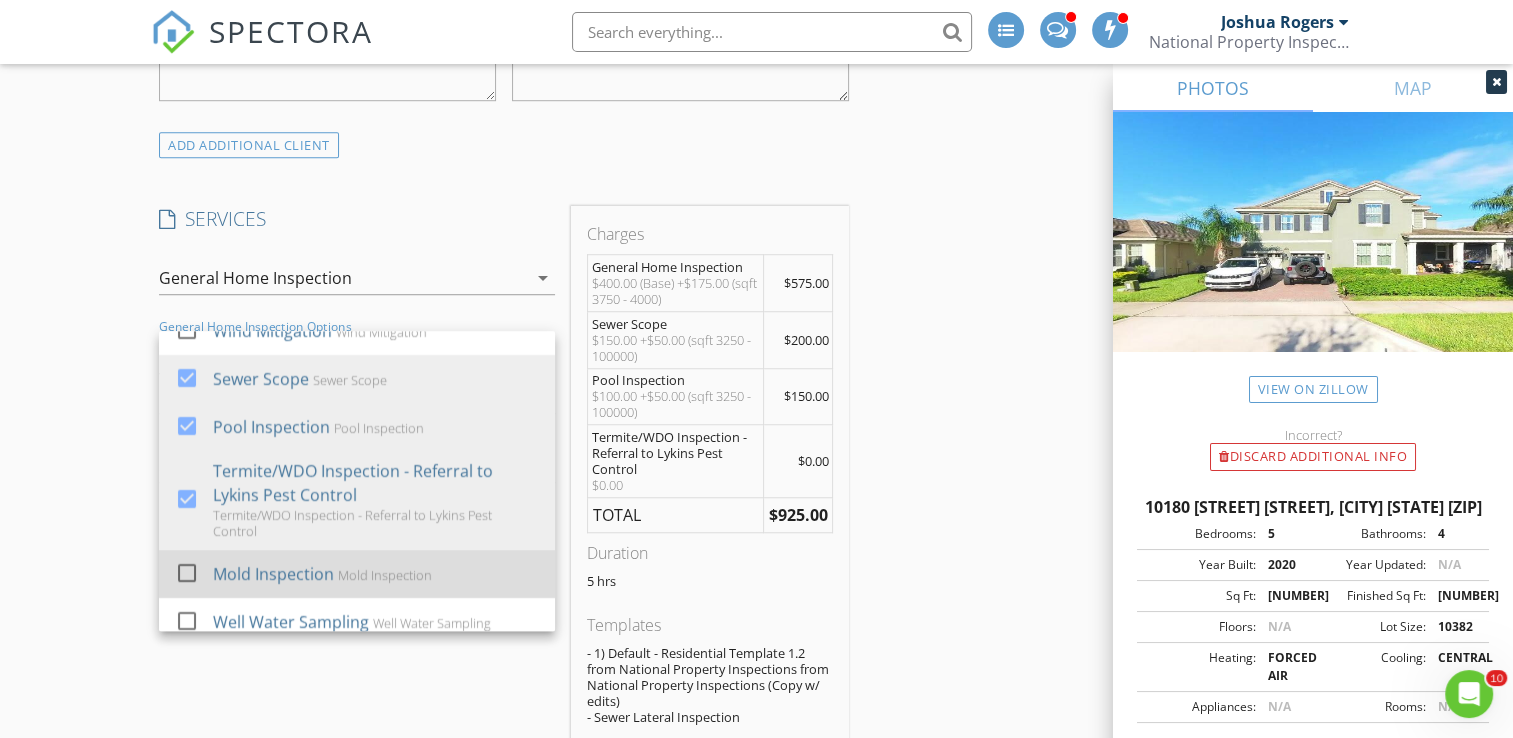 scroll, scrollTop: 100, scrollLeft: 0, axis: vertical 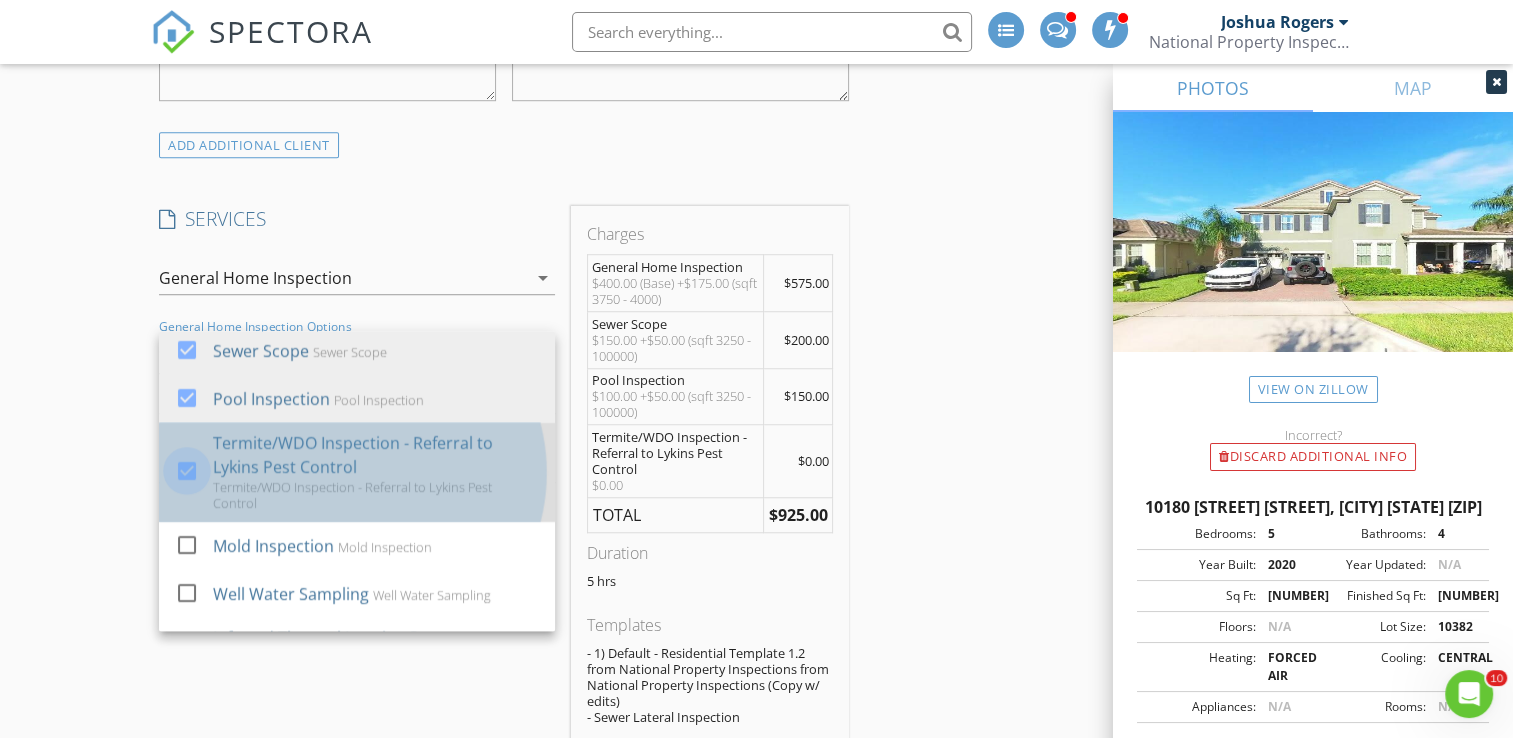 drag, startPoint x: 189, startPoint y: 466, endPoint x: 196, endPoint y: 483, distance: 18.384777 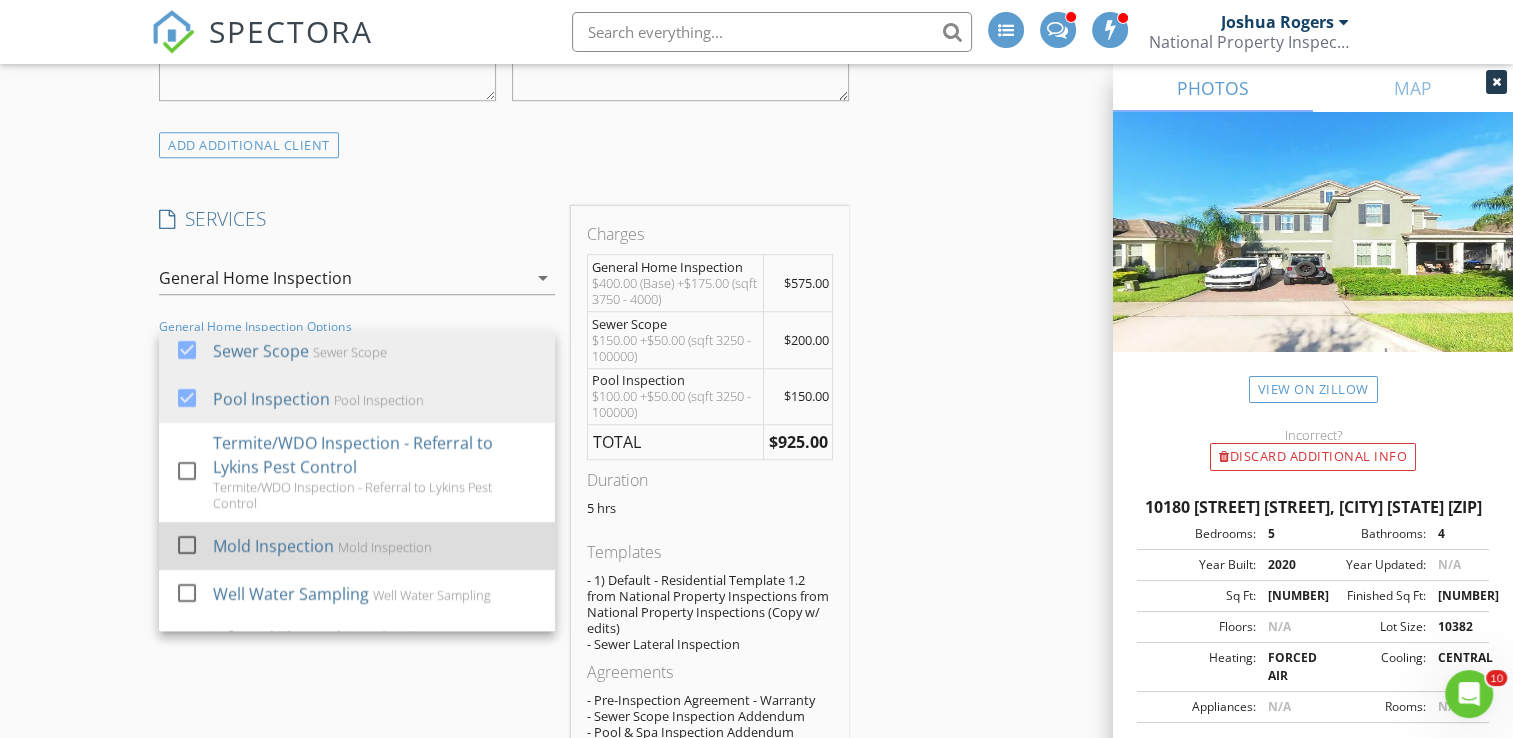 drag, startPoint x: 182, startPoint y: 536, endPoint x: 191, endPoint y: 521, distance: 17.492855 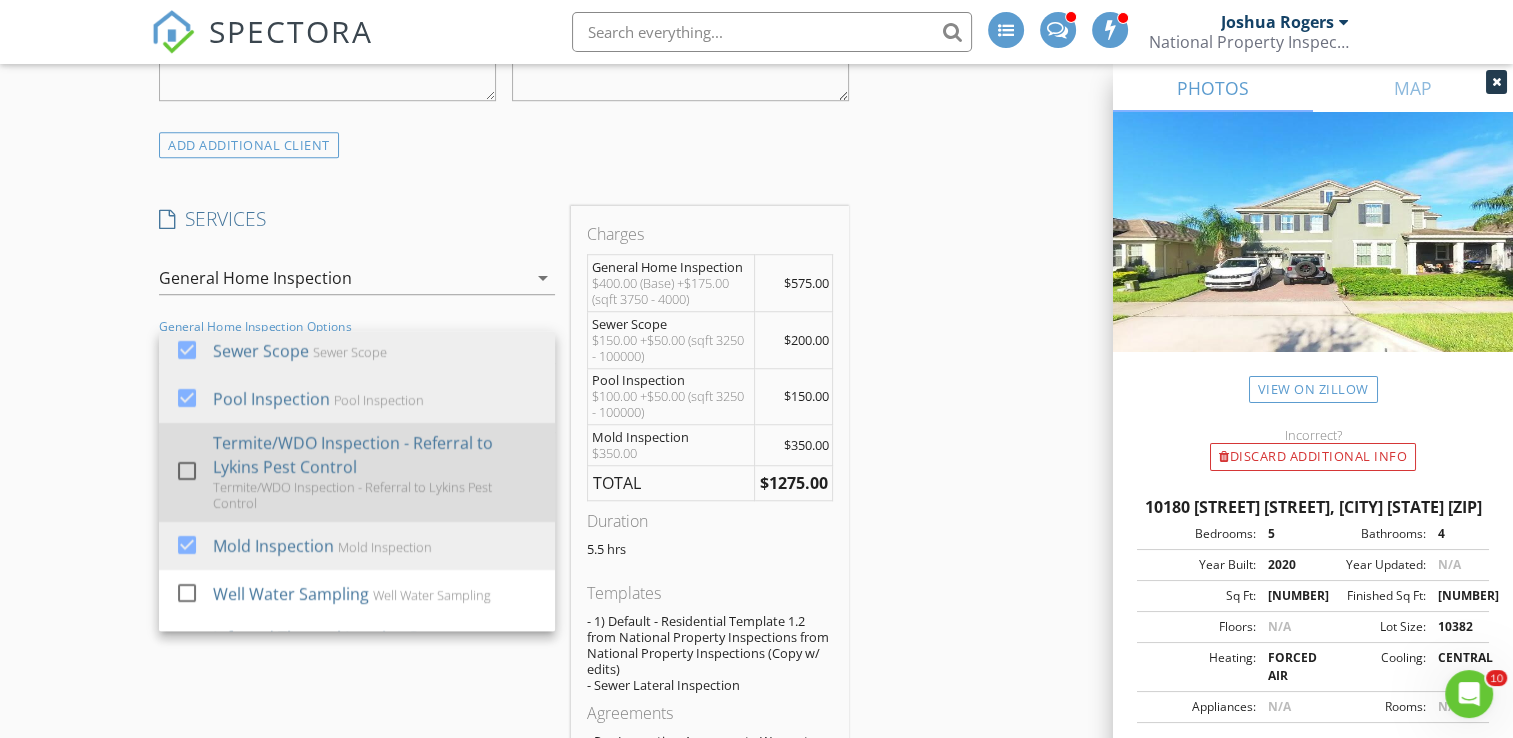 click at bounding box center (187, 471) 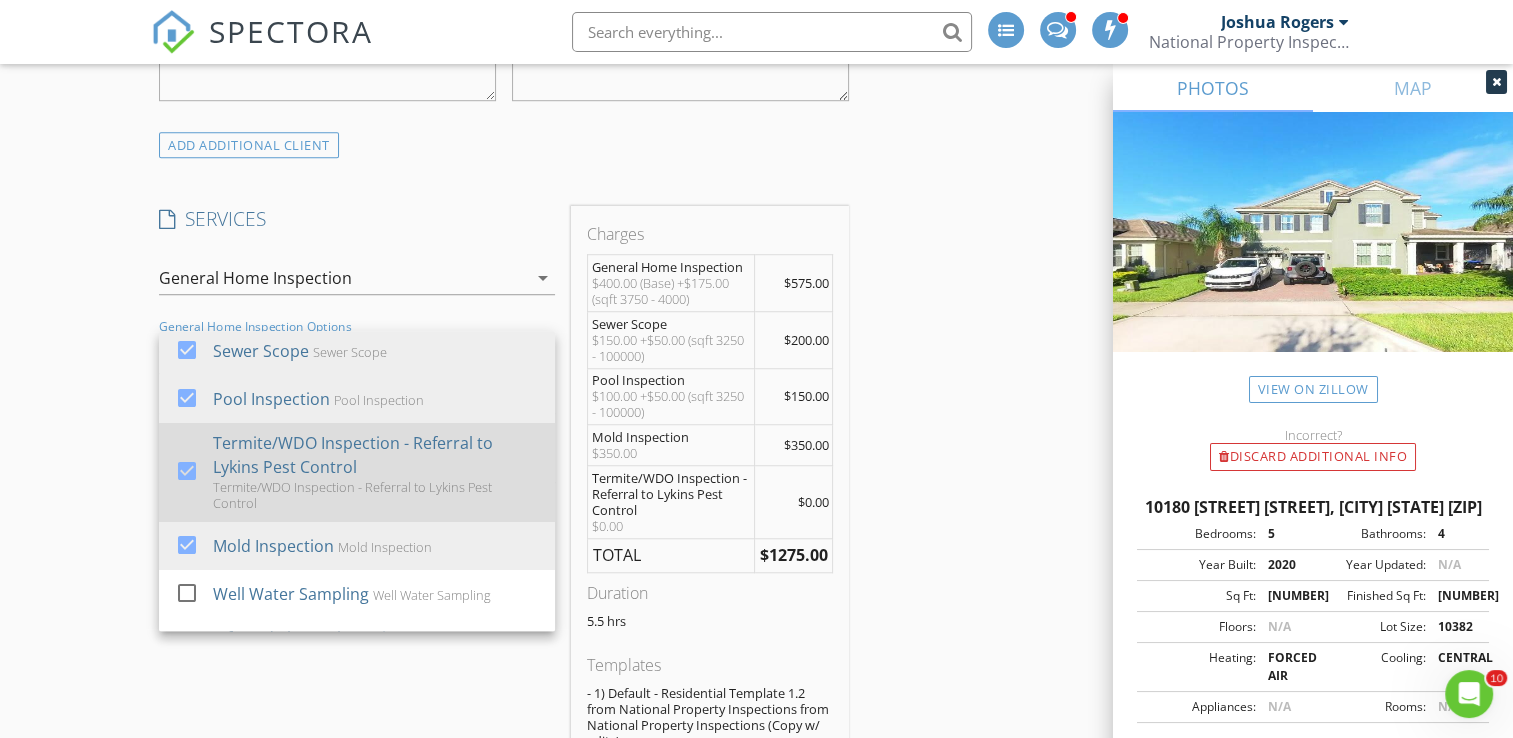 scroll, scrollTop: 151, scrollLeft: 0, axis: vertical 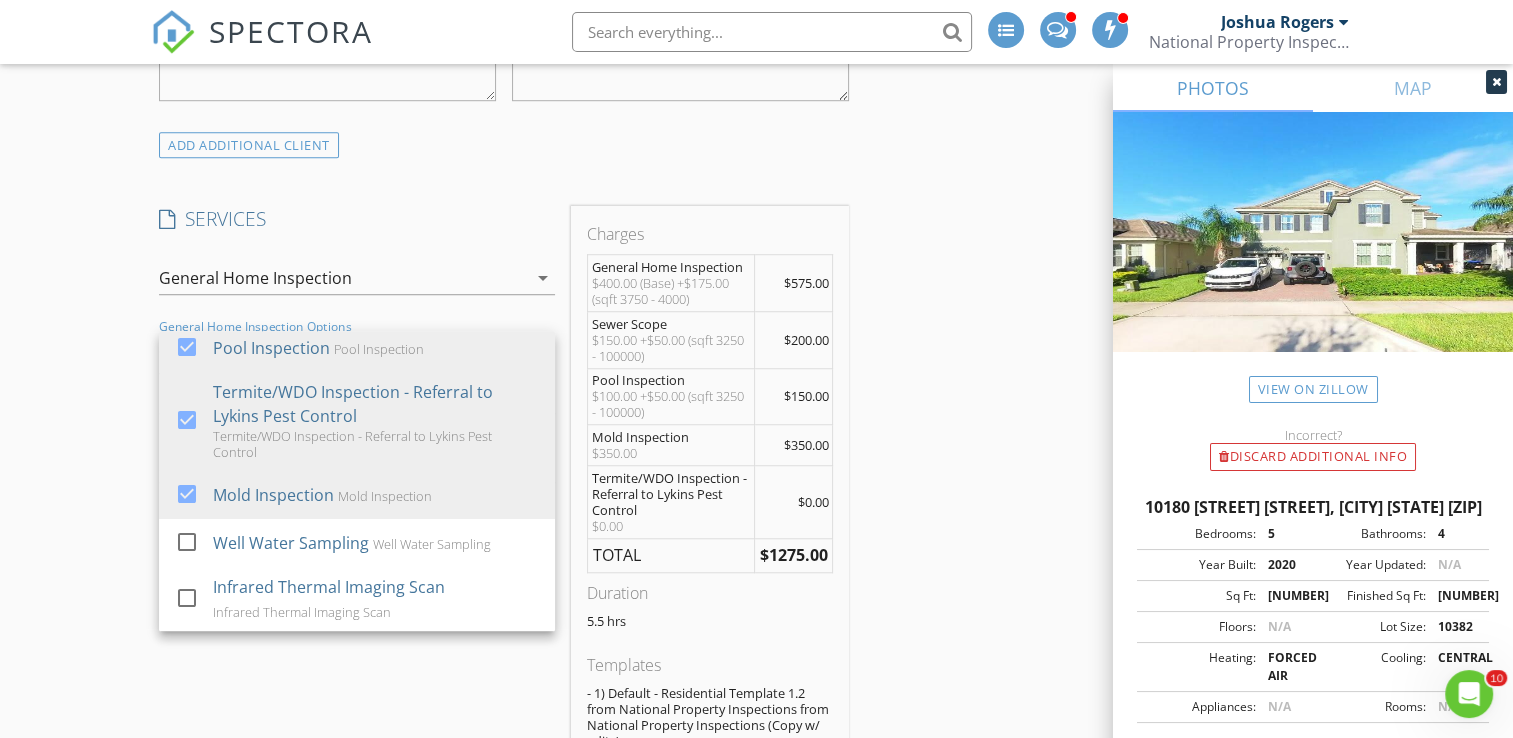 click on "New Inspection
INSPECTOR(S)
check_box   [FIRST] [LAST]   PRIMARY   [FIRST] [LAST] arrow_drop_down   check_box_outline_blank [FIRST] [LAST] specifically requested
Date/Time
08/14/2025 9:00 AM
Location
Address Search       Address 10180 [STREET] [STREET]   Unit   City [CITY]   State FL   Zip 34787   County Orange     Square Feet 3910   Year Built 2020   Foundation arrow_drop_down     [FIRST] [LAST]     25.2 miles     (36 minutes)
client
check_box Enable Client CC email for this inspection   Client Search     check_box_outline_blank Client is a Company/Organization     First Name [FIRST] [LAST]   Last Name Noland   Email [EMAIL]   CC Email   Phone [PHONE]         Tags         Notes   Private Notes
ADDITIONAL client
check_box   General Home Inspection" at bounding box center (756, 825) 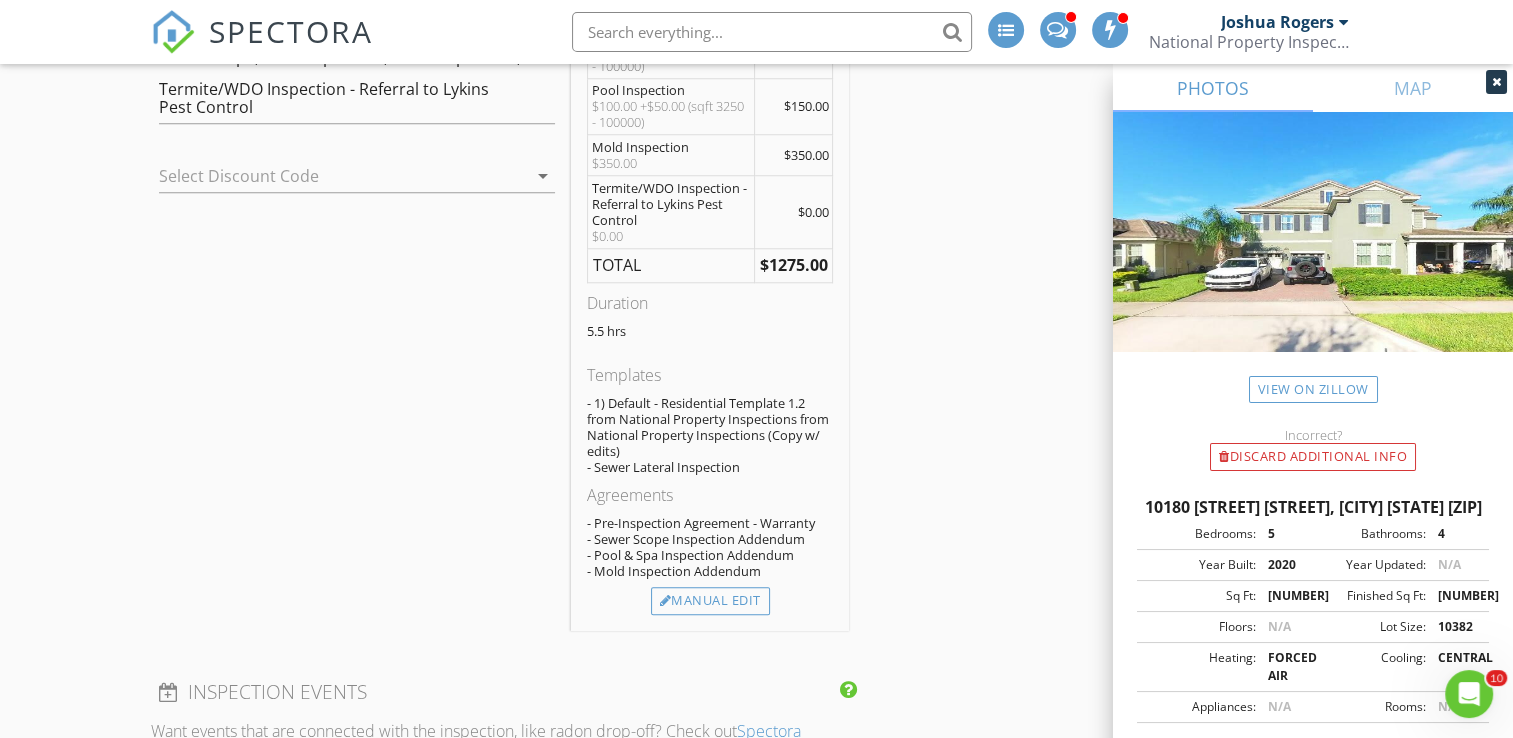 scroll, scrollTop: 1733, scrollLeft: 0, axis: vertical 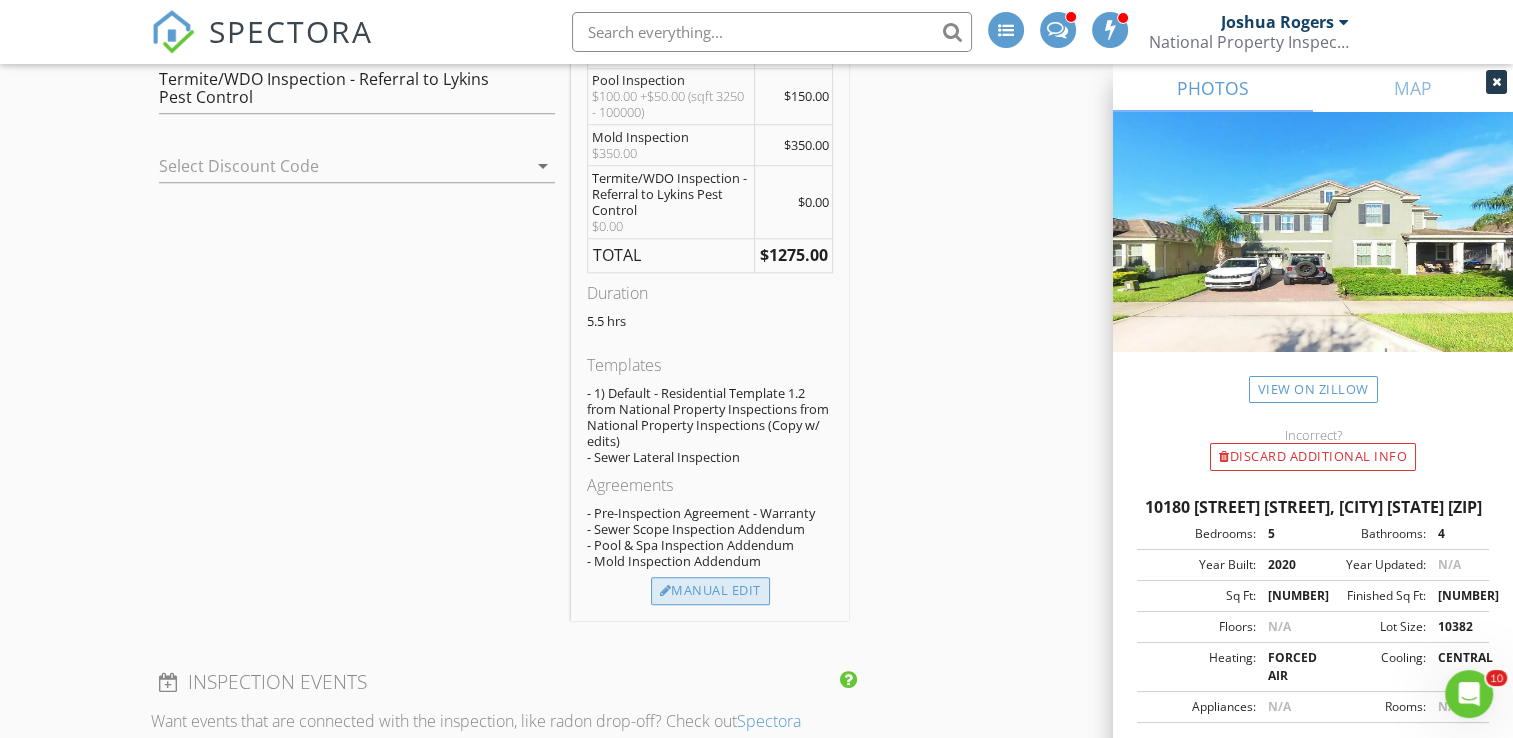 click on "Manual Edit" at bounding box center (710, 591) 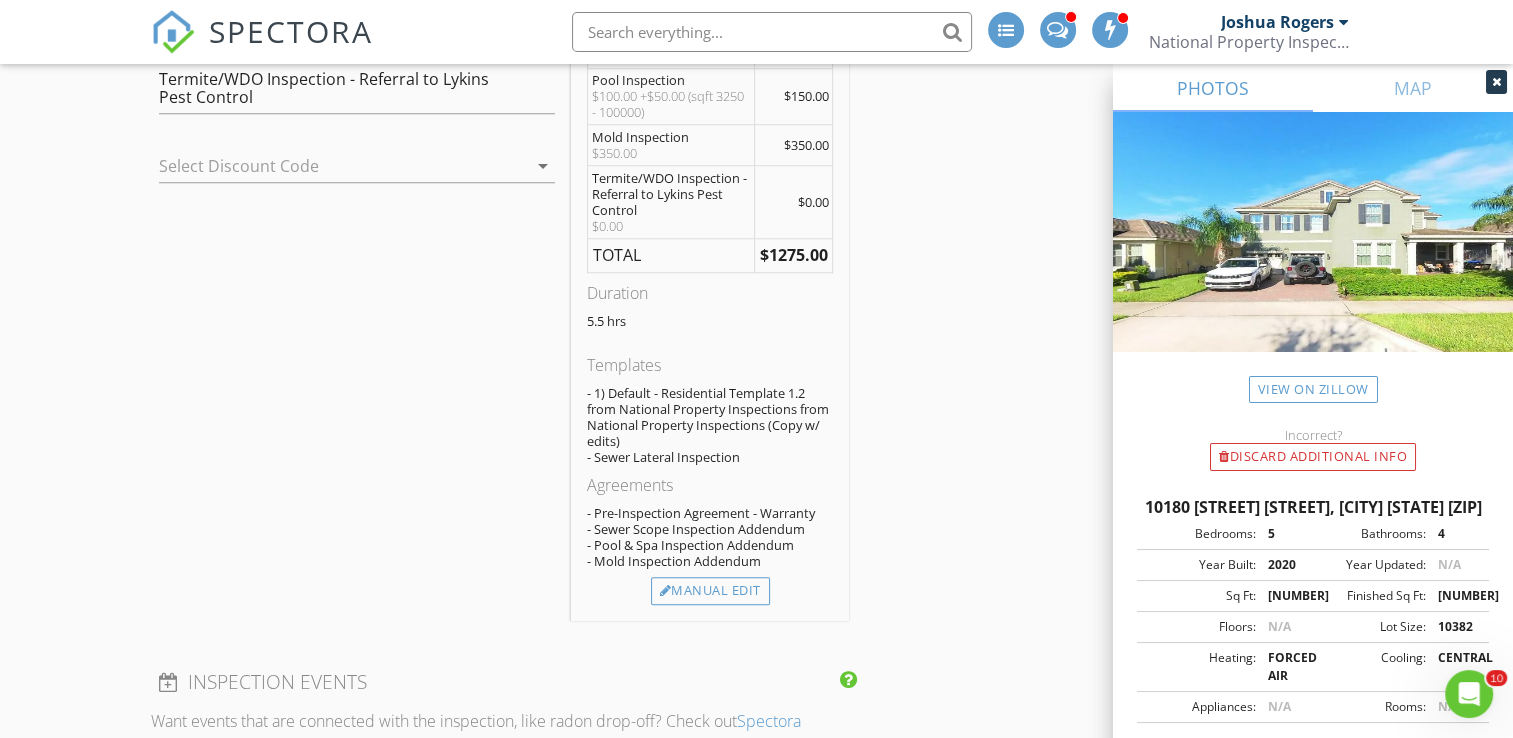 type on "575.0" 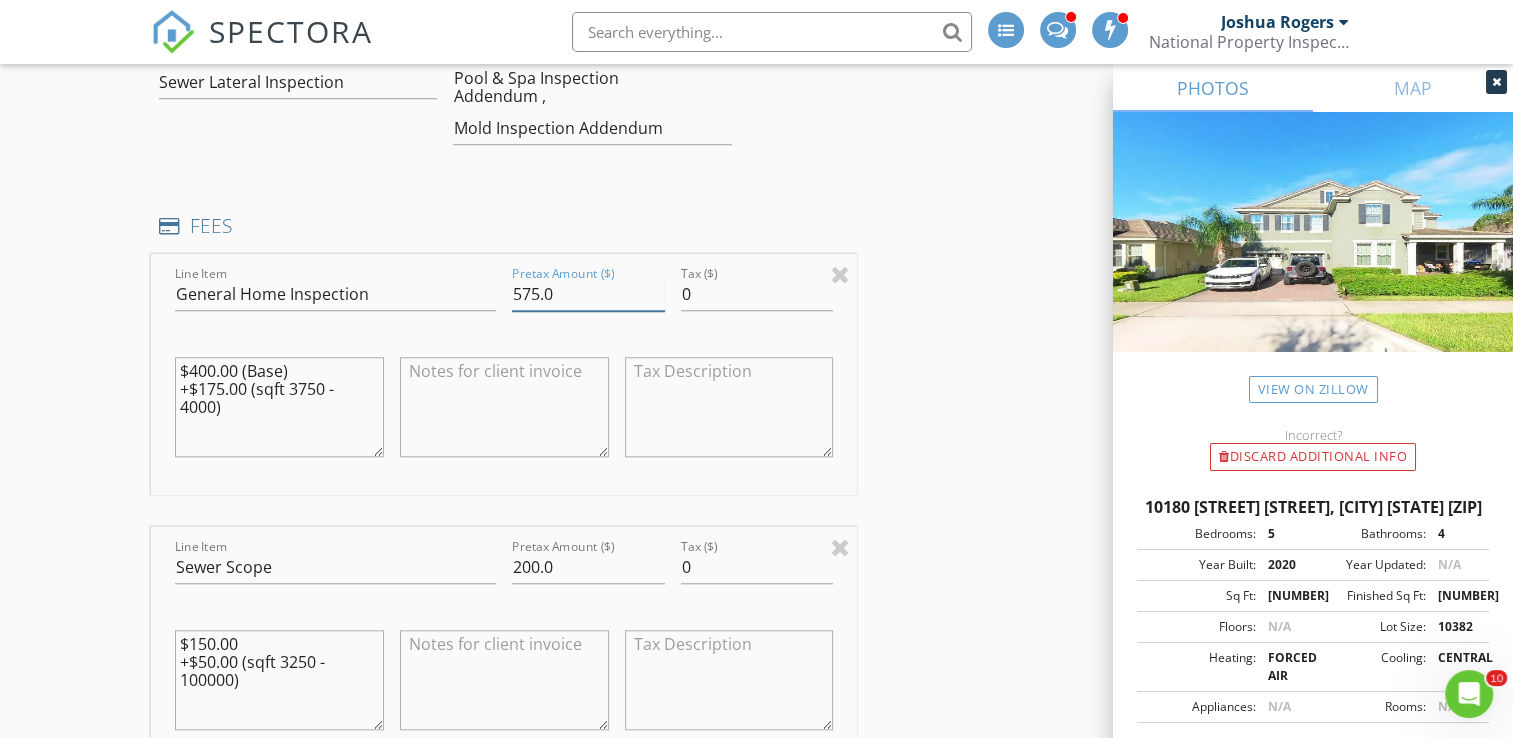 drag, startPoint x: 388, startPoint y: 286, endPoint x: 337, endPoint y: 286, distance: 51 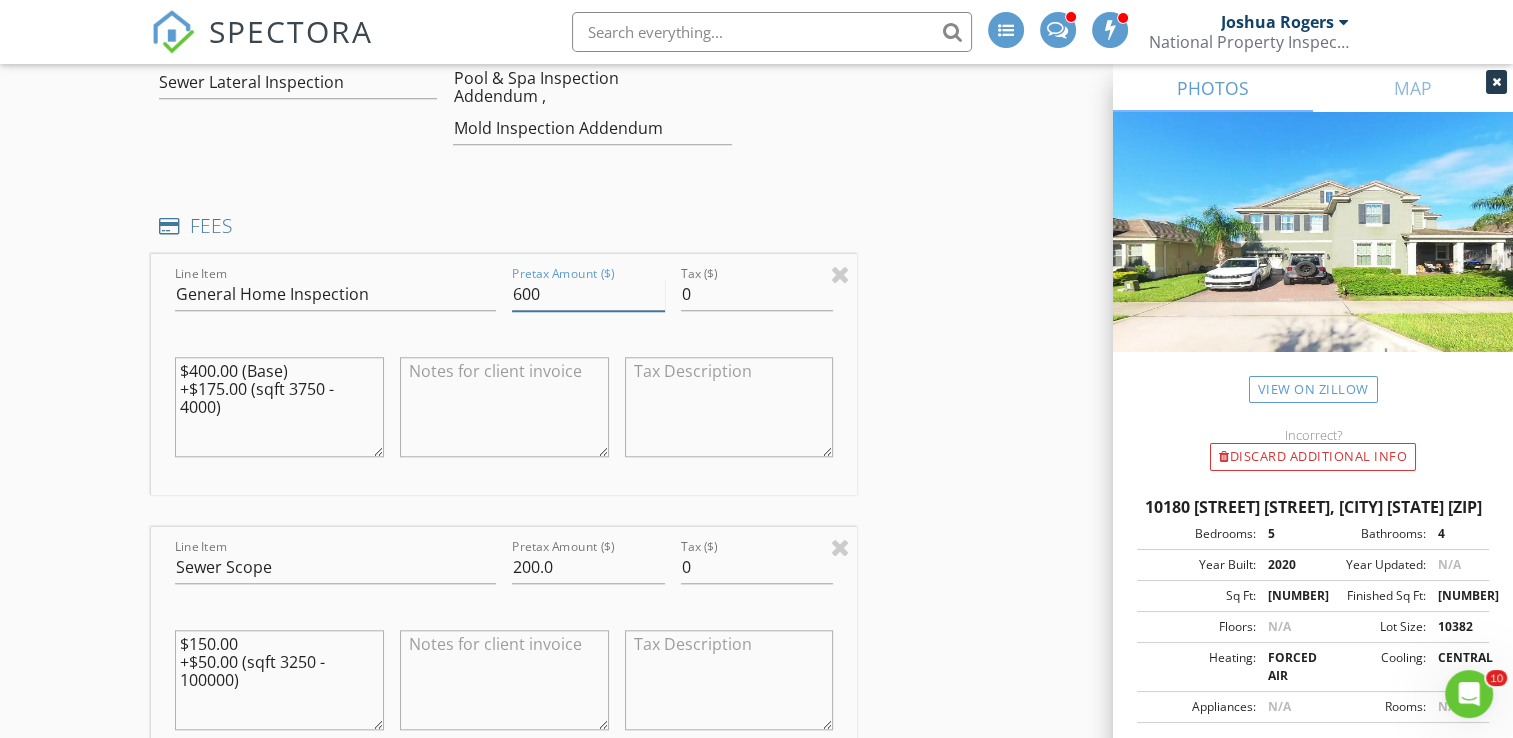 type on "600" 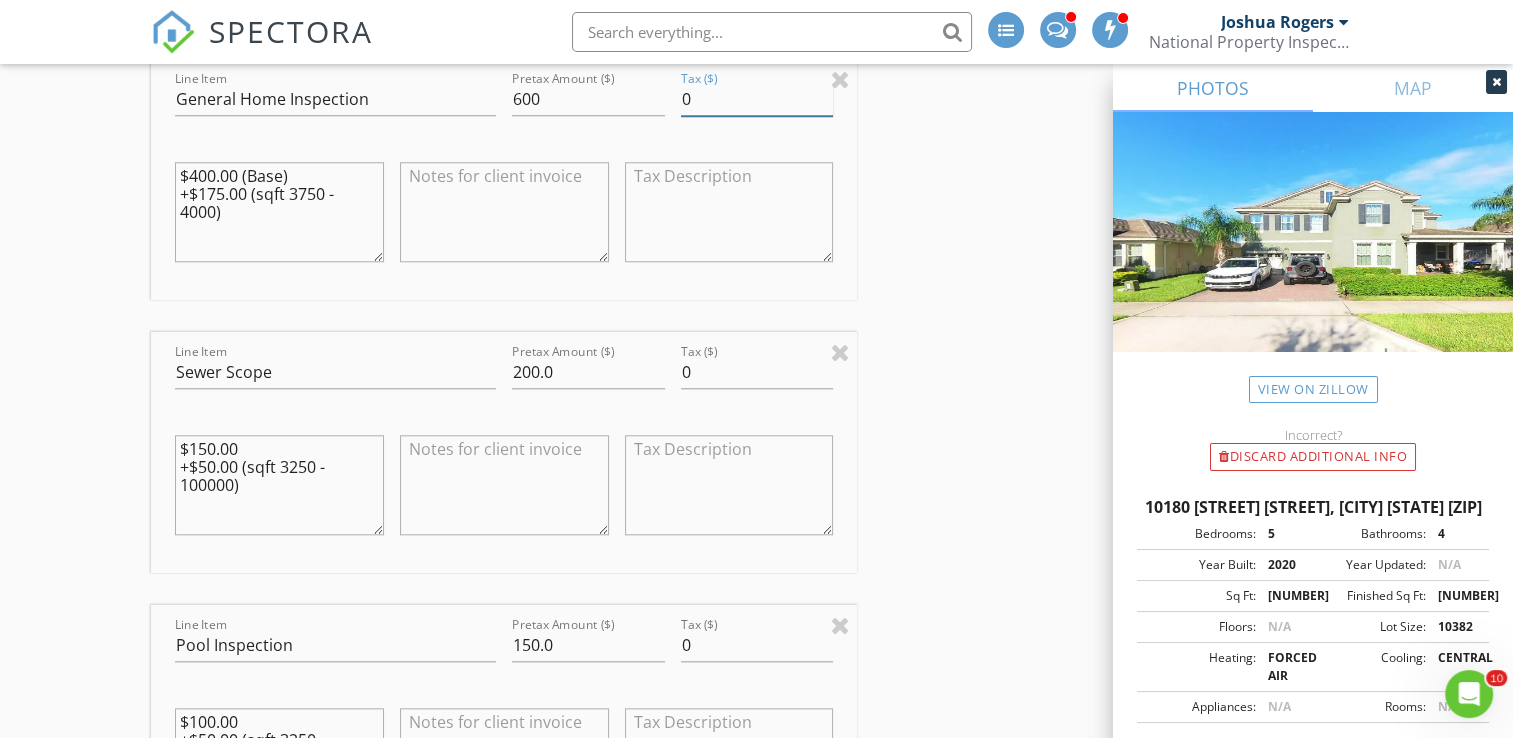 scroll, scrollTop: 1933, scrollLeft: 0, axis: vertical 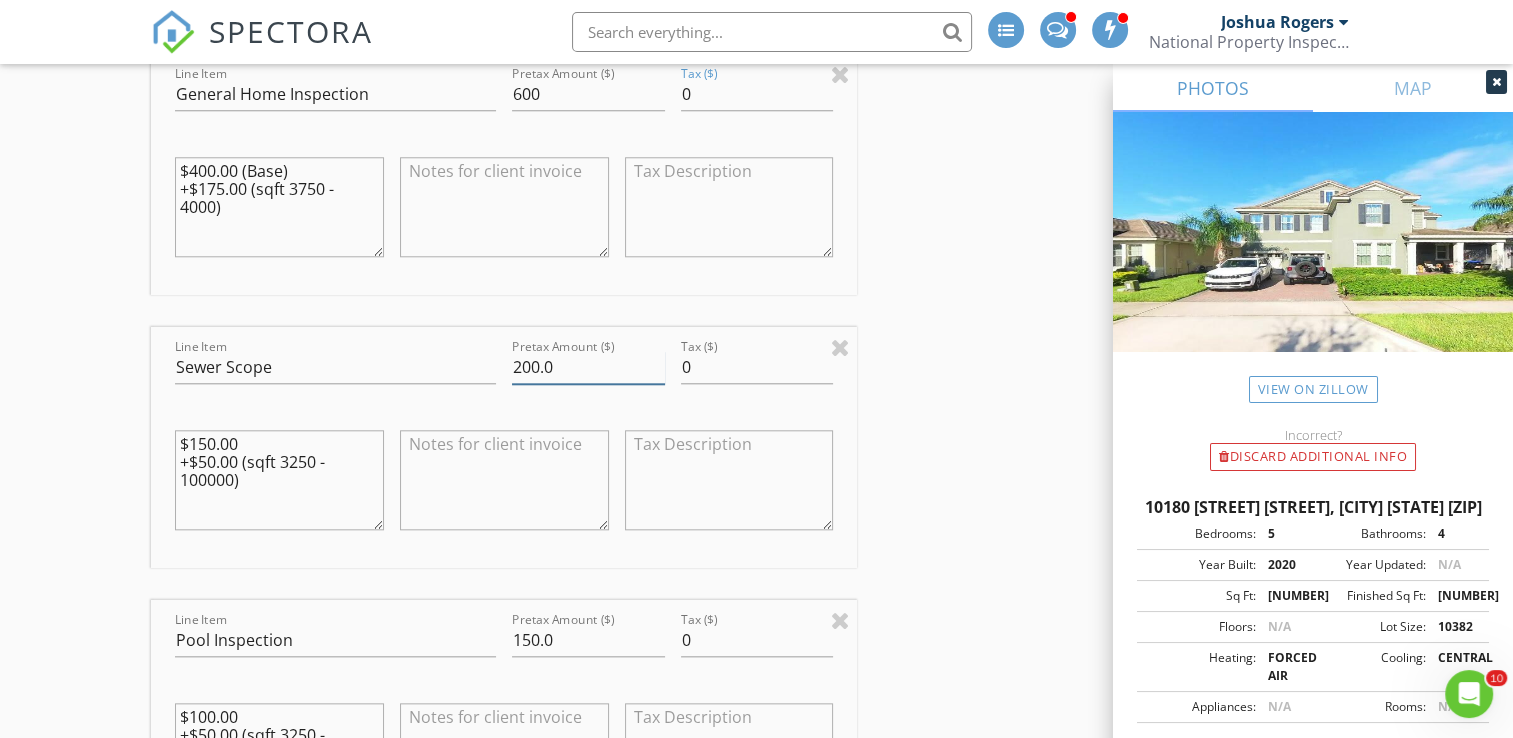 click on "Line Item Sewer Scope     Pretax Amount ($) 200.0   Tax ($) 0   $150.00
+$50.00 (sqft 3250 - 100000)" at bounding box center (504, 447) 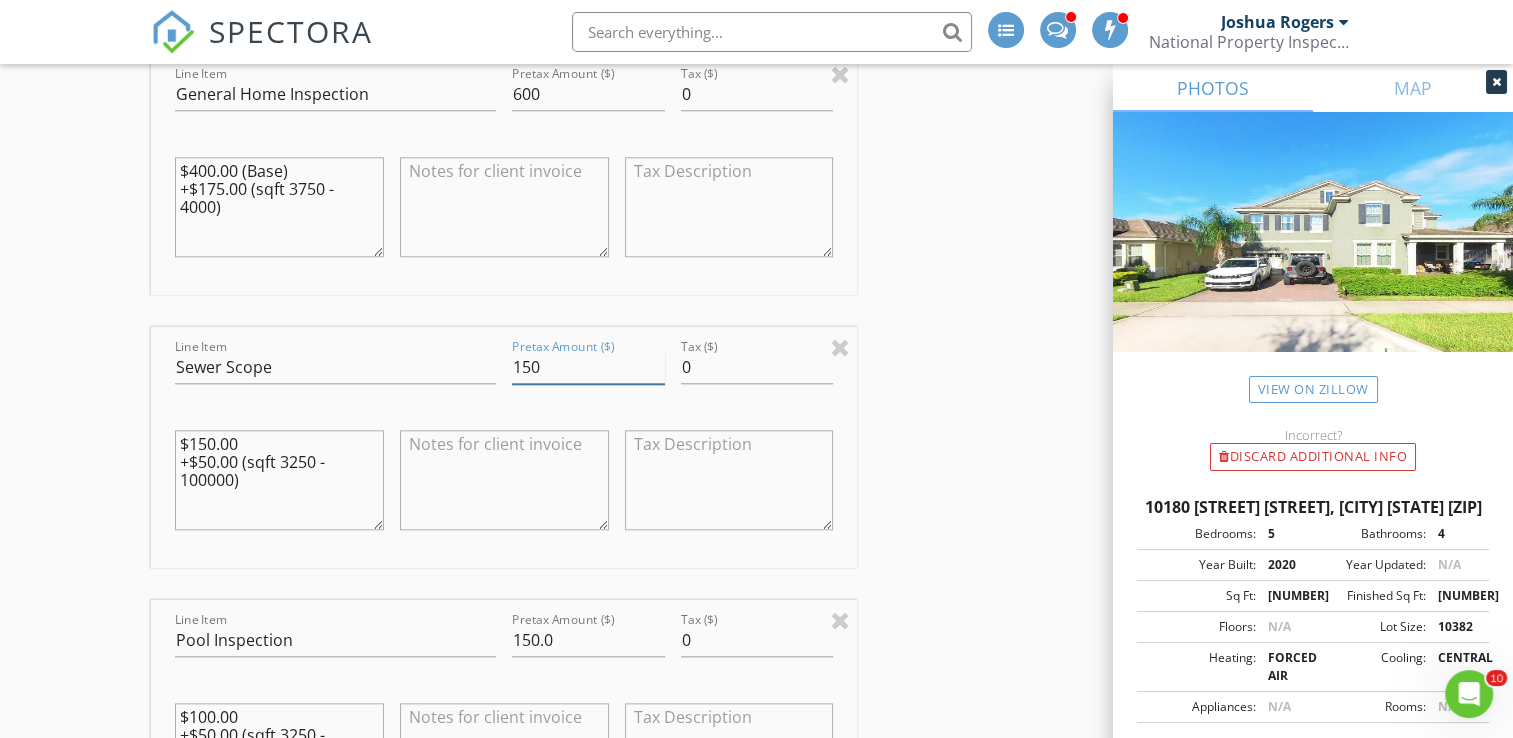 type on "150" 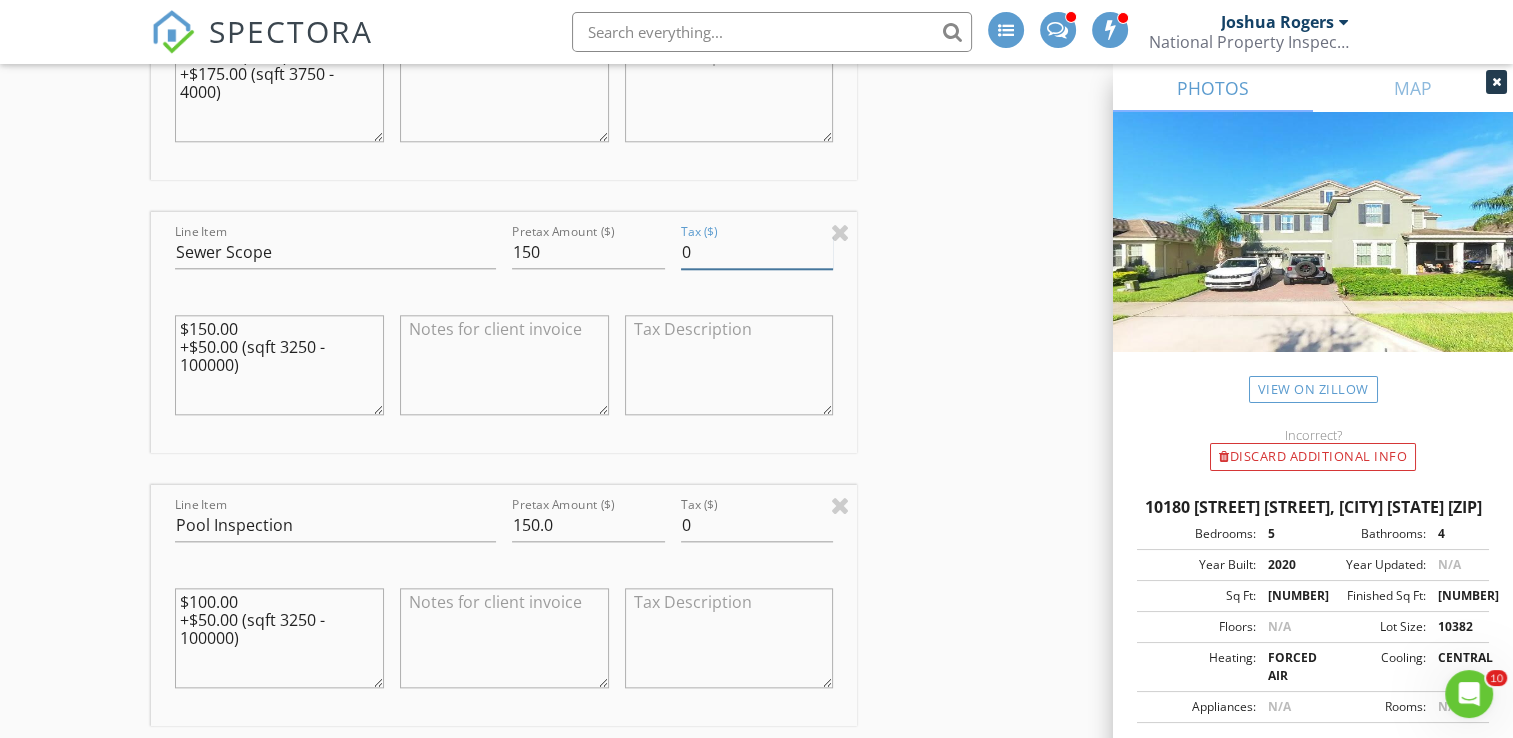 scroll, scrollTop: 2133, scrollLeft: 0, axis: vertical 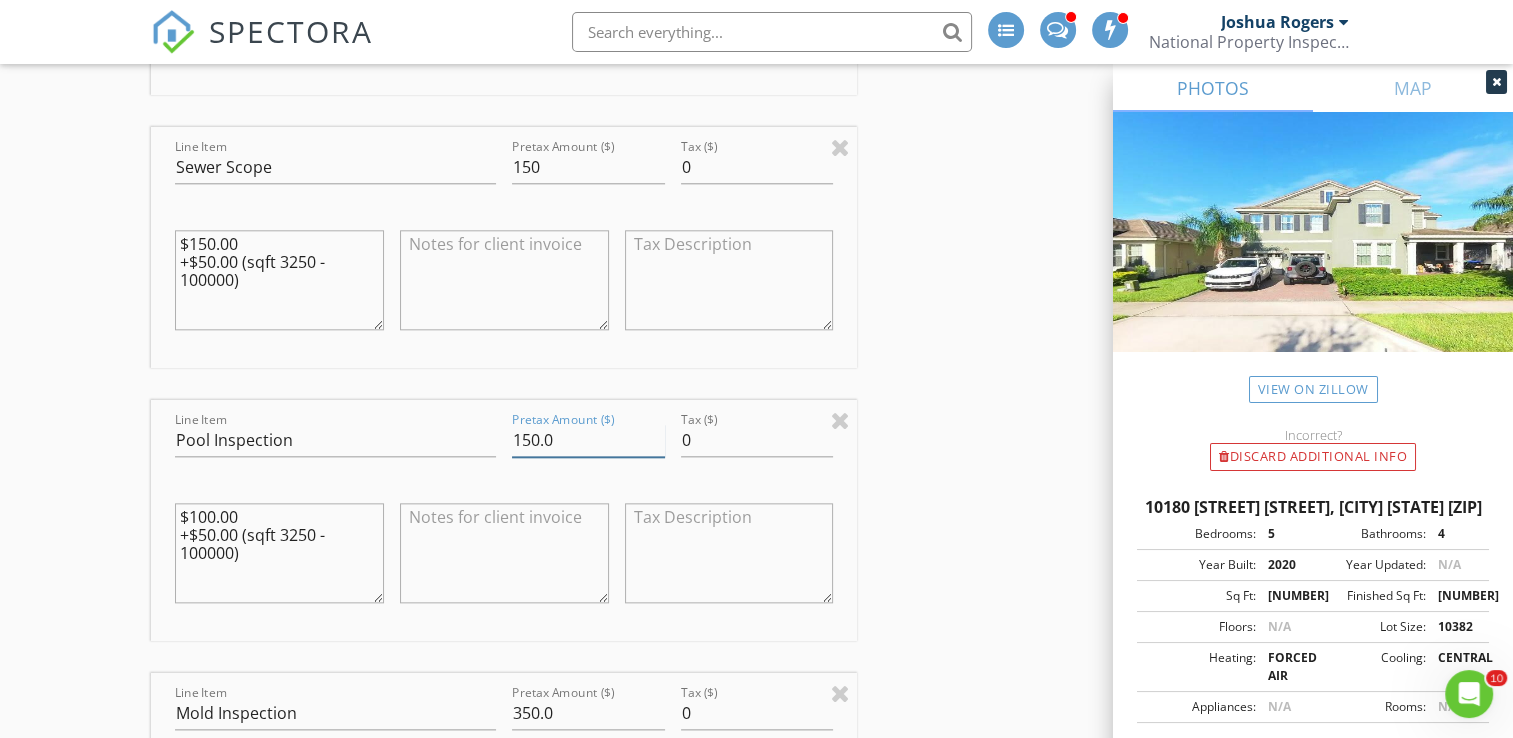 drag, startPoint x: 480, startPoint y: 437, endPoint x: 456, endPoint y: 432, distance: 24.5153 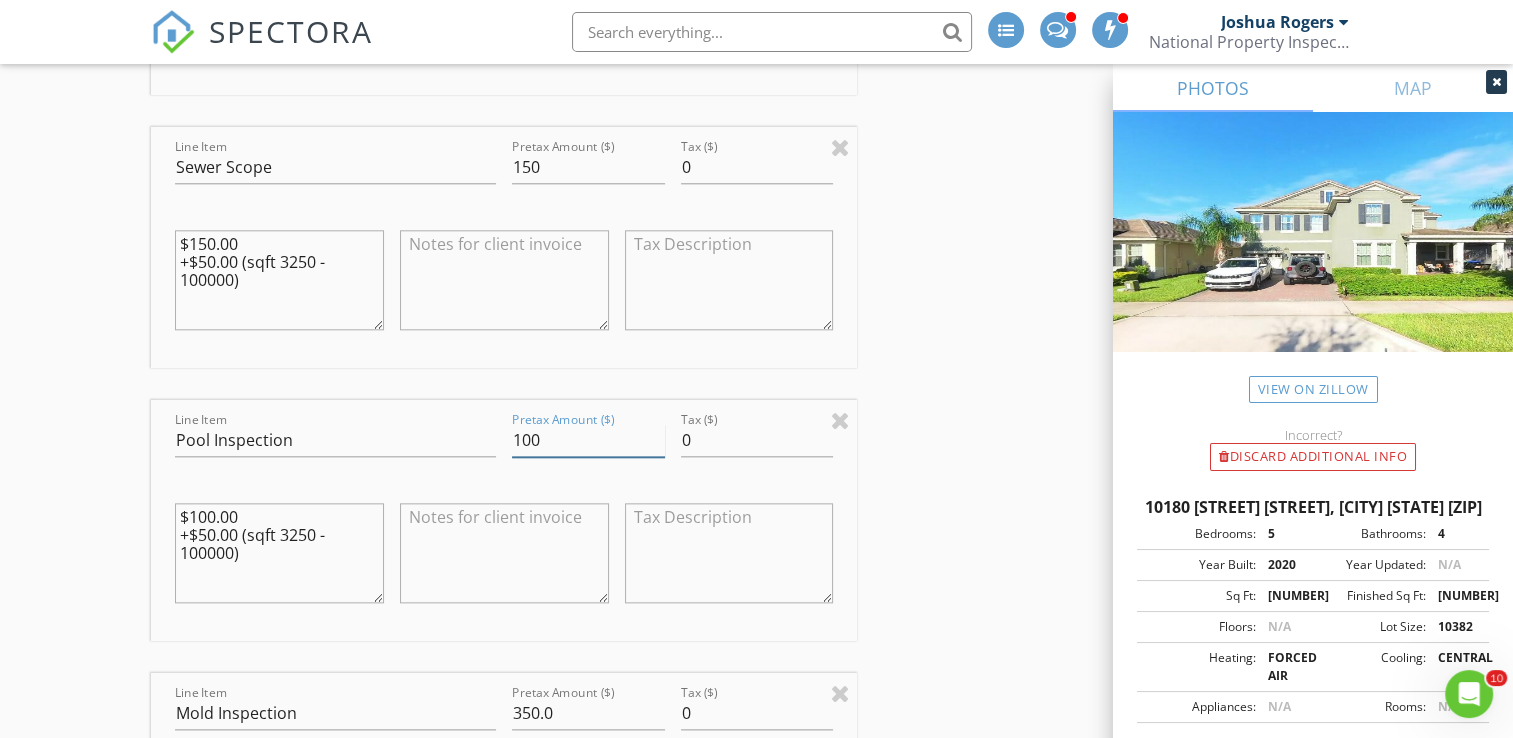 type on "100" 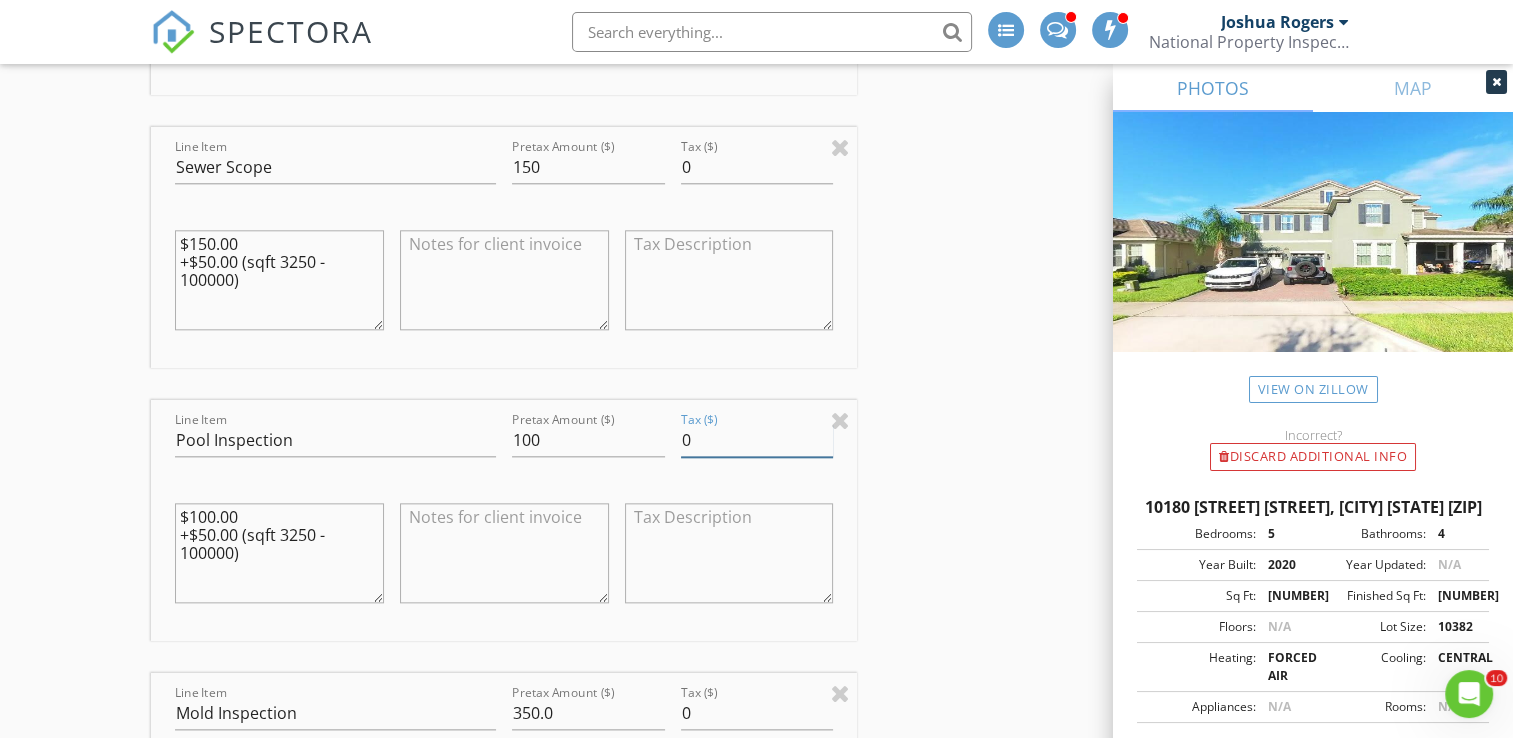 scroll, scrollTop: 2233, scrollLeft: 0, axis: vertical 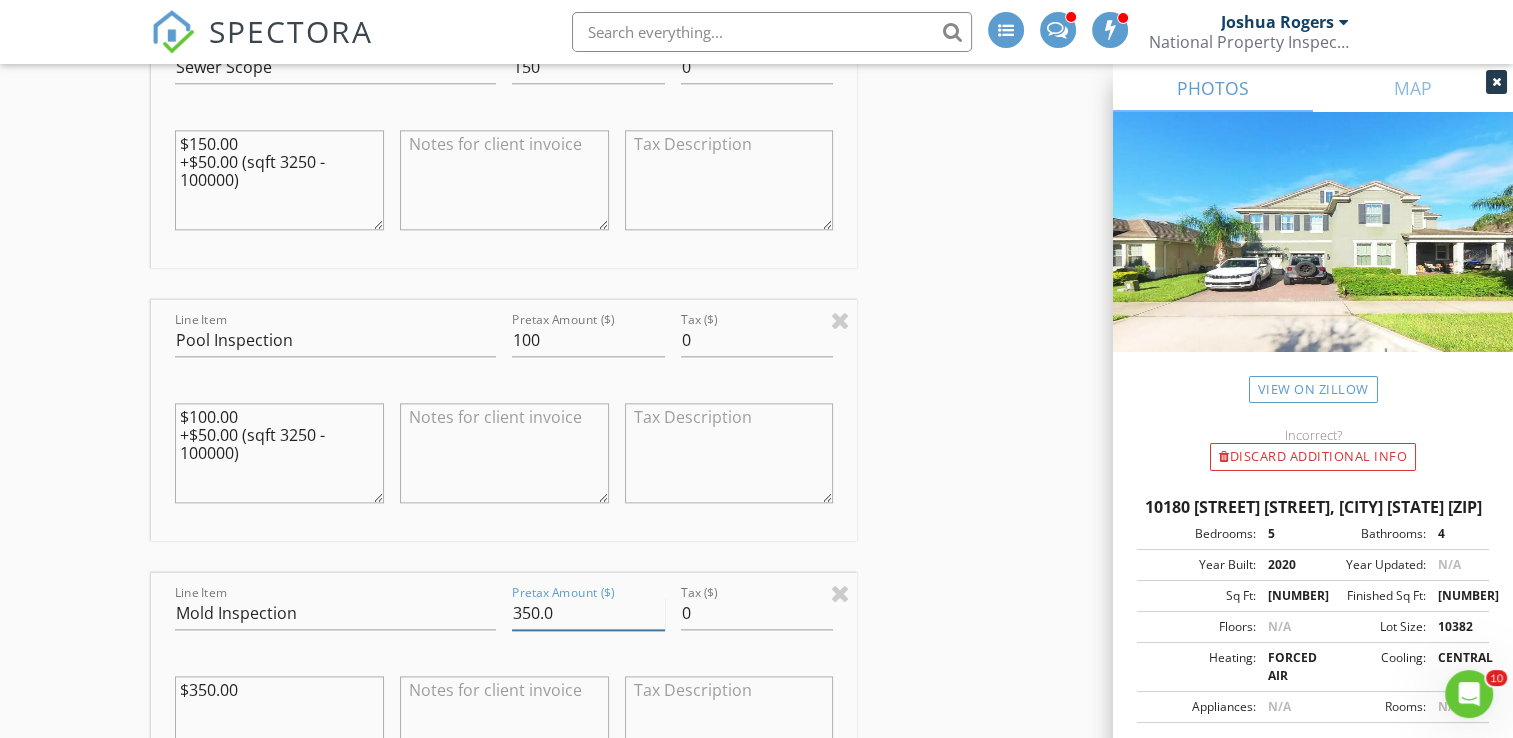 drag, startPoint x: 577, startPoint y: 603, endPoint x: 341, endPoint y: 603, distance: 236 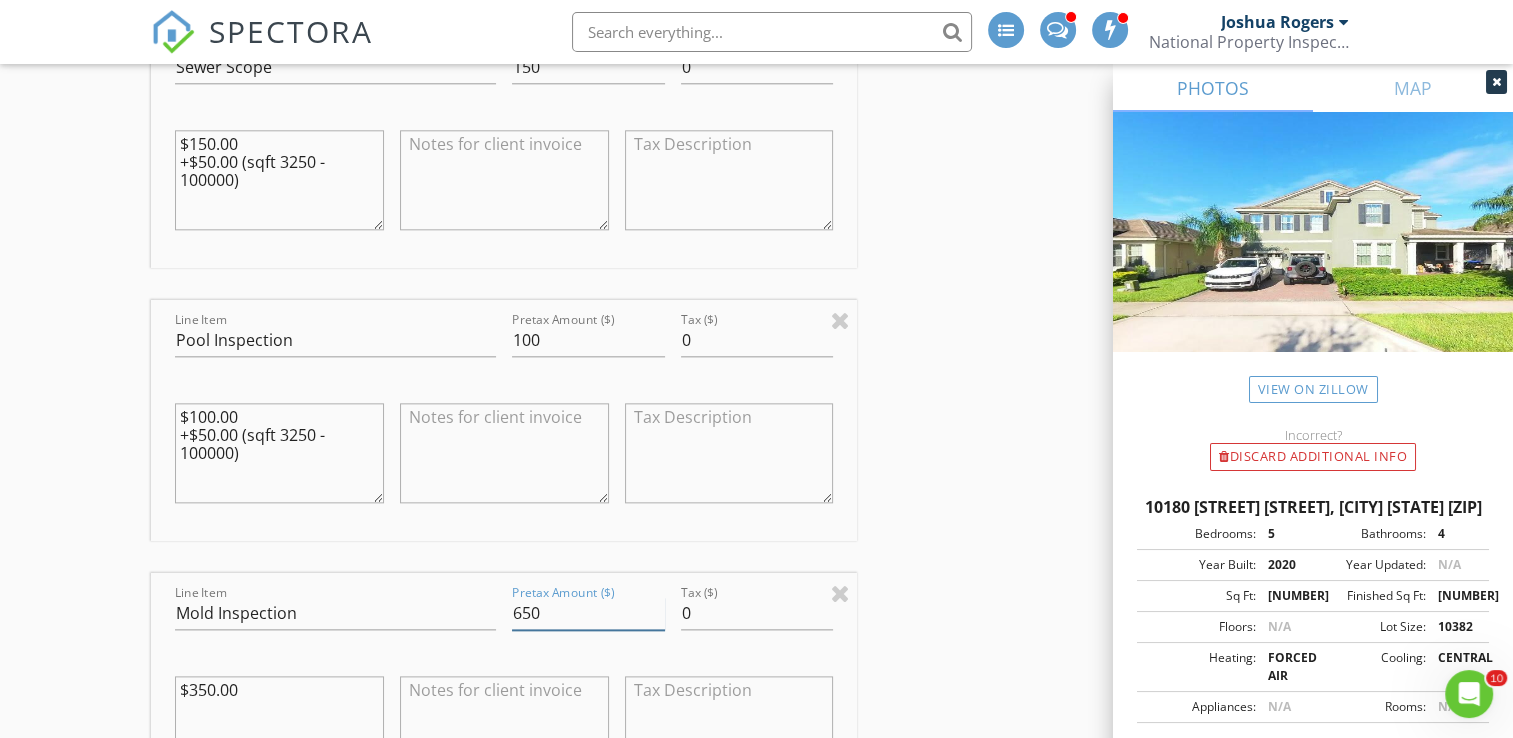 type on "650" 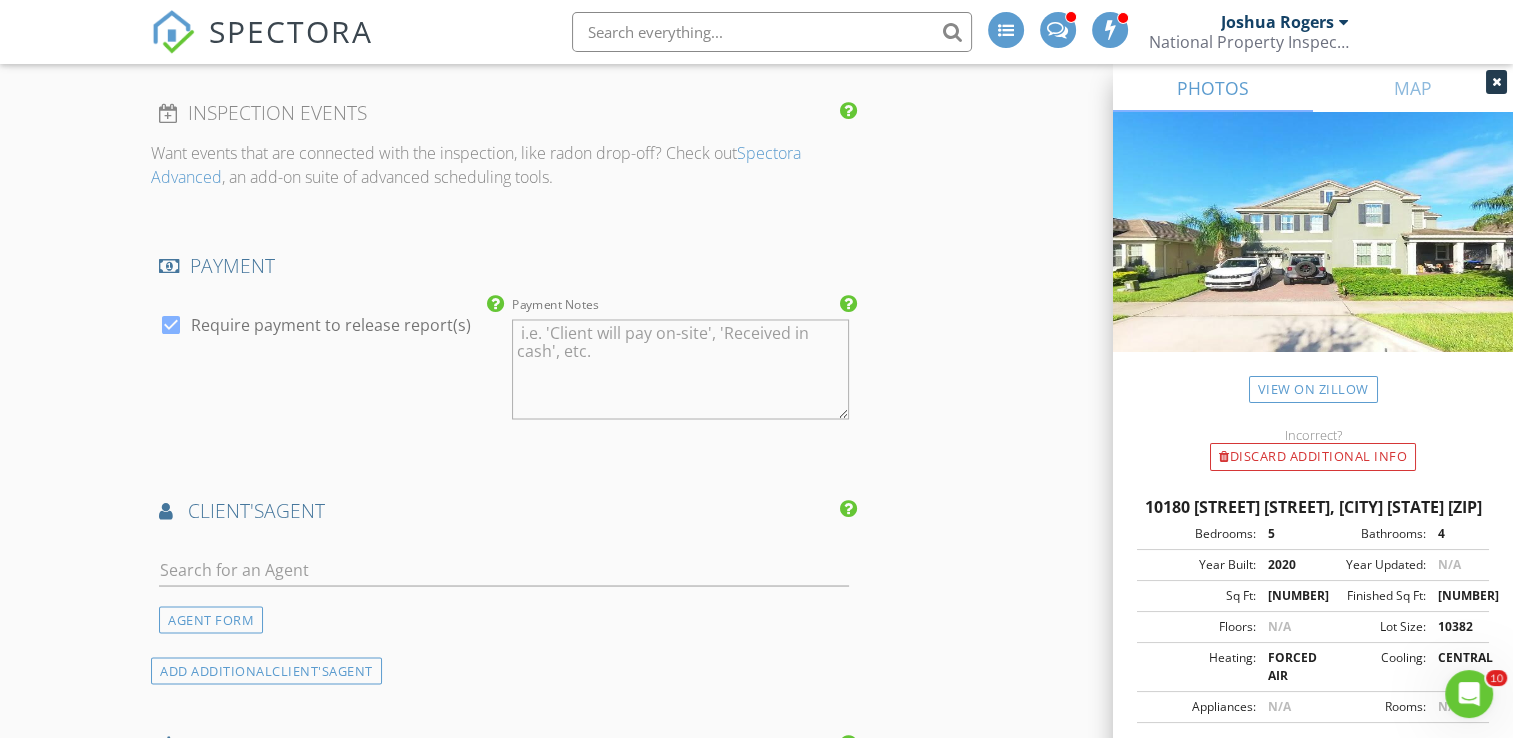scroll, scrollTop: 3433, scrollLeft: 0, axis: vertical 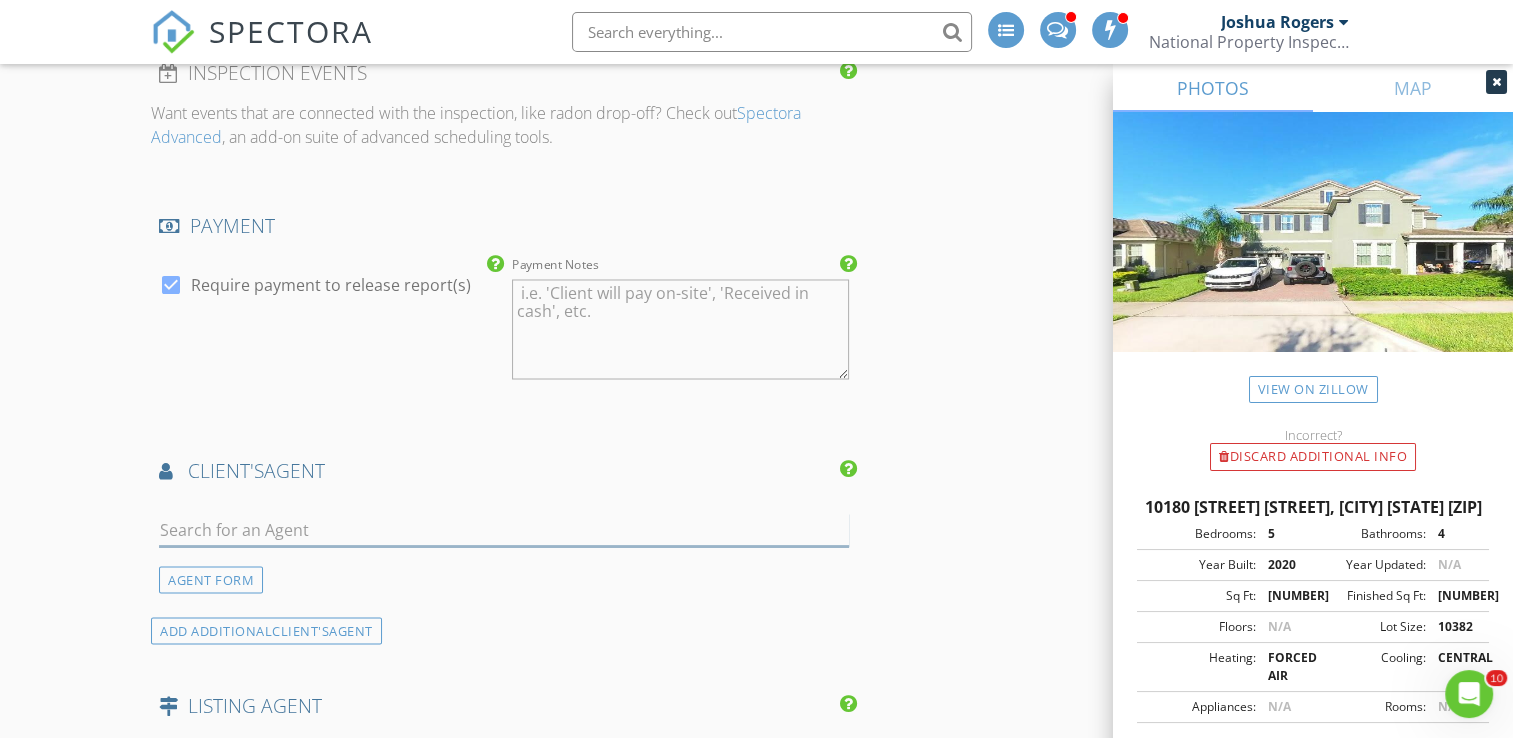 click at bounding box center [504, 529] 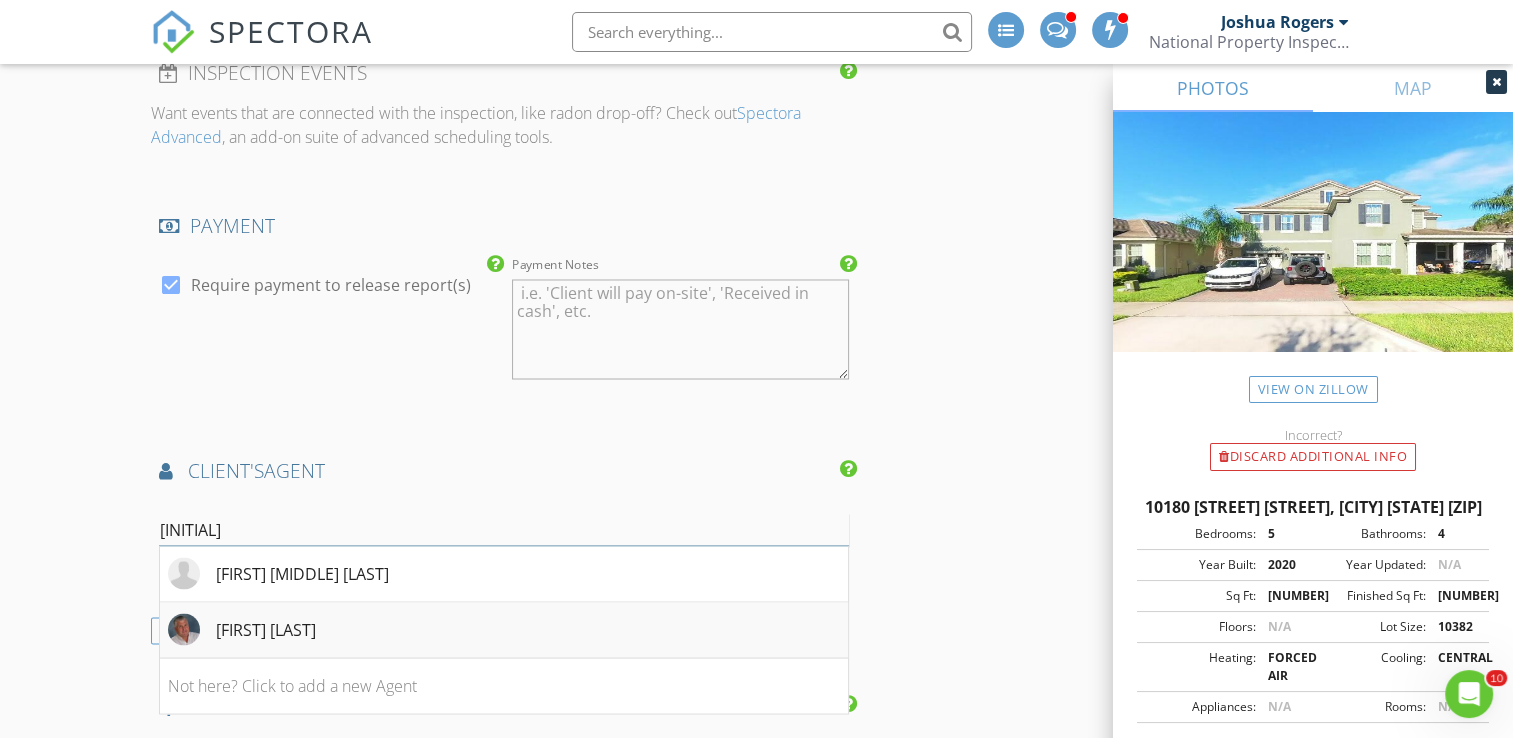 scroll, scrollTop: 3533, scrollLeft: 0, axis: vertical 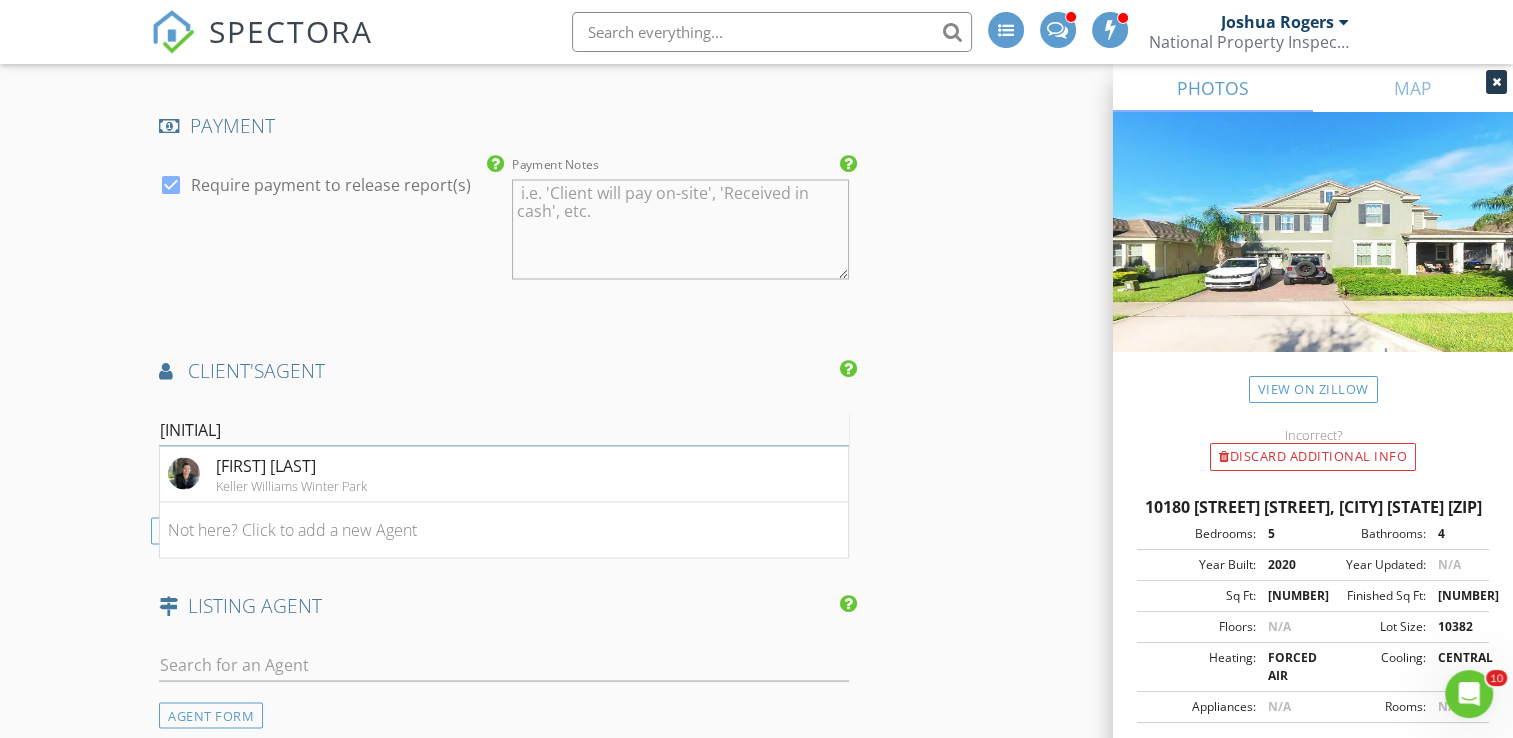 type on "[INITIAL]" 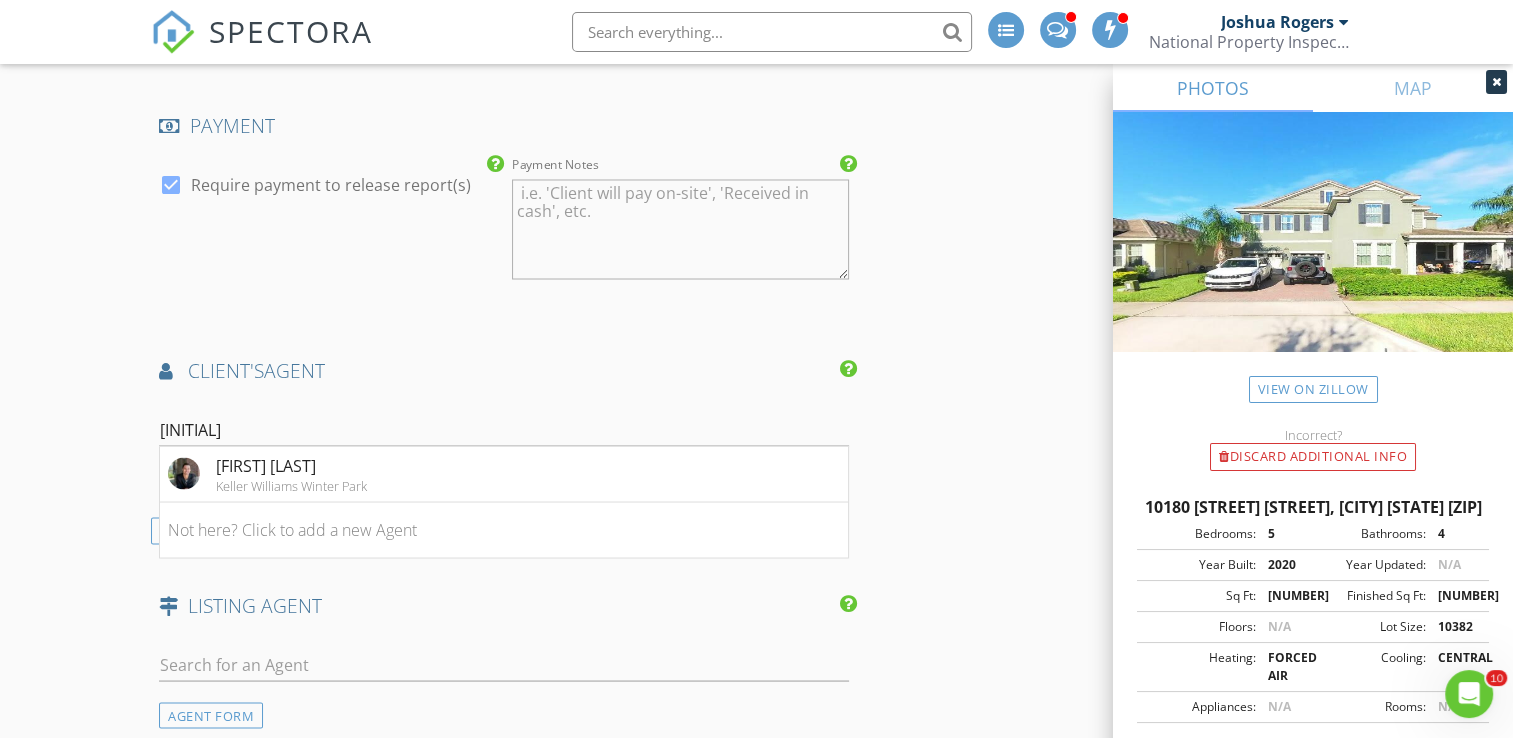 click on "New Inspection
INSPECTOR(S)
check_box   [FIRST] [LAST]   PRIMARY   [FIRST] [LAST] arrow_drop_down   check_box_outline_blank [FIRST] [LAST] specifically requested
Date/Time
08/14/2025 9:00 AM
Location
Address Search       Address 10180 [STREET] [STREET]   Unit   City [CITY]   State FL   Zip 34787   County Orange     Square Feet 3910   Year Built 2020   Foundation arrow_drop_down     [FIRST] [LAST]     25.2 miles     (36 minutes)
client
check_box Enable Client CC email for this inspection   Client Search     check_box_outline_blank Client is a Company/Organization     First Name [FIRST] [LAST]   Last Name Noland   Email [EMAIL]   CC Email   Phone [PHONE]         Tags         Notes   Private Notes
ADDITIONAL client
check_box   General Home Inspection" at bounding box center [756, -729] 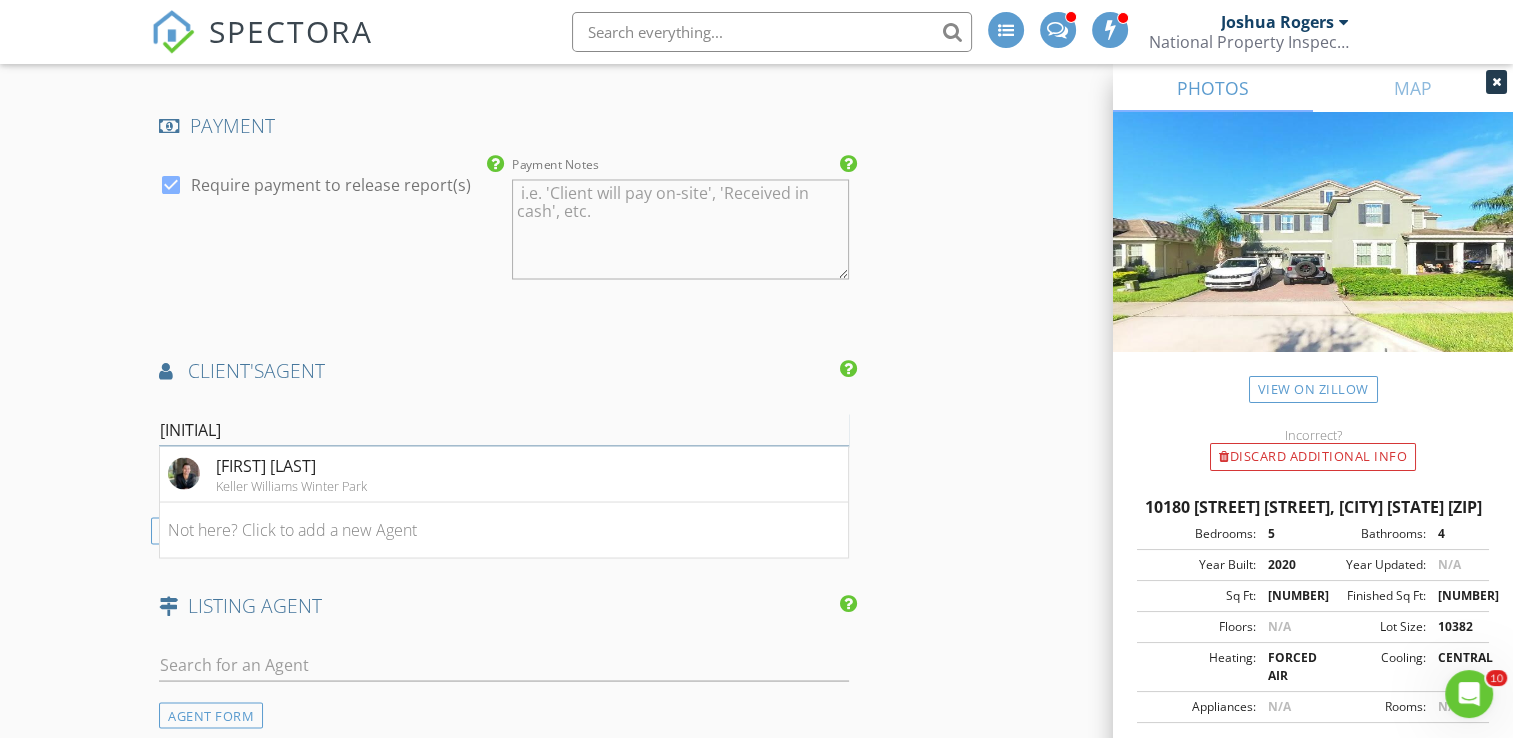 click on "New Inspection
INSPECTOR(S)
check_box   [FIRST] [LAST]   PRIMARY   [FIRST] [LAST] arrow_drop_down   check_box_outline_blank [FIRST] [LAST] specifically requested
Date/Time
08/14/2025 9:00 AM
Location
Address Search       Address 10180 [STREET] [STREET]   Unit   City [CITY]   State FL   Zip 34787   County Orange     Square Feet 3910   Year Built 2020   Foundation arrow_drop_down     [FIRST] [LAST]     25.2 miles     (36 minutes)
client
check_box Enable Client CC email for this inspection   Client Search     check_box_outline_blank Client is a Company/Organization     First Name [FIRST] [LAST]   Last Name Noland   Email [EMAIL]   CC Email   Phone [PHONE]         Tags         Notes   Private Notes
ADDITIONAL client
check_box   General Home Inspection" at bounding box center (756, -729) 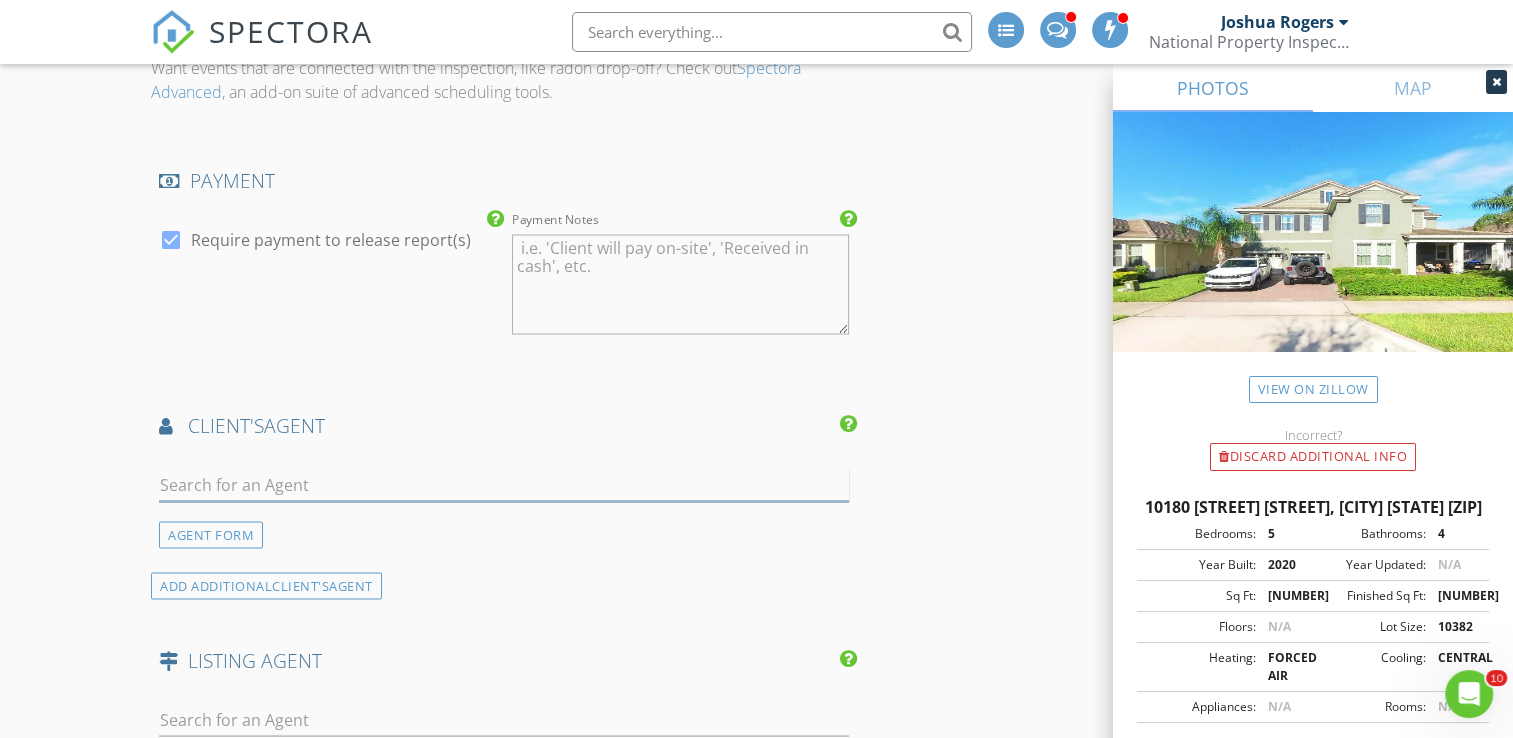 scroll, scrollTop: 3433, scrollLeft: 0, axis: vertical 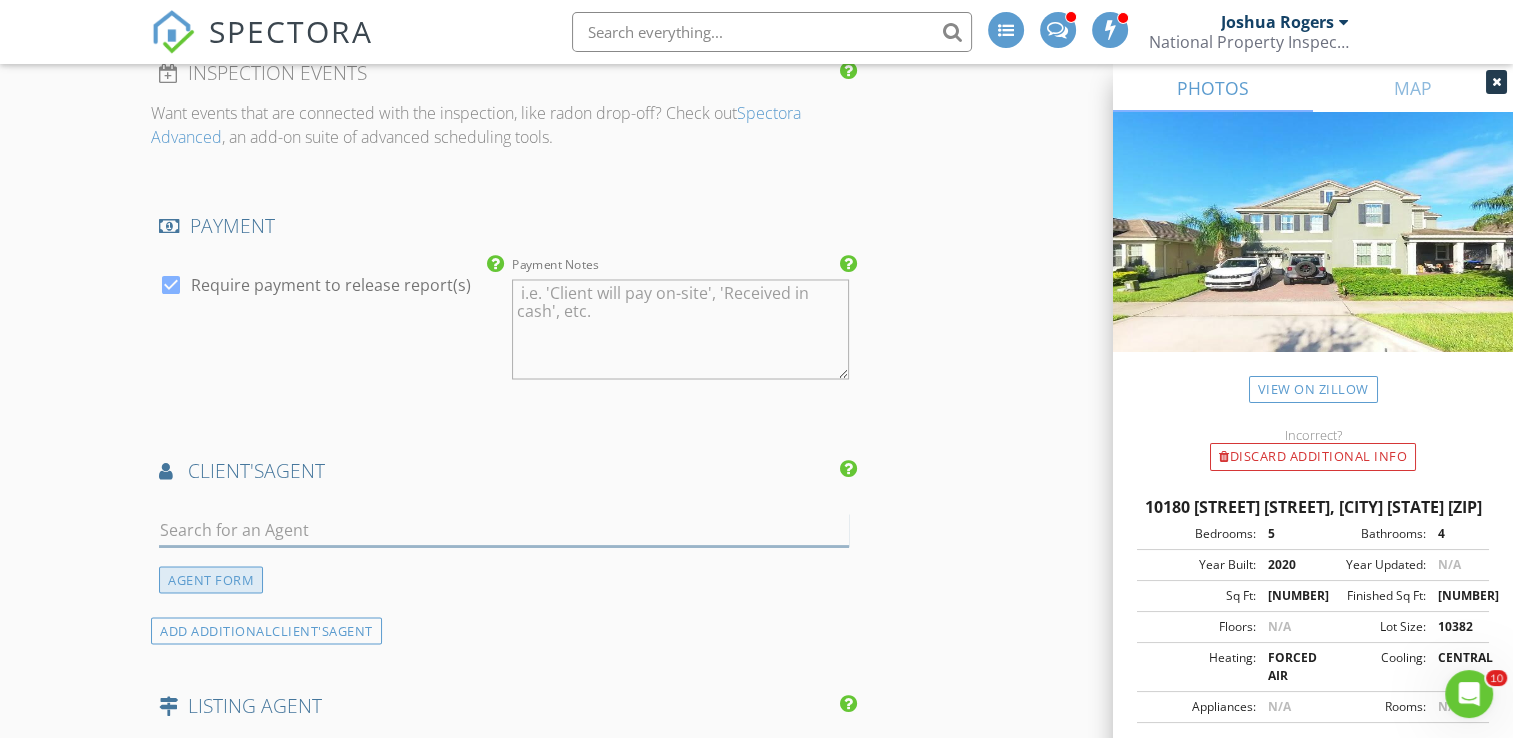 type 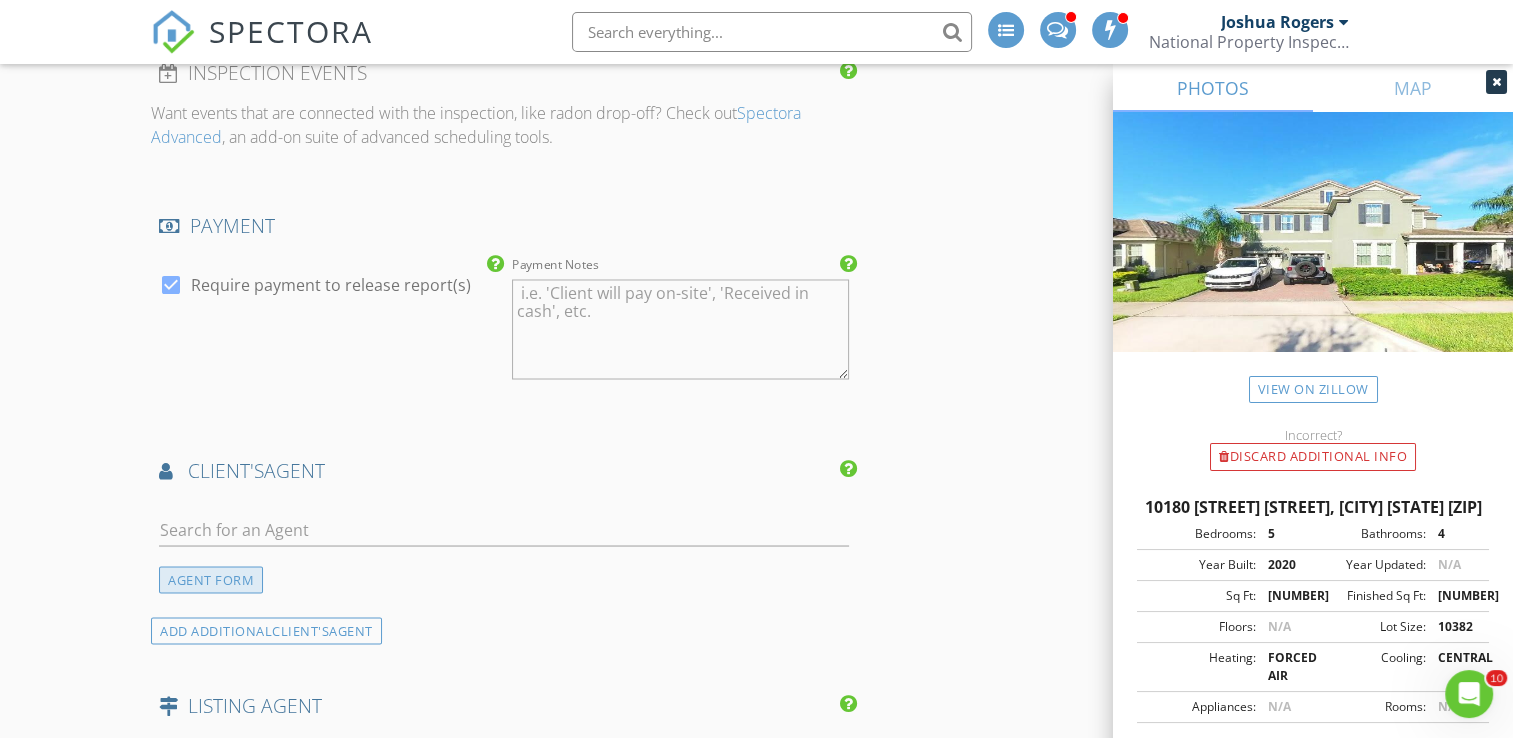 click on "AGENT FORM" at bounding box center [211, 579] 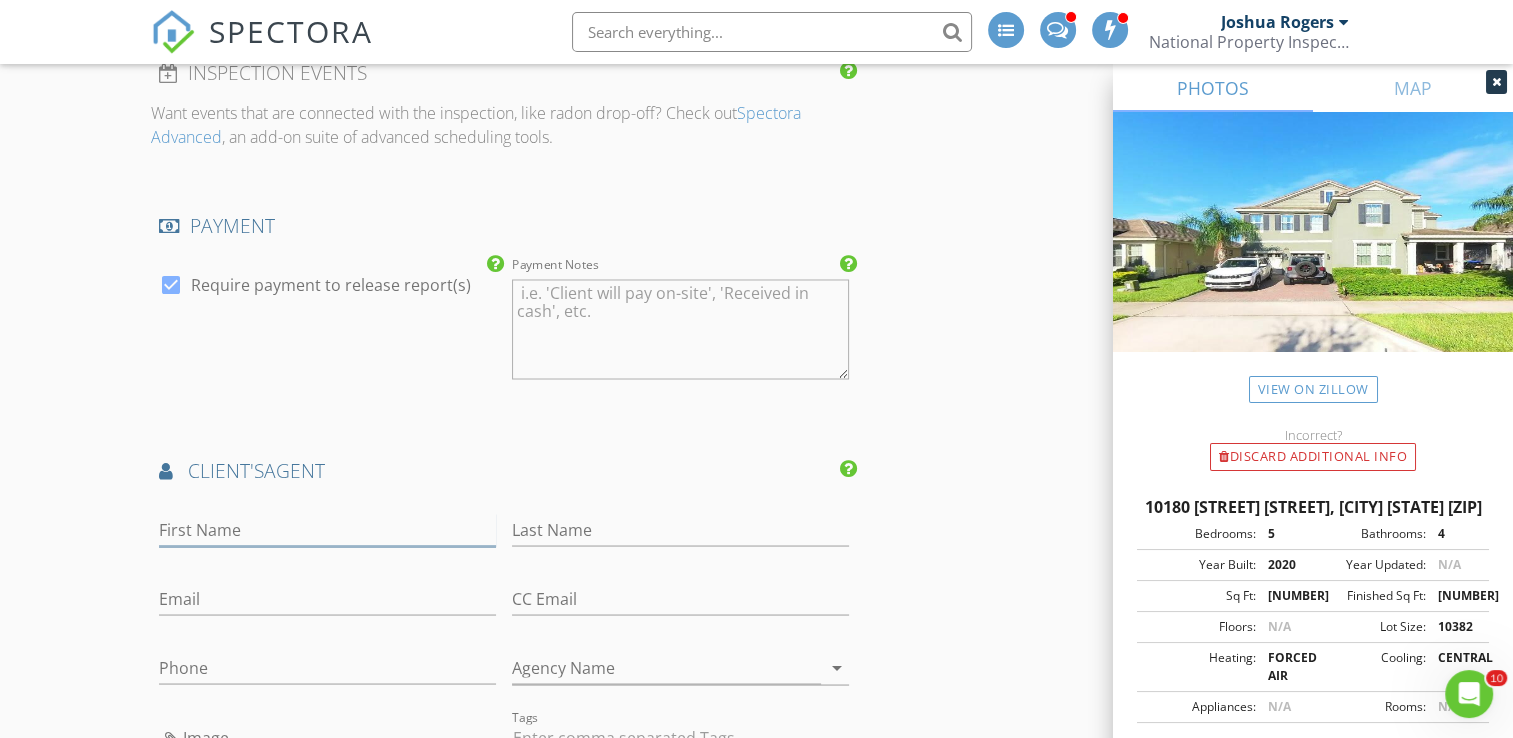 click on "First Name" at bounding box center [327, 529] 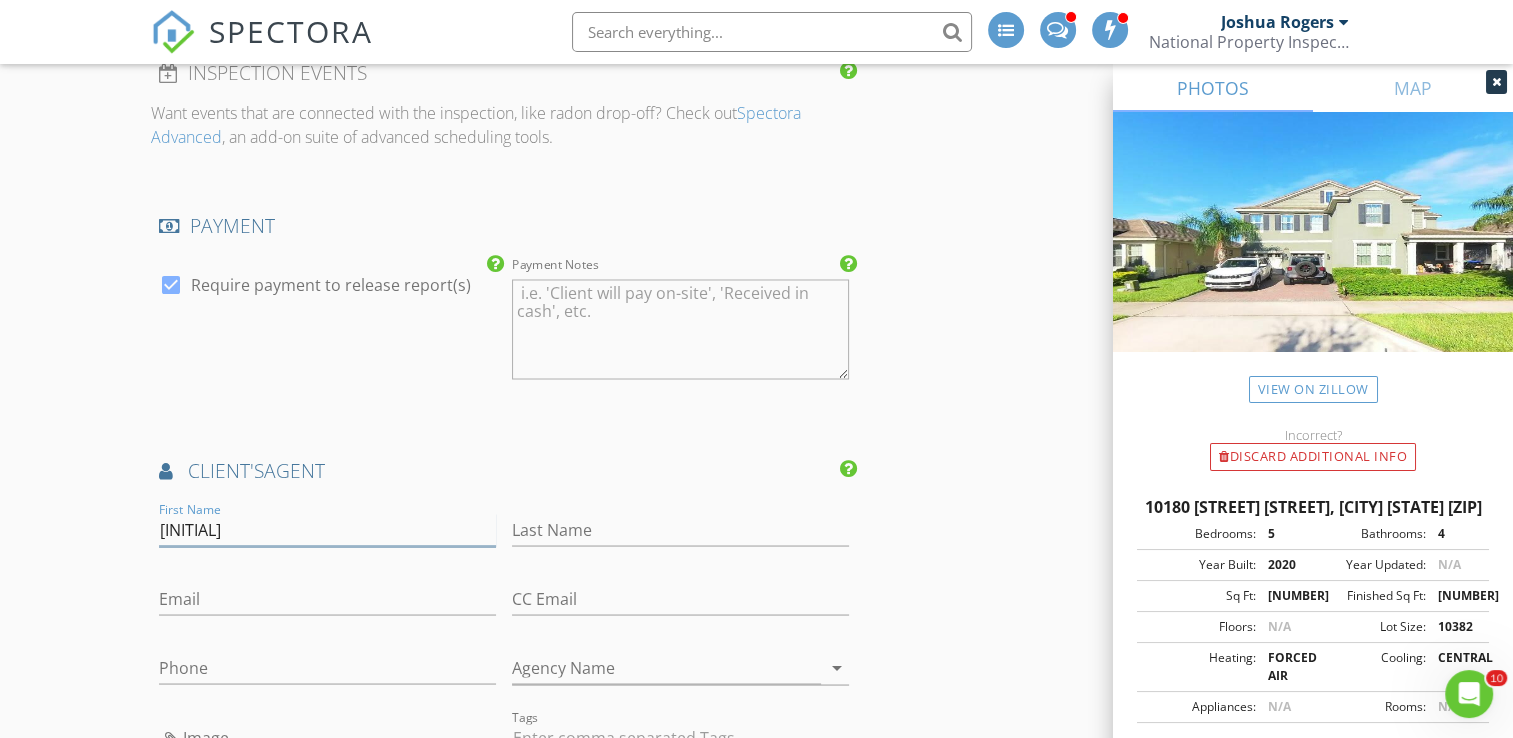 type on "j" 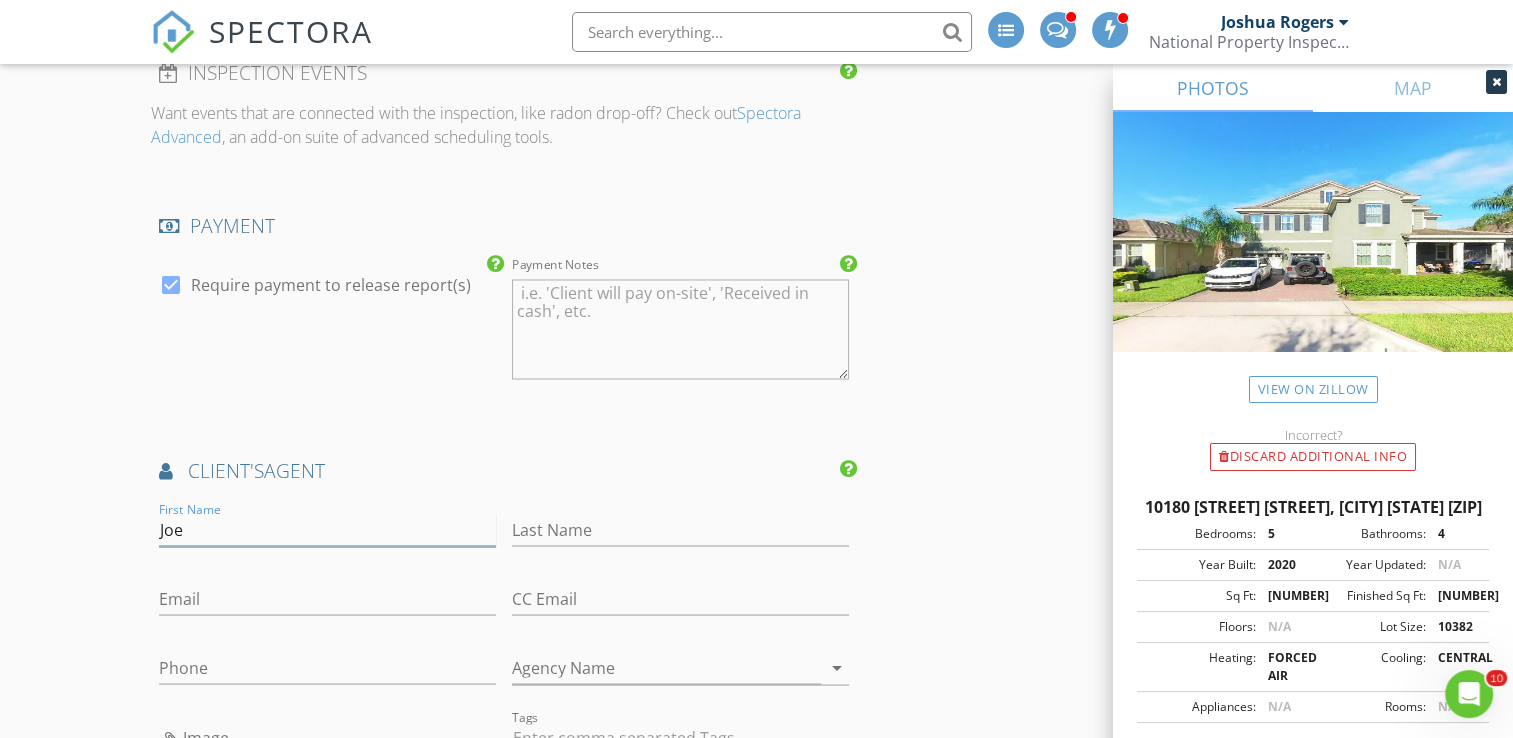 type on "Joe" 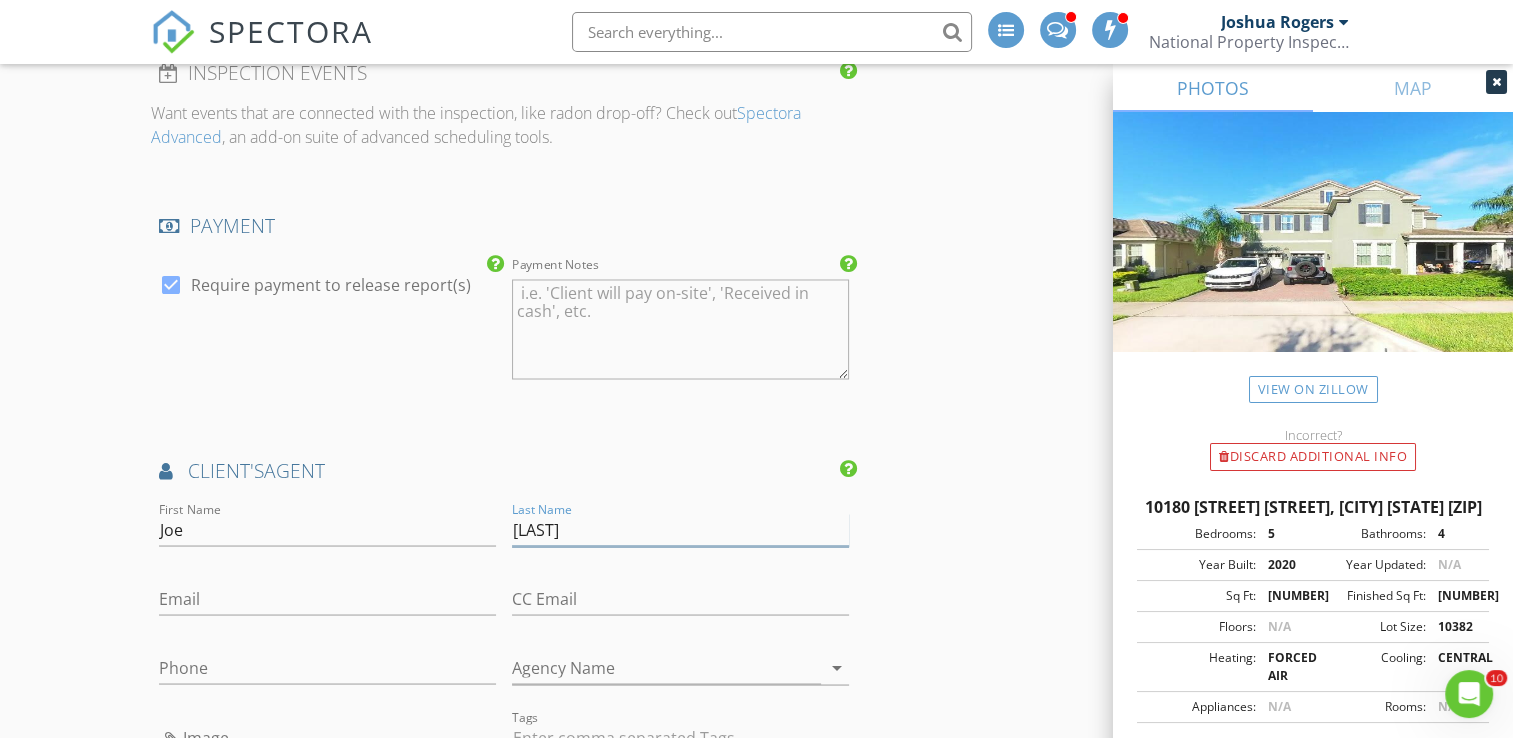 type on "[LAST]" 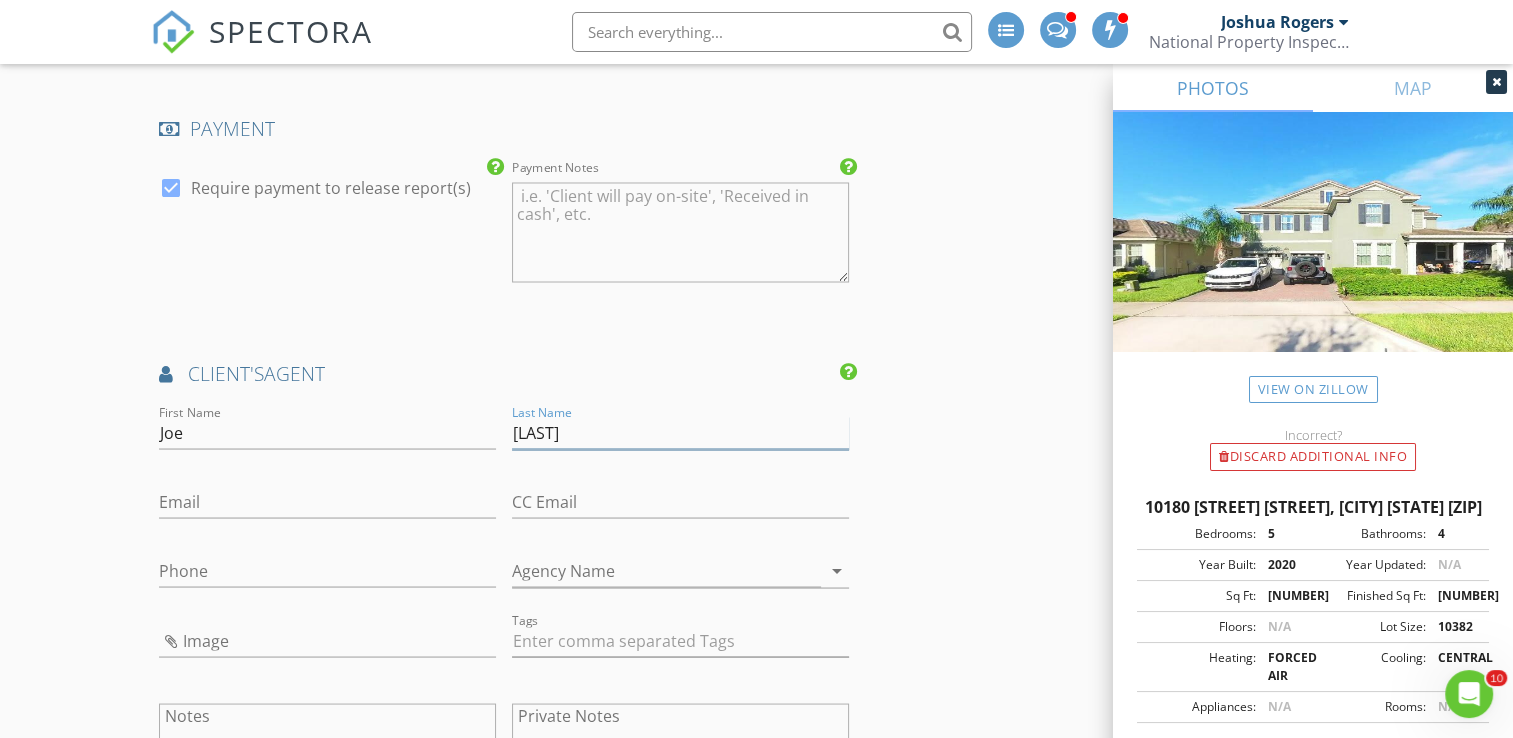 scroll, scrollTop: 3533, scrollLeft: 0, axis: vertical 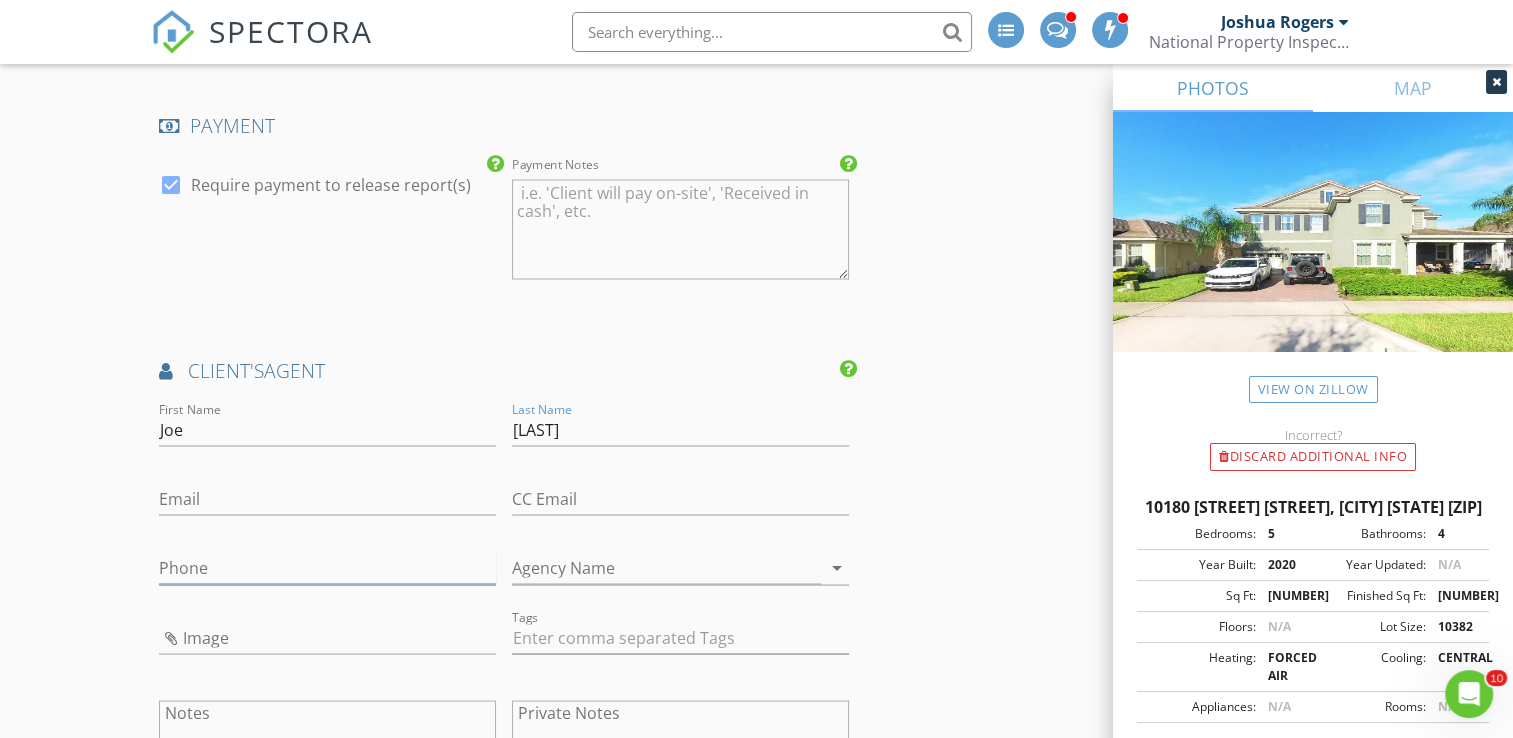 click on "Phone" at bounding box center [327, 567] 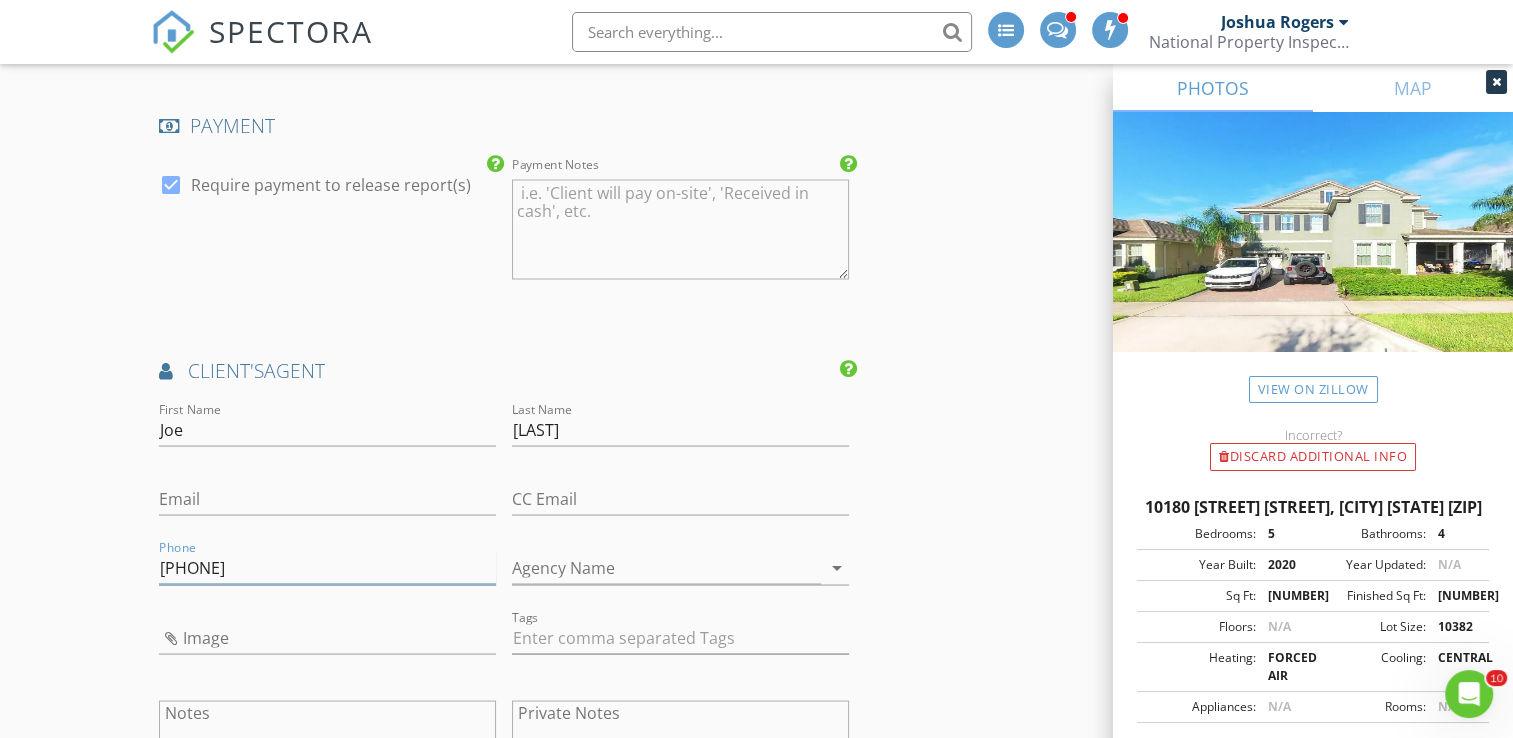 type on "[PHONE]" 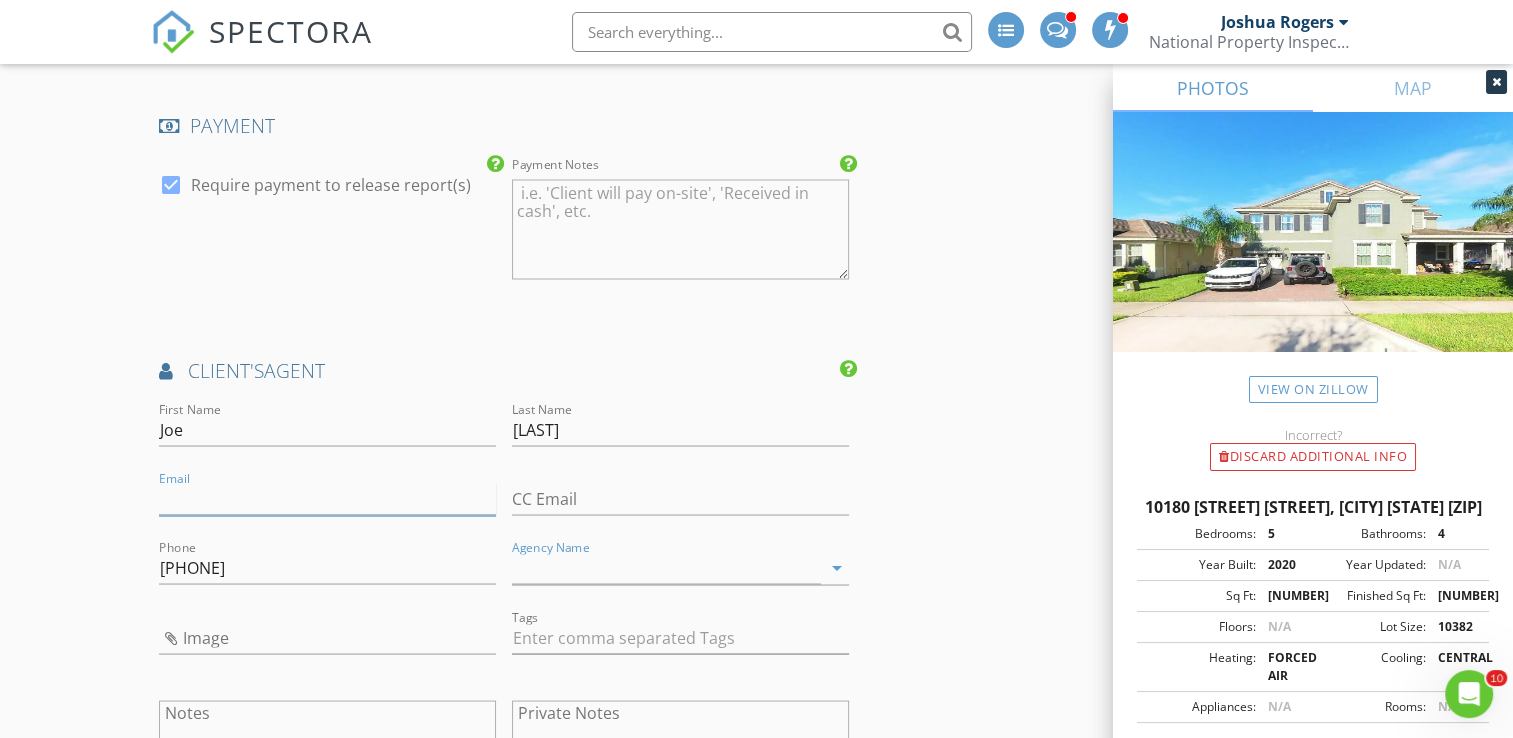 click on "Email" at bounding box center [327, 498] 